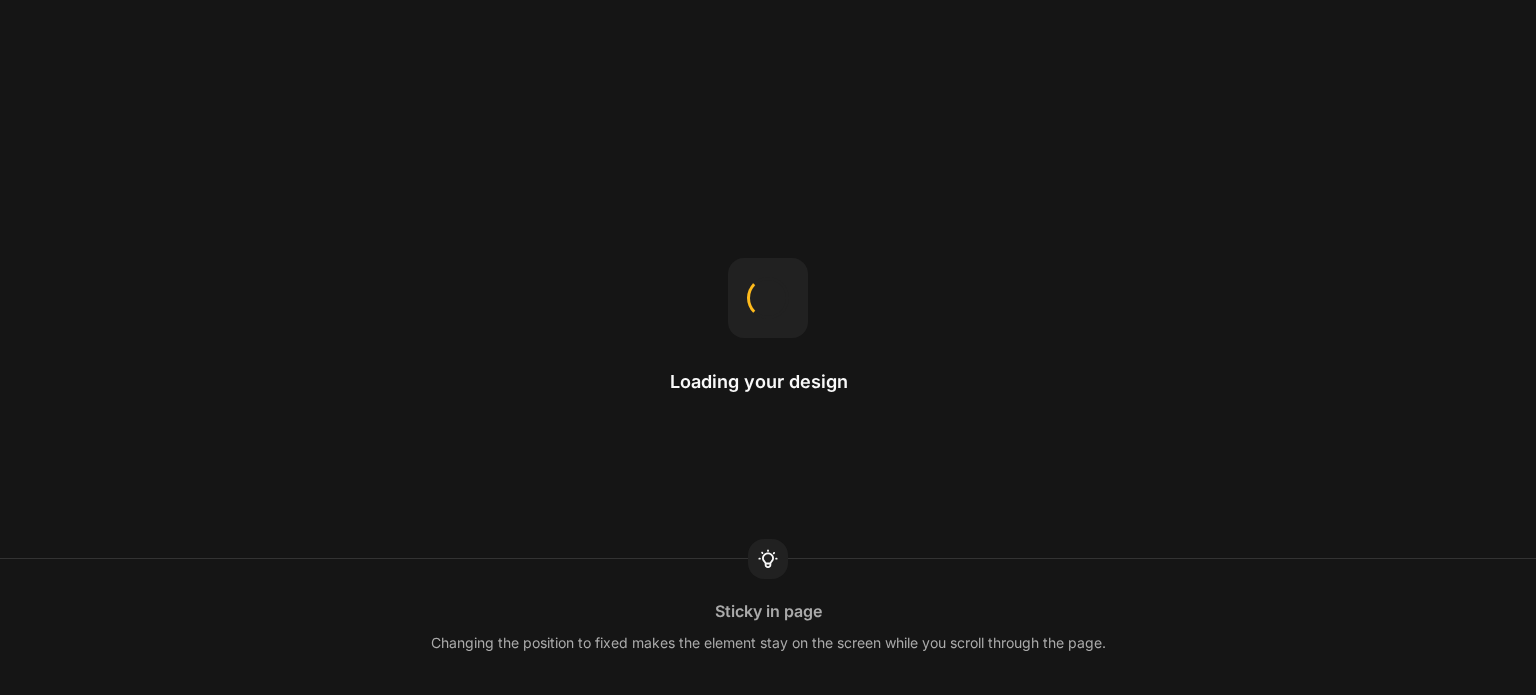 scroll, scrollTop: 0, scrollLeft: 0, axis: both 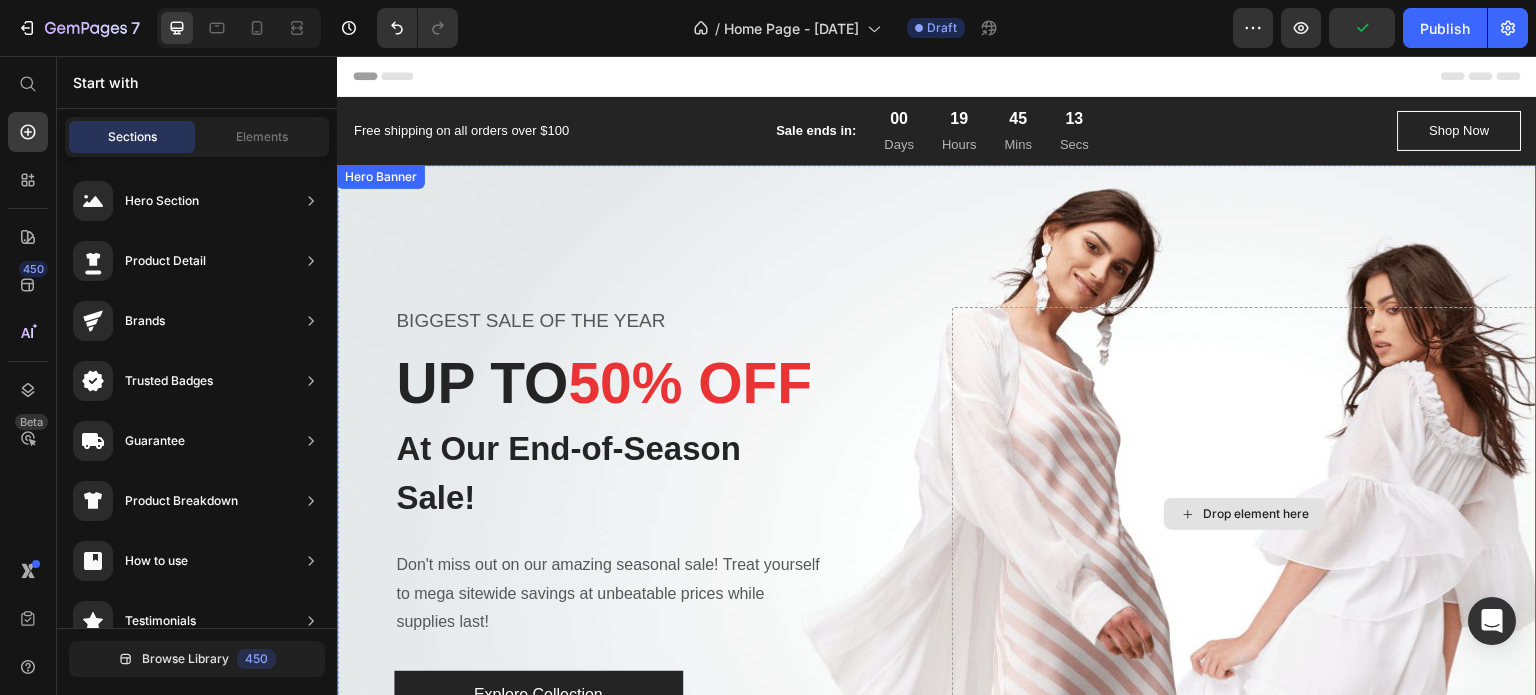 click on "Drop element here" at bounding box center (1244, 514) 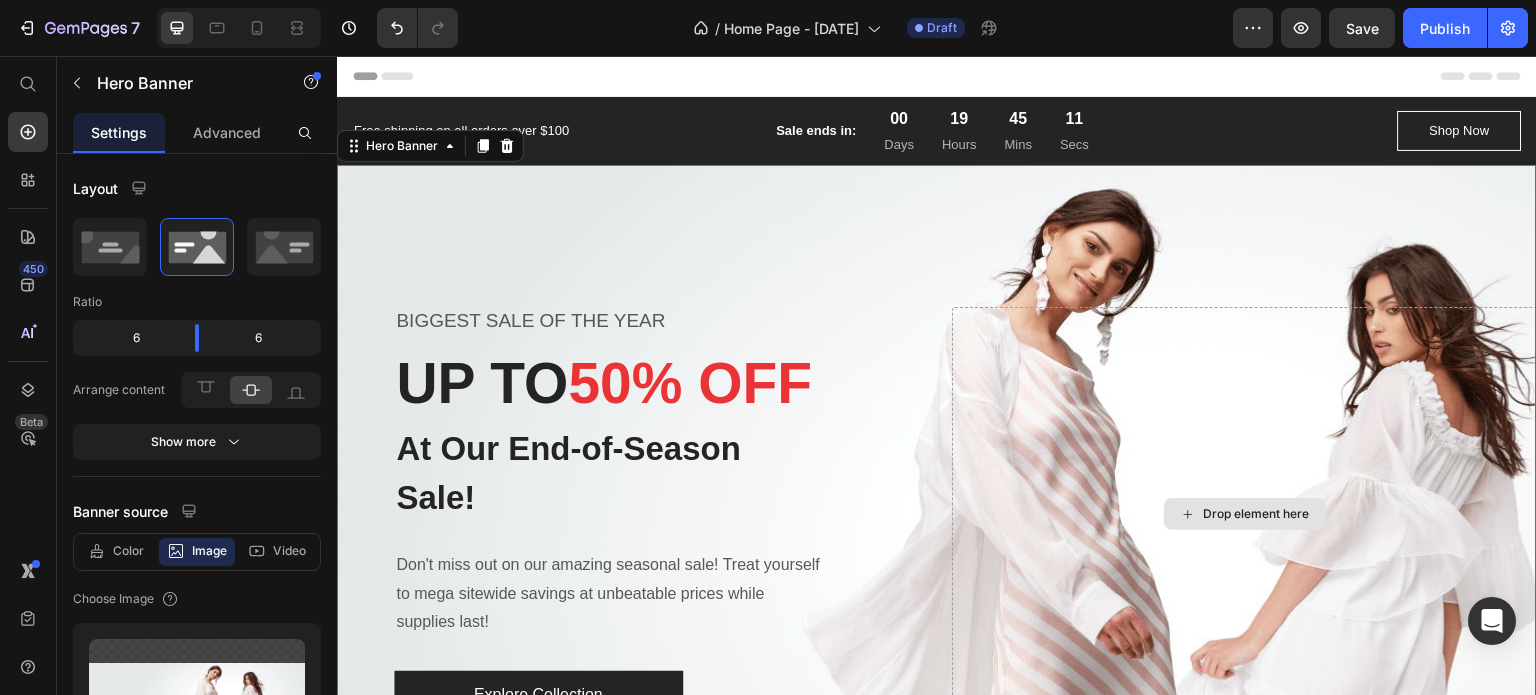 click on "Drop element here" at bounding box center [1257, 514] 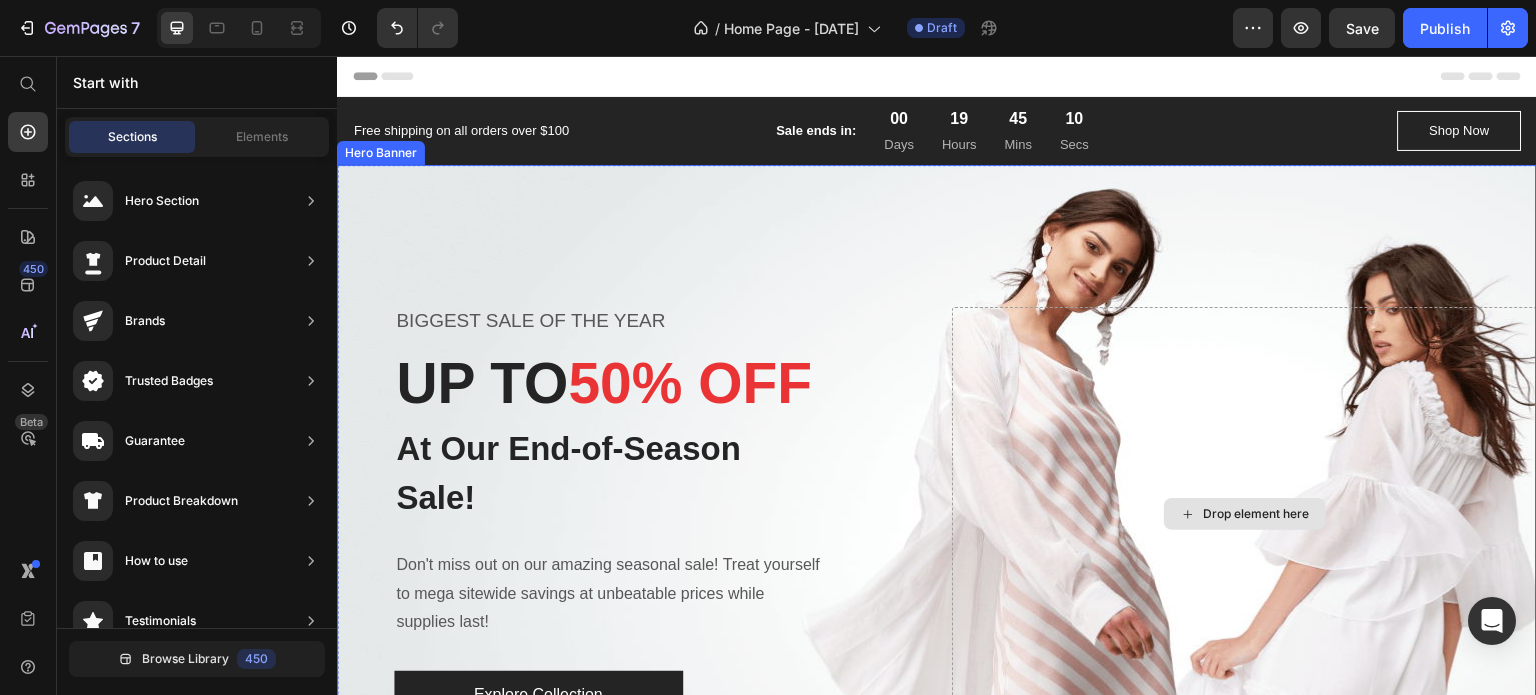 click on "Drop element here" at bounding box center (1244, 514) 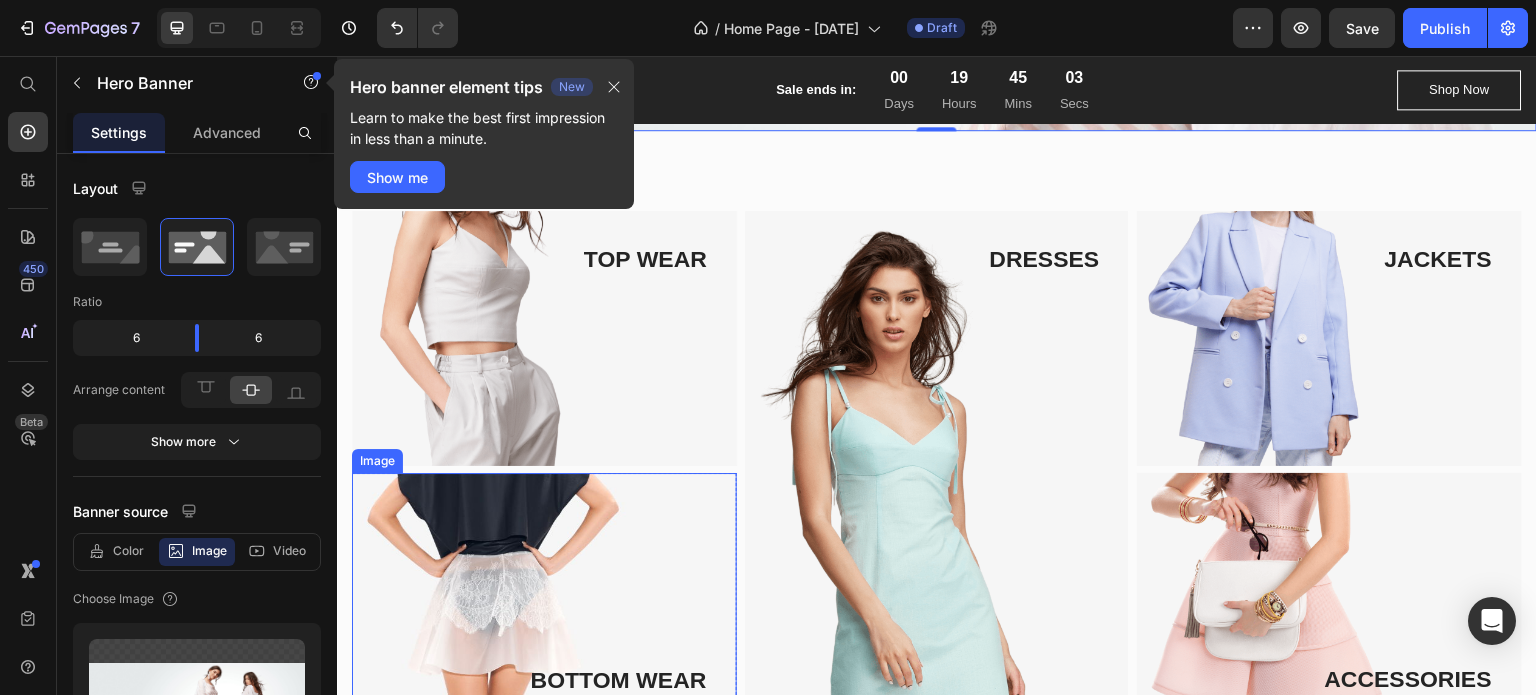 scroll, scrollTop: 600, scrollLeft: 0, axis: vertical 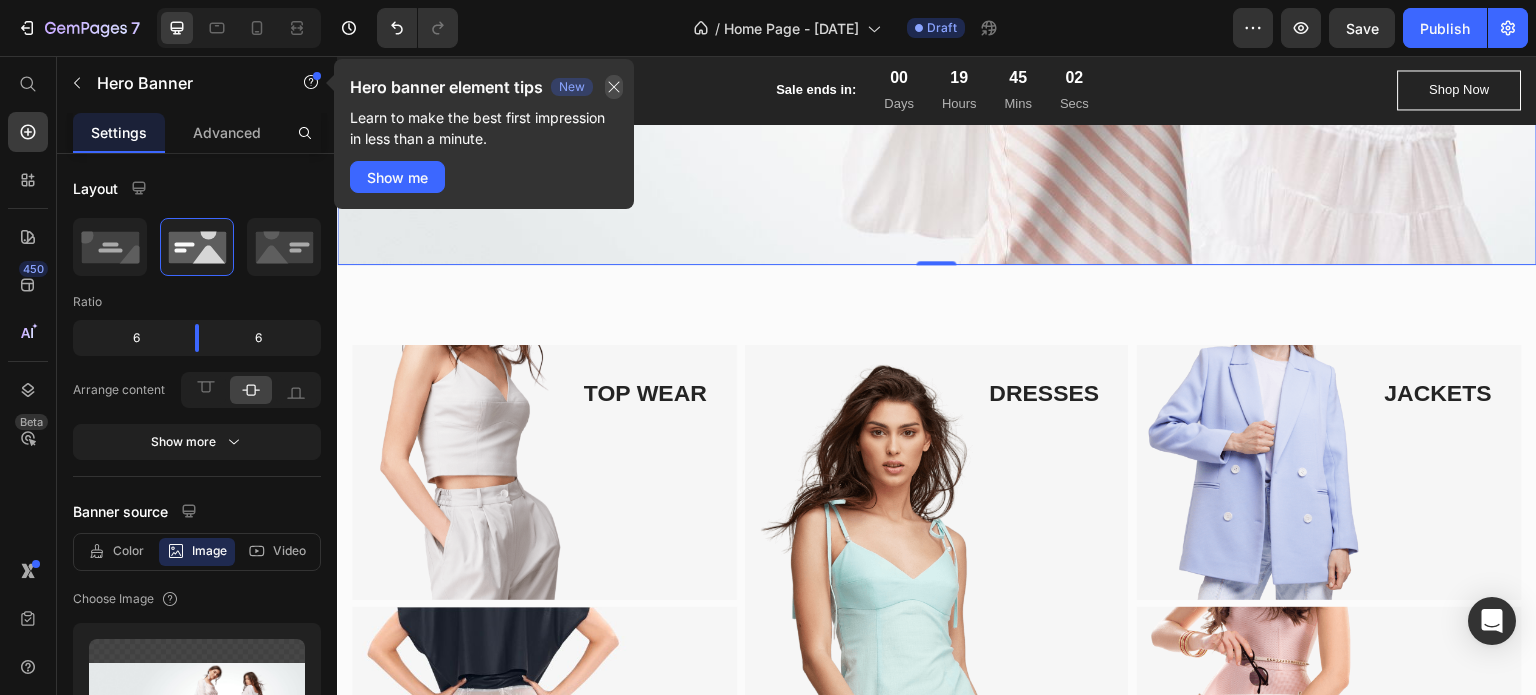 click 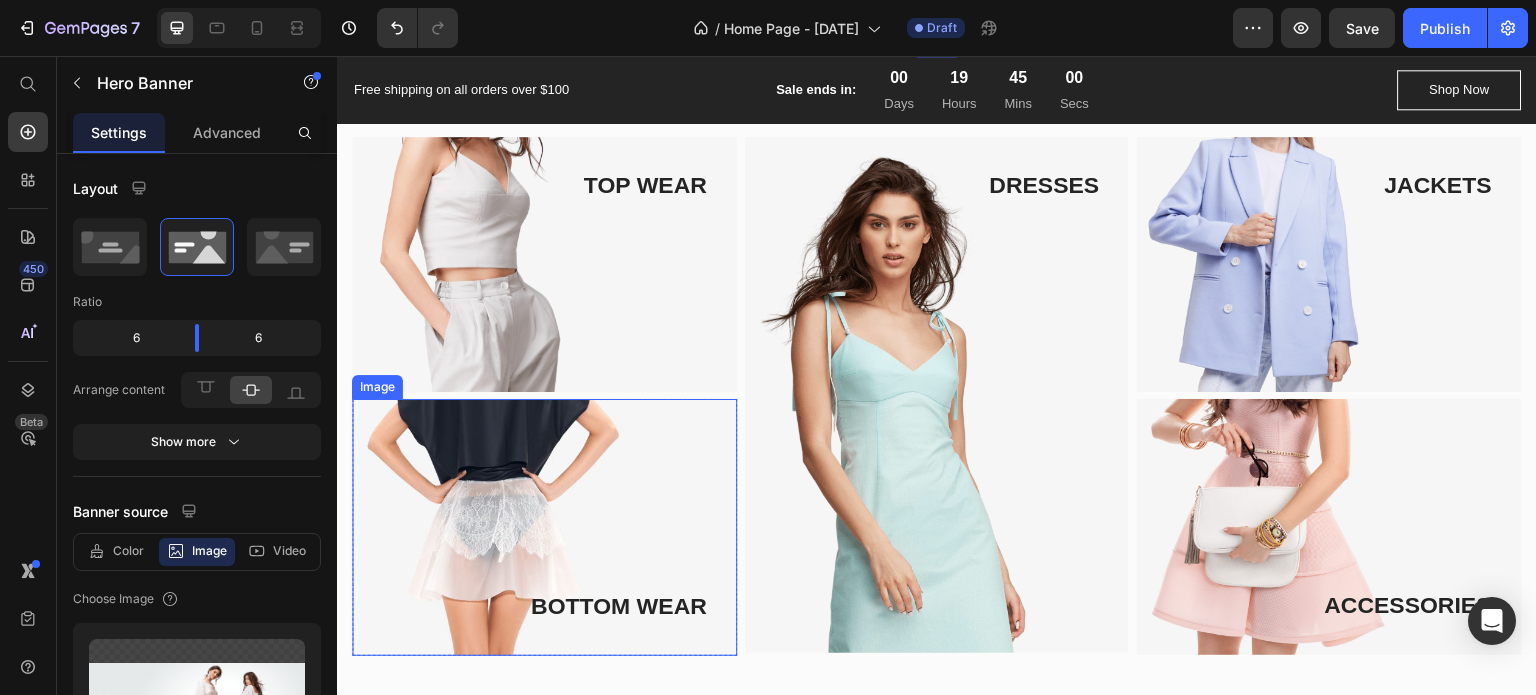 scroll, scrollTop: 700, scrollLeft: 0, axis: vertical 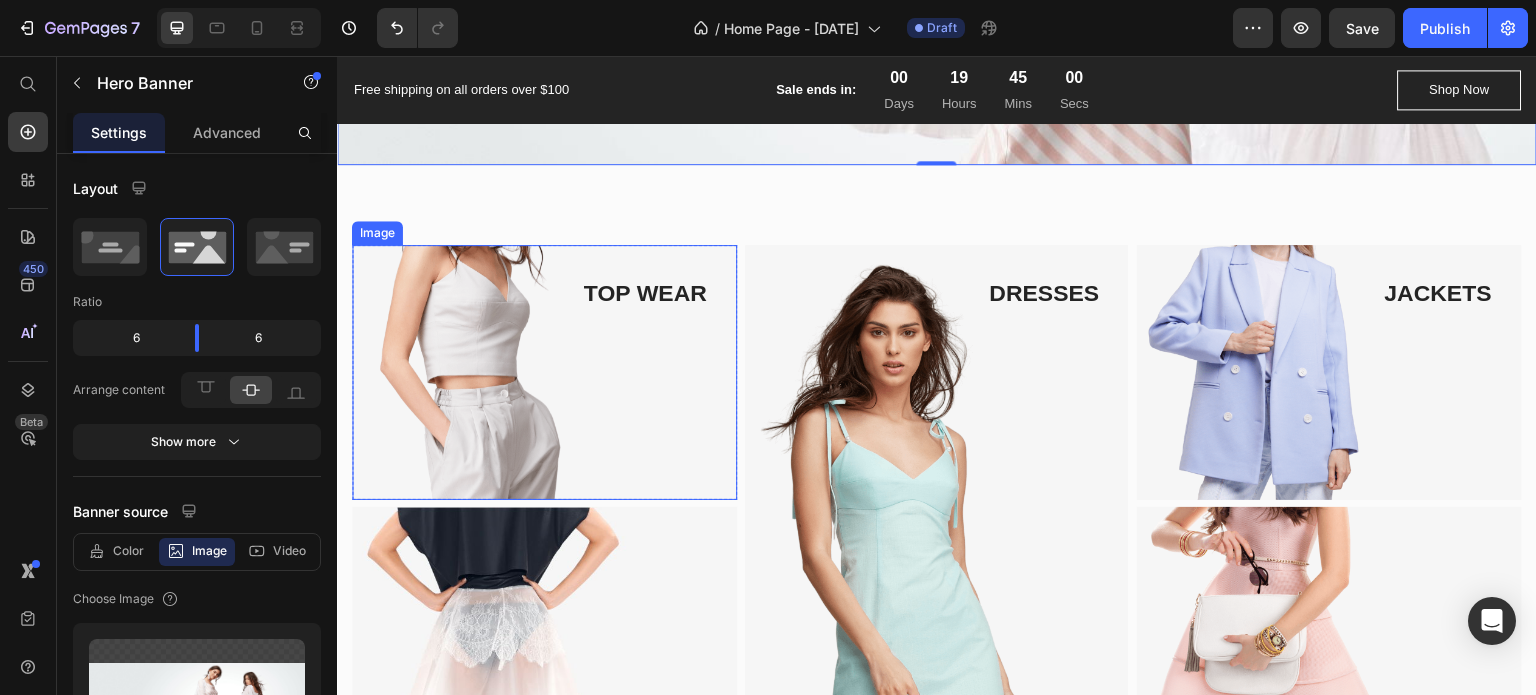 click at bounding box center (544, 373) 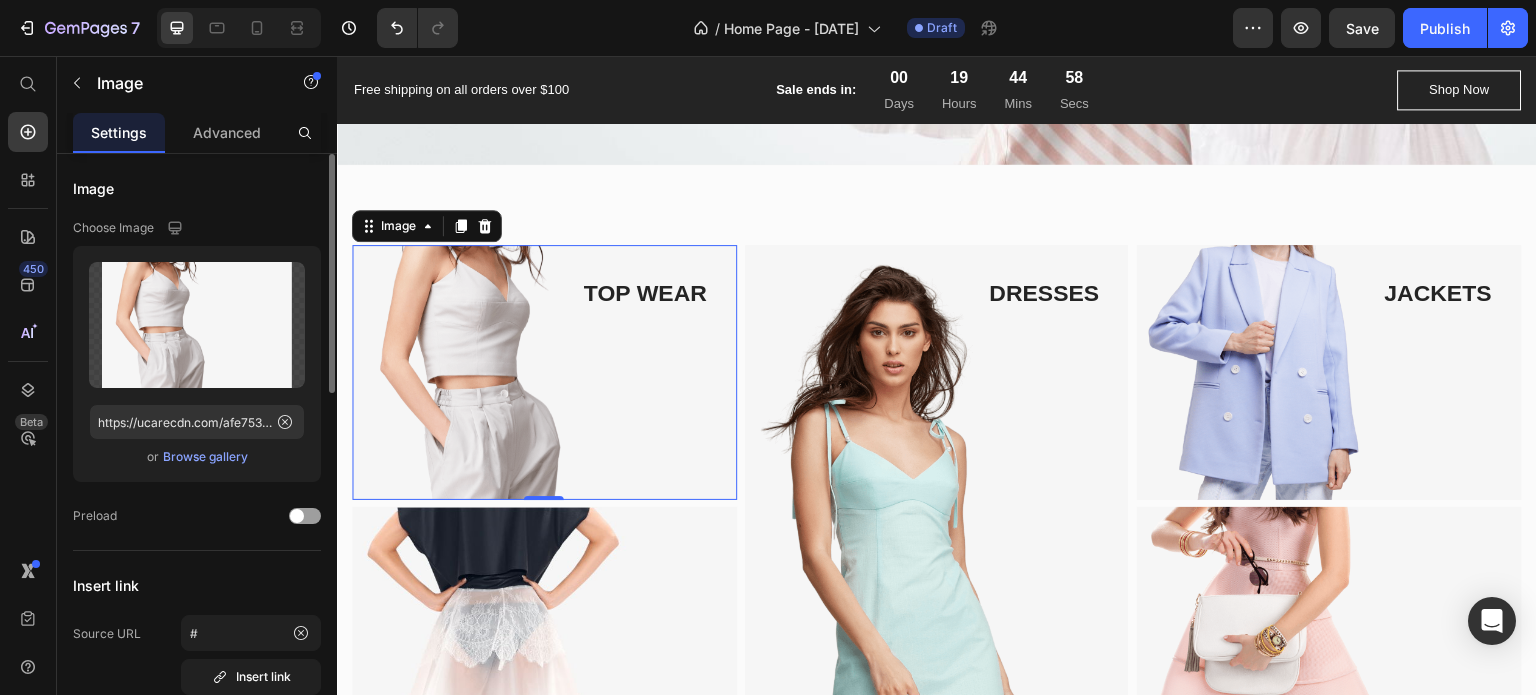click on "Browse gallery" at bounding box center [205, 457] 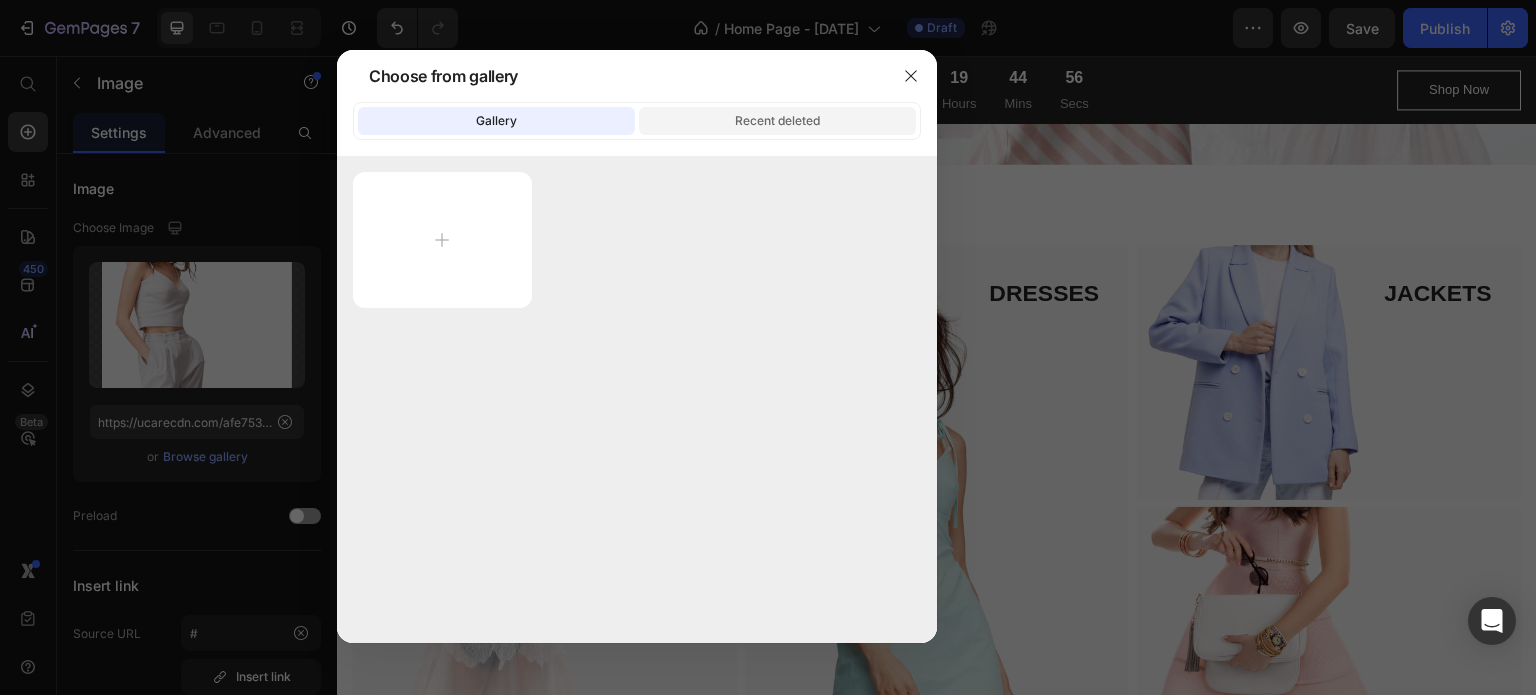 click on "Recent deleted" 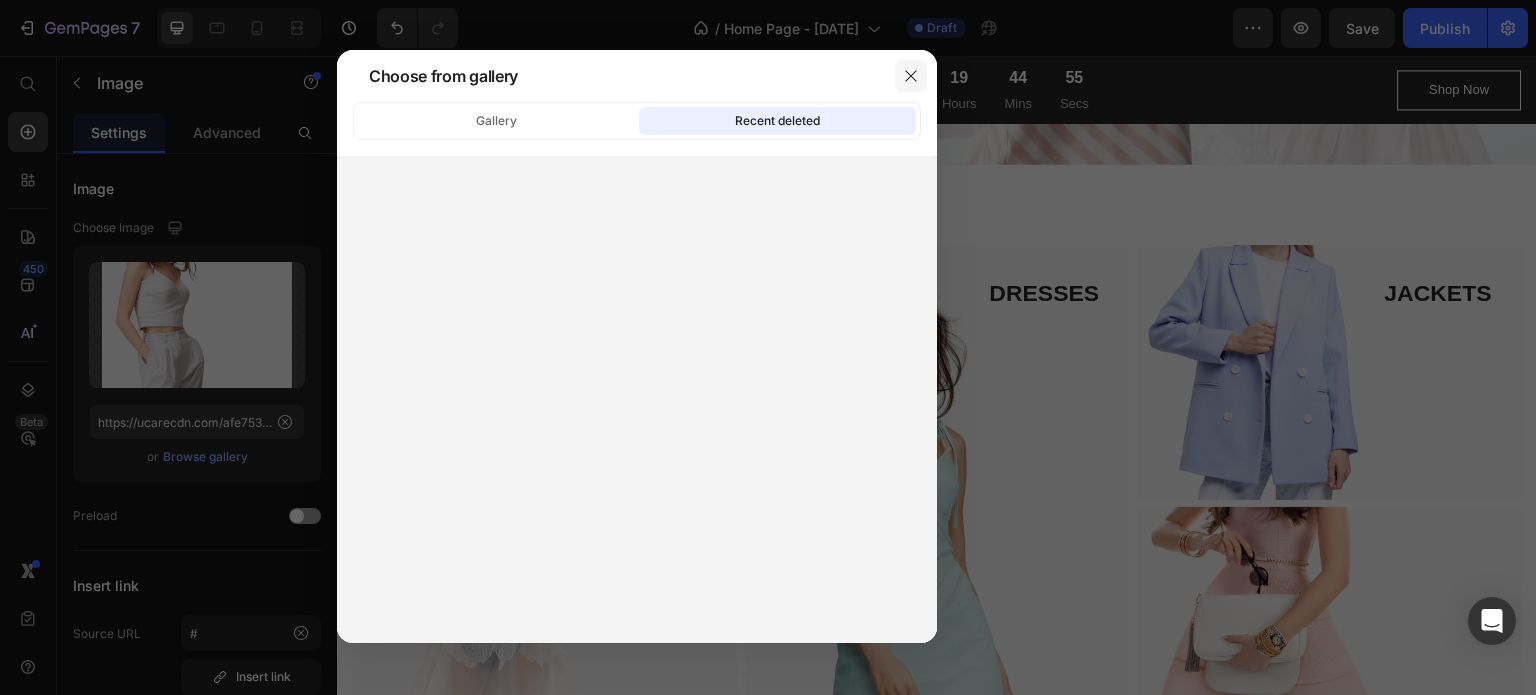 click 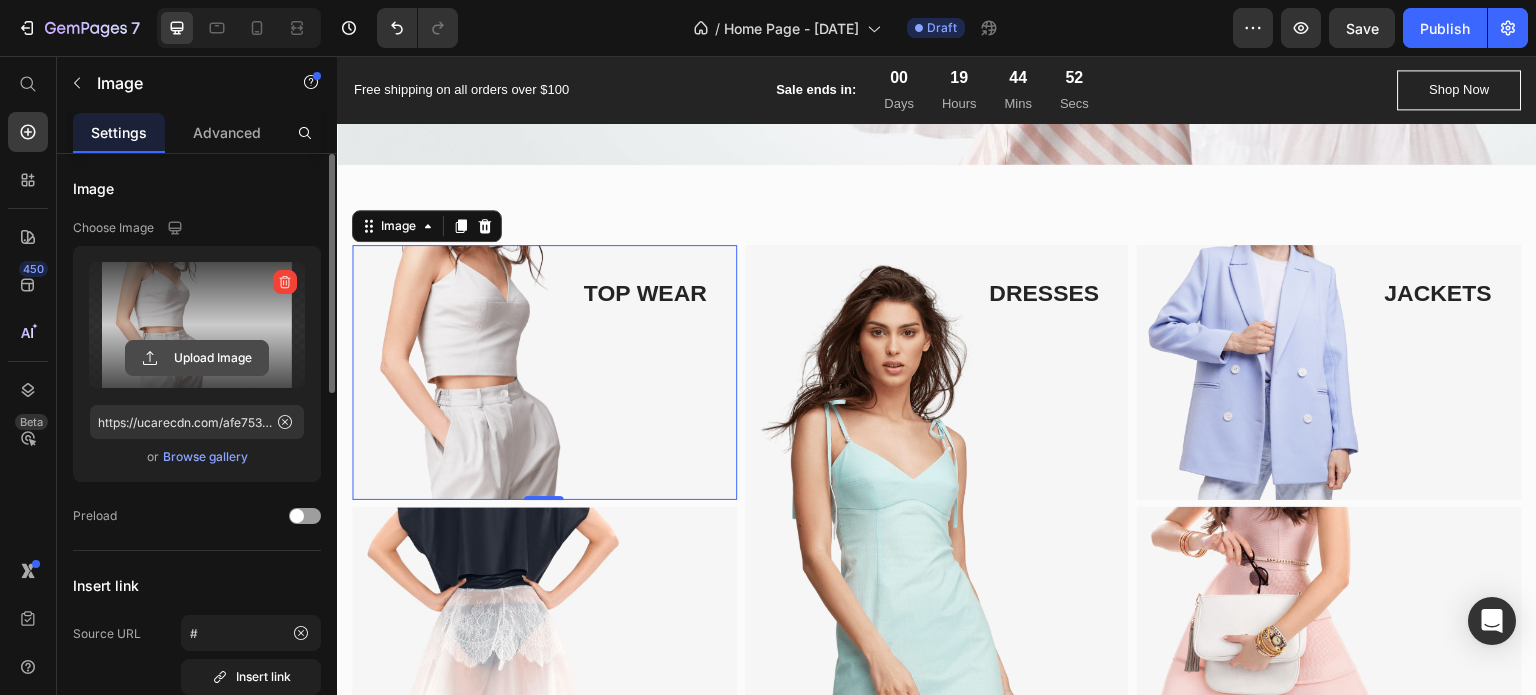 click 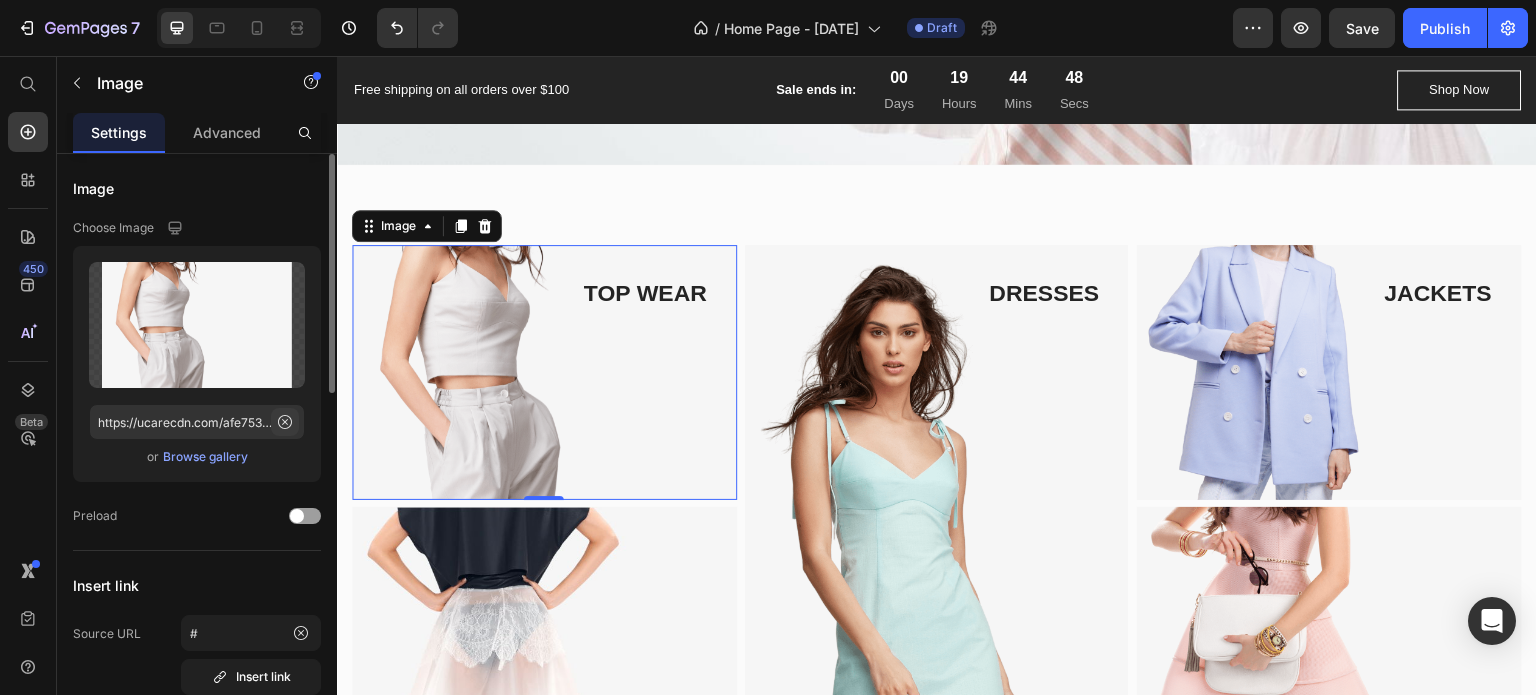 click 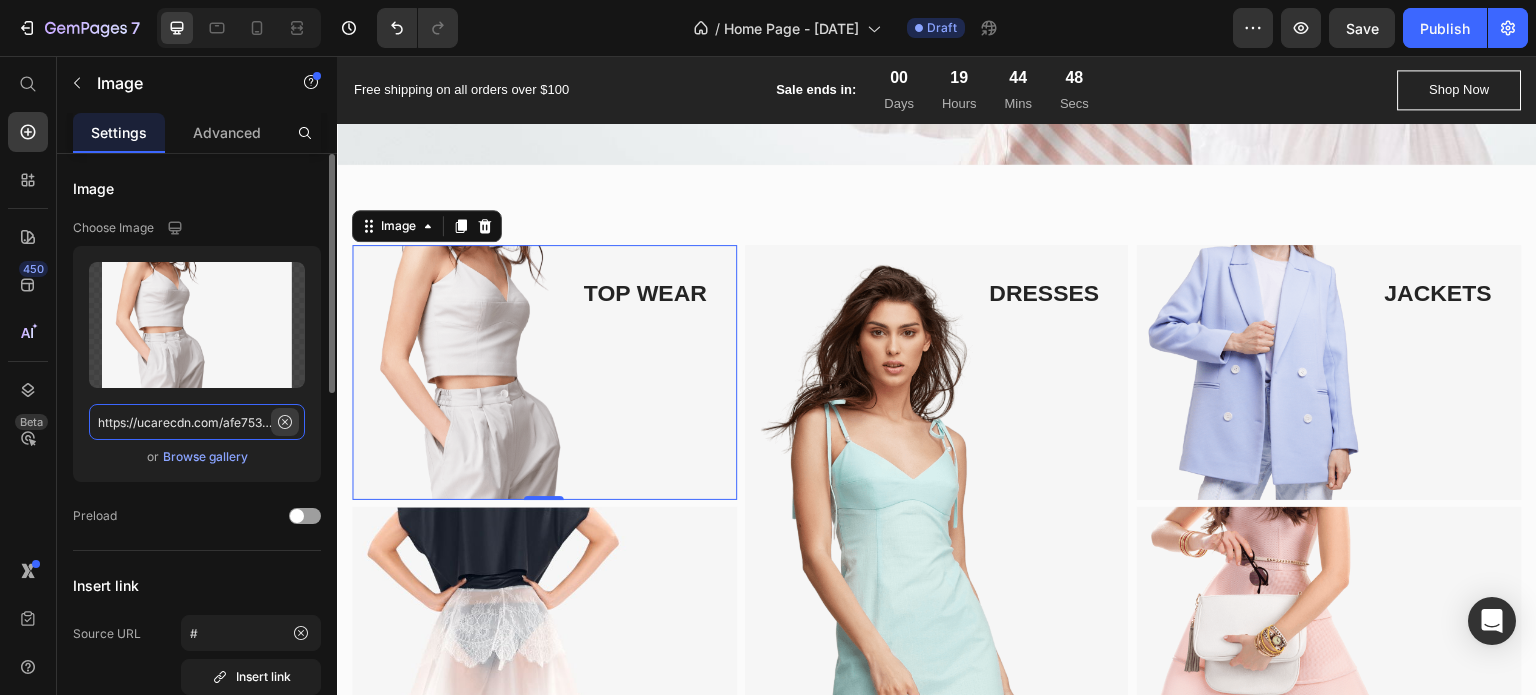 type 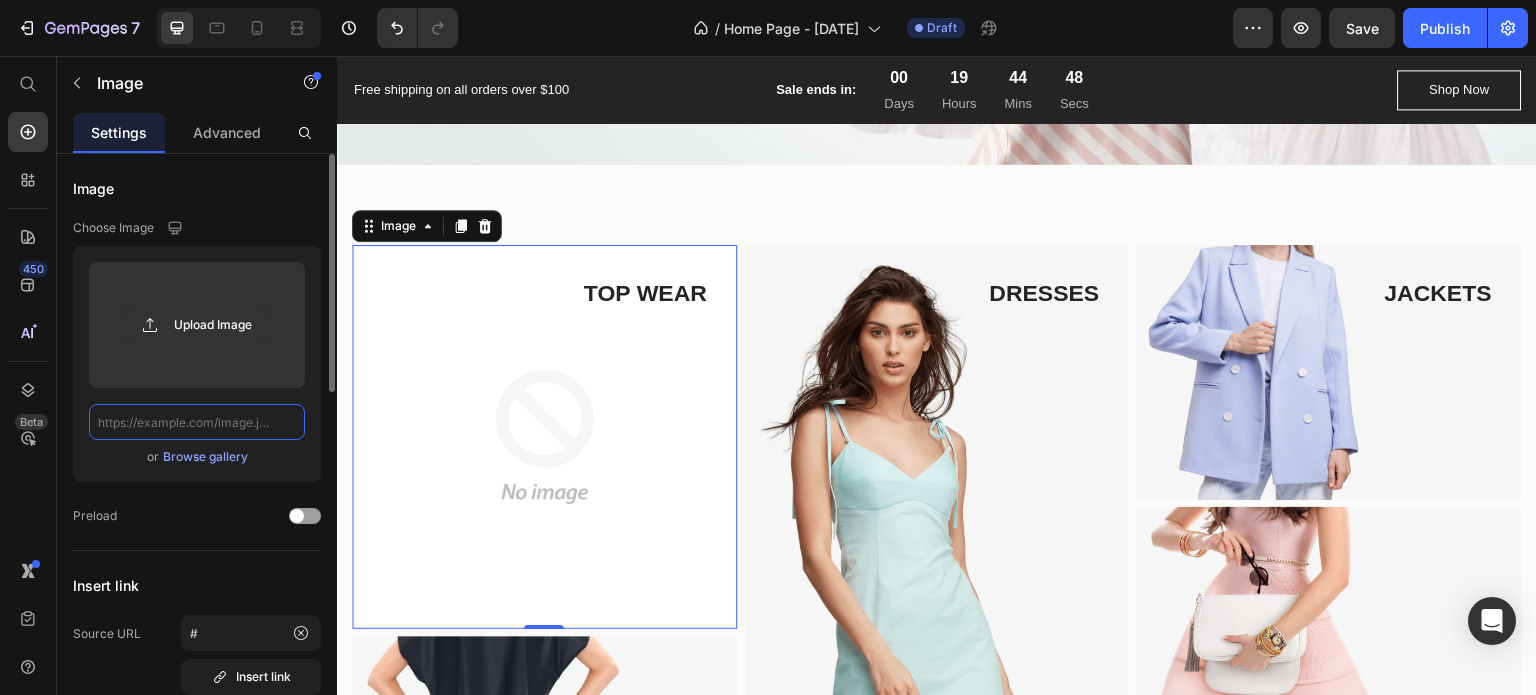 scroll, scrollTop: 0, scrollLeft: 0, axis: both 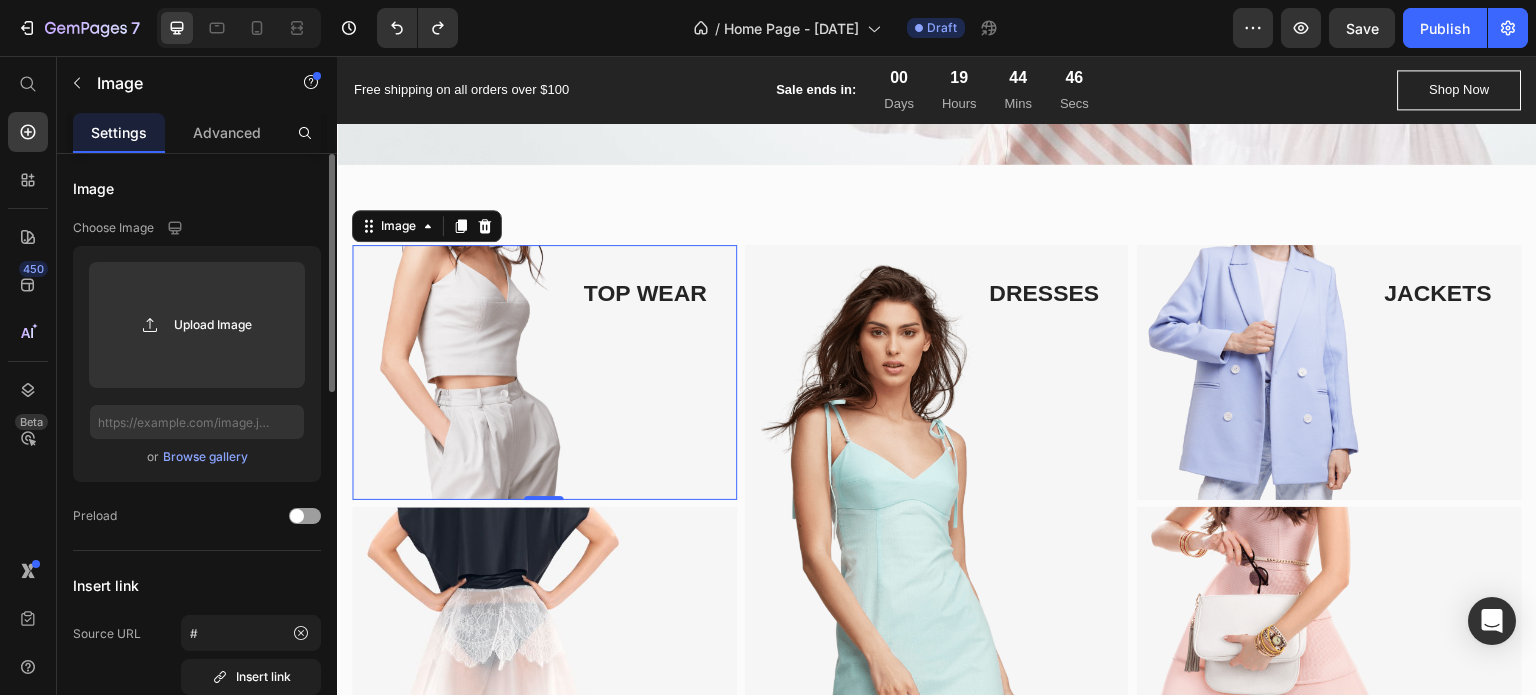 click on "Browse gallery" at bounding box center [205, 457] 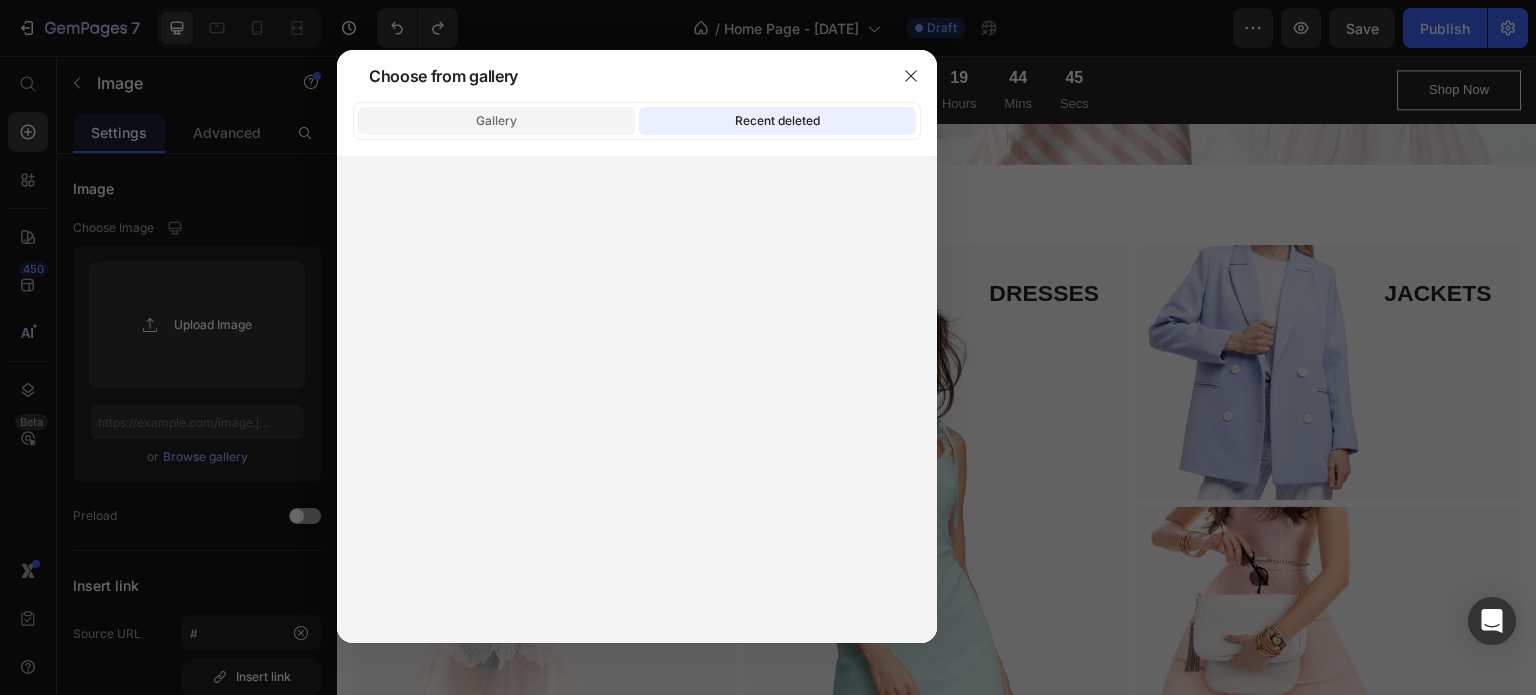 click on "Gallery" 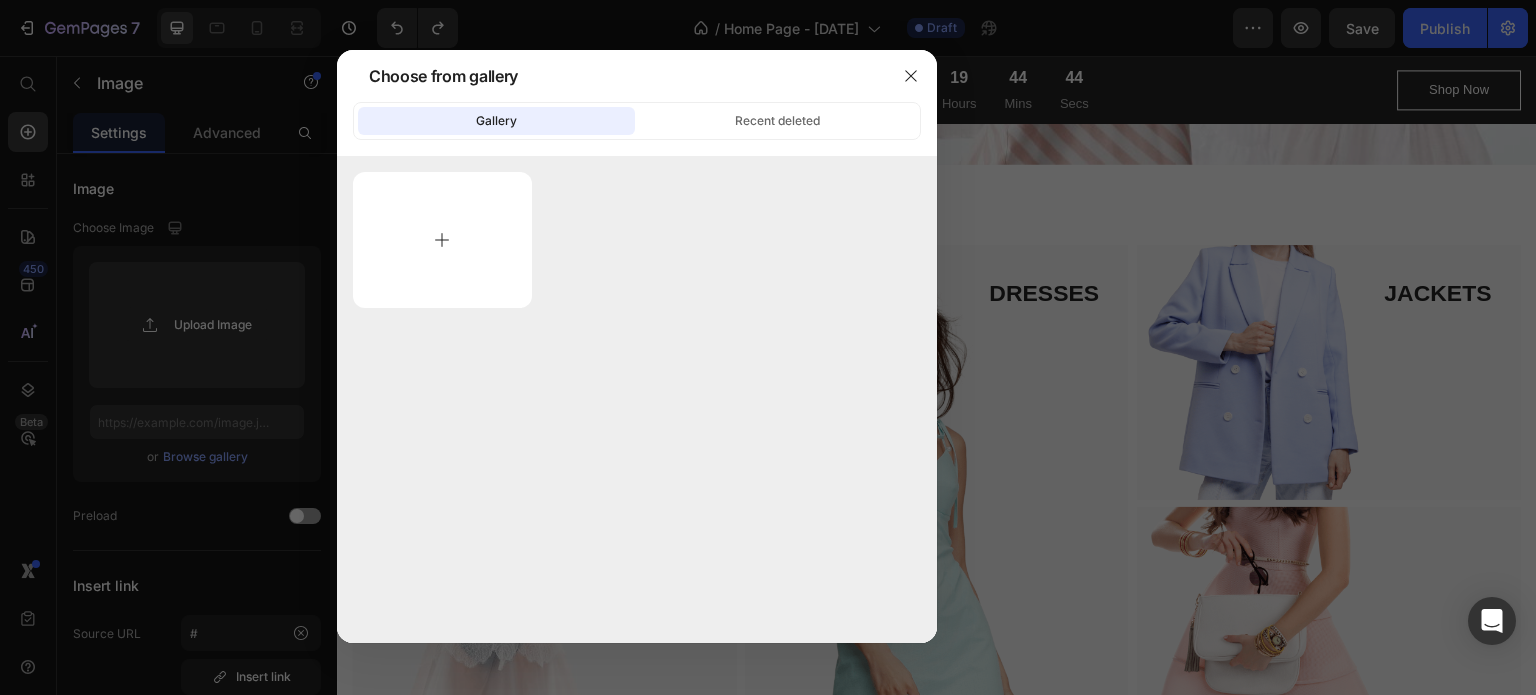 click at bounding box center [442, 240] 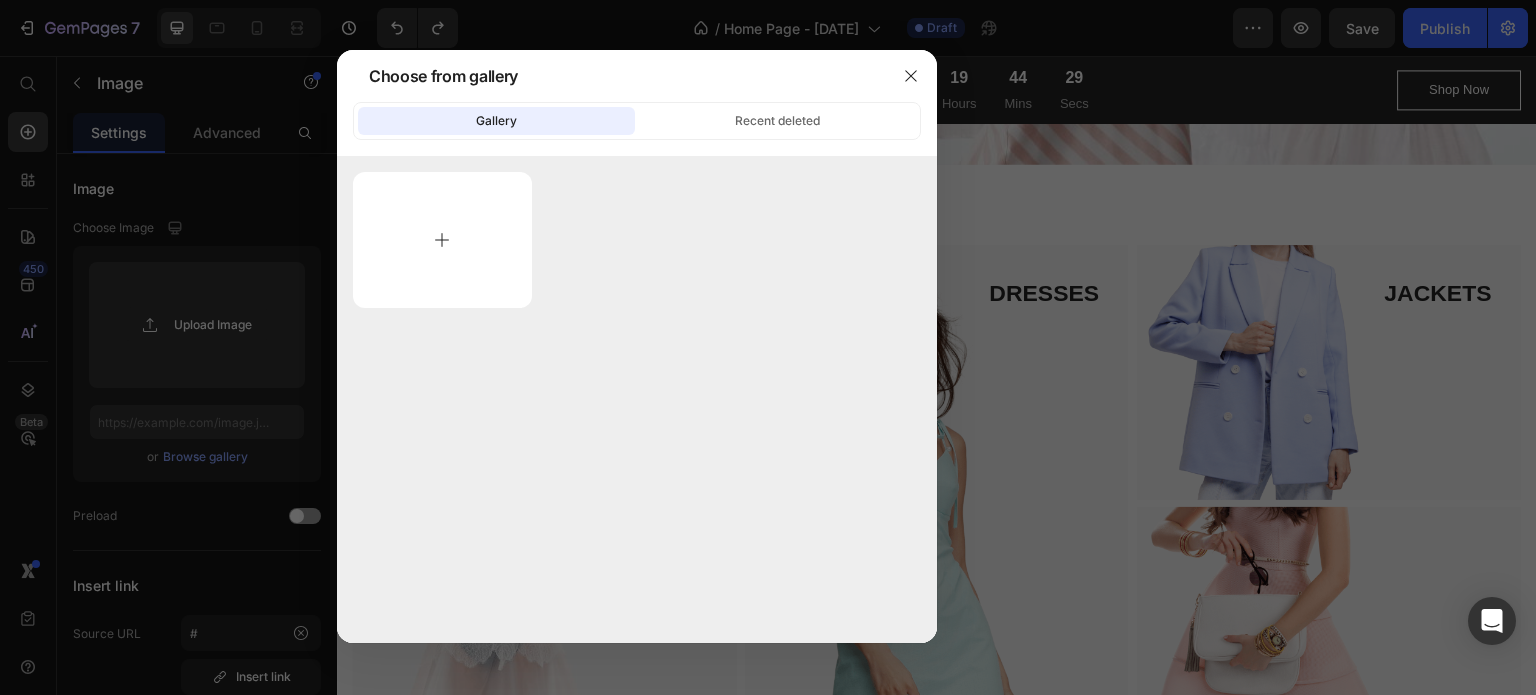 type on "C:\fakepath\71tFnXQYdSL.__AC_SX300_SY300_QL70_ML2_.jpg" 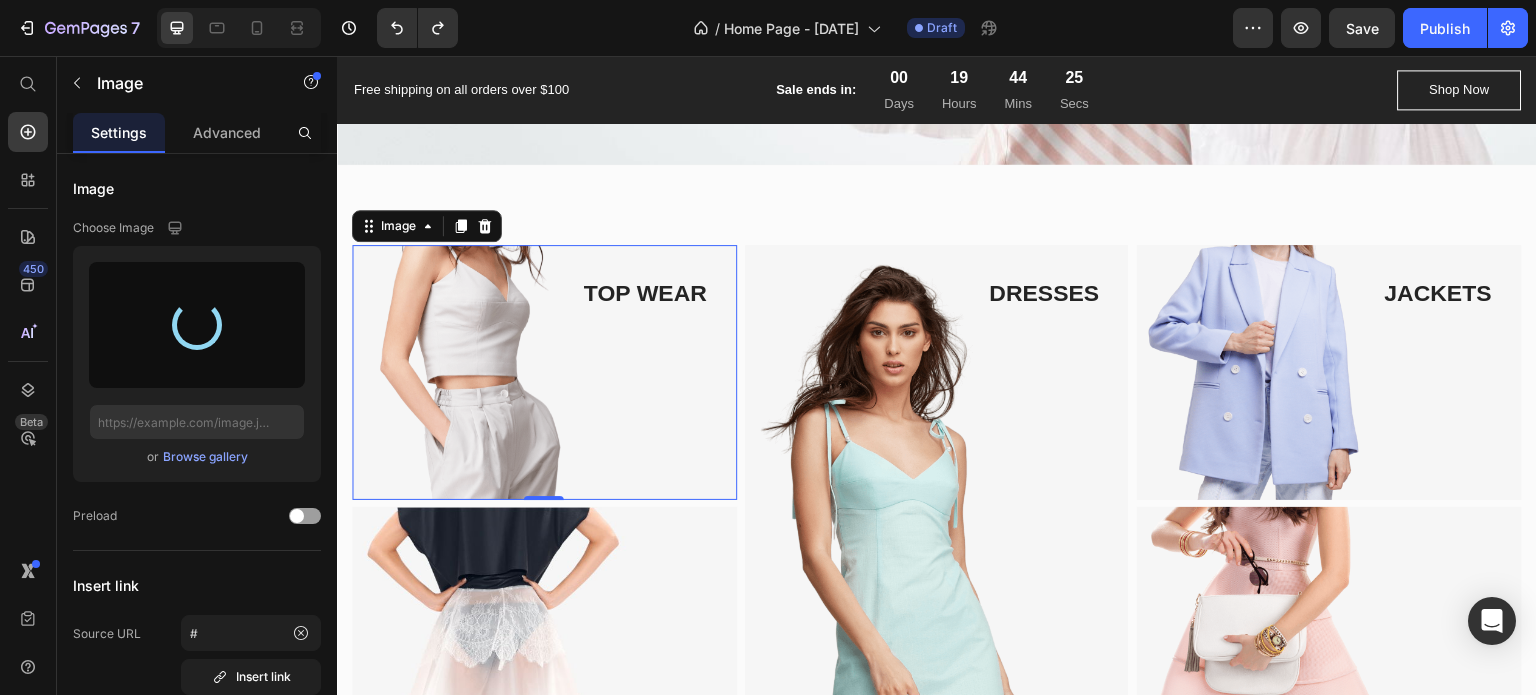 type on "https://cdn.shopify.com/s/files/1/0711/9152/7620/files/gempages_575396419309928991-c6d29a93-fbc7-457d-bf00-fbfe1897bb3e.jpg" 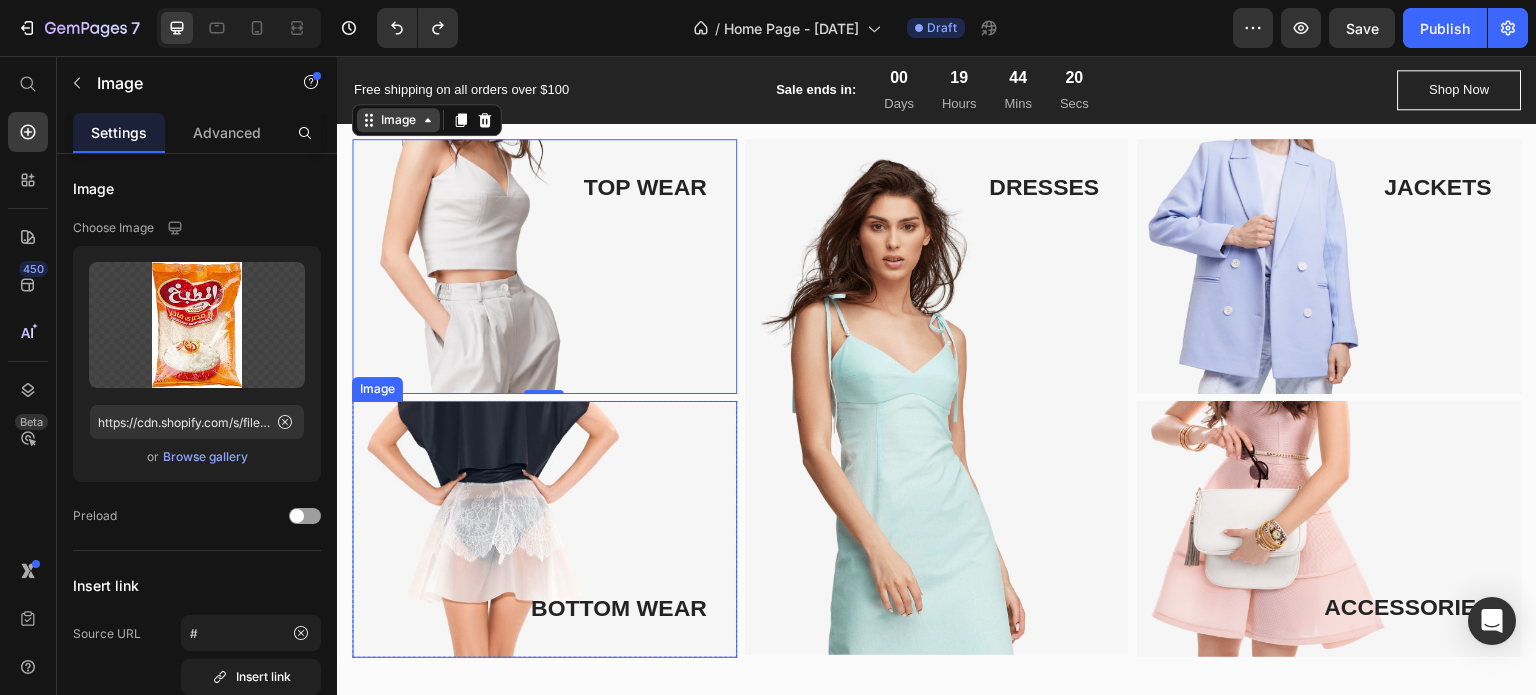 scroll, scrollTop: 600, scrollLeft: 0, axis: vertical 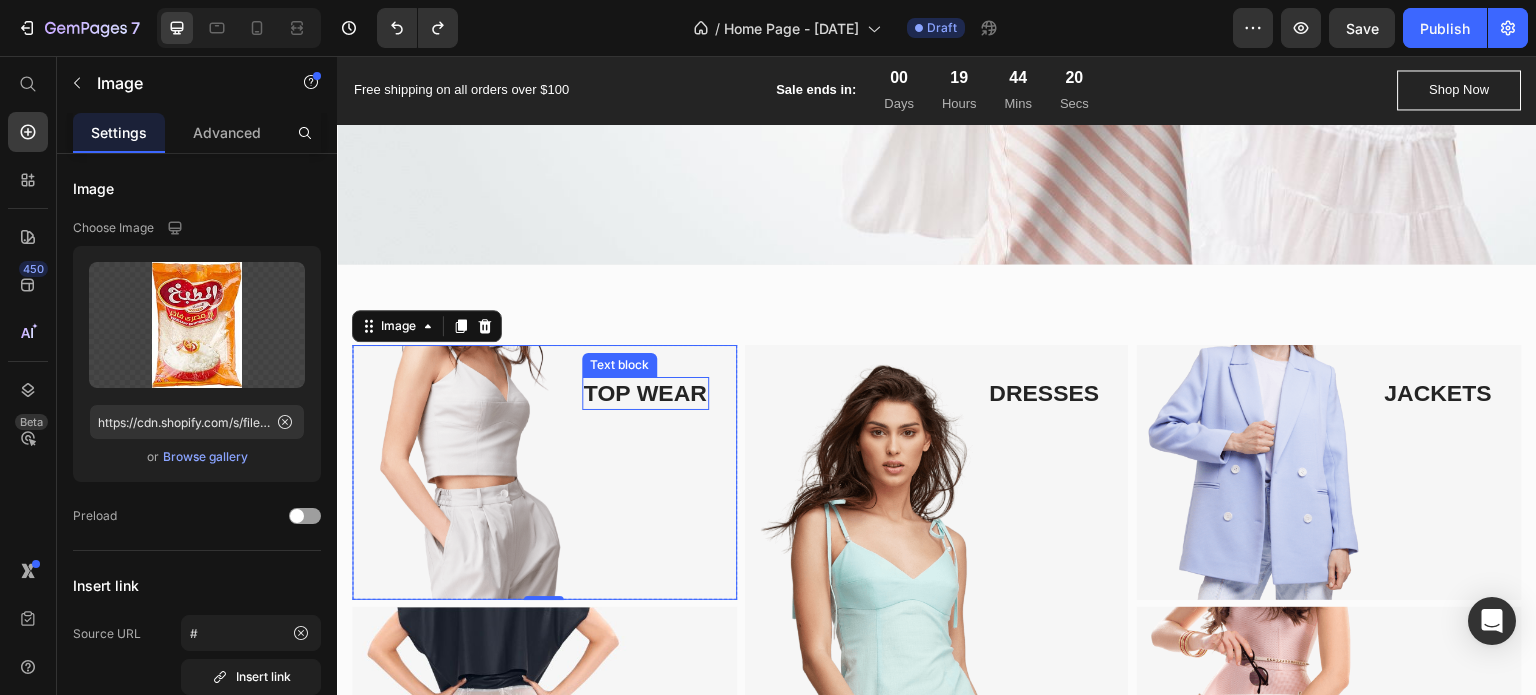 click on "TOP WEAR" at bounding box center (645, 394) 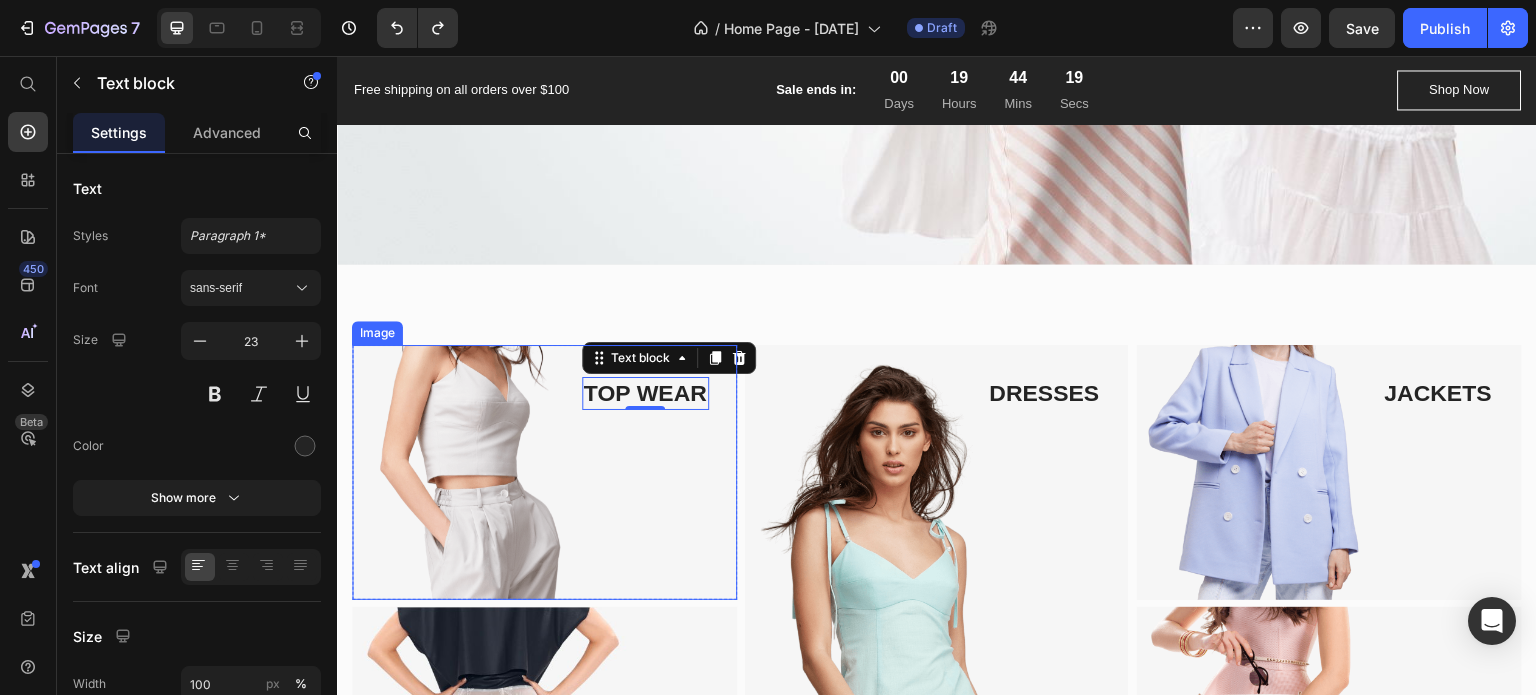 click at bounding box center [544, 473] 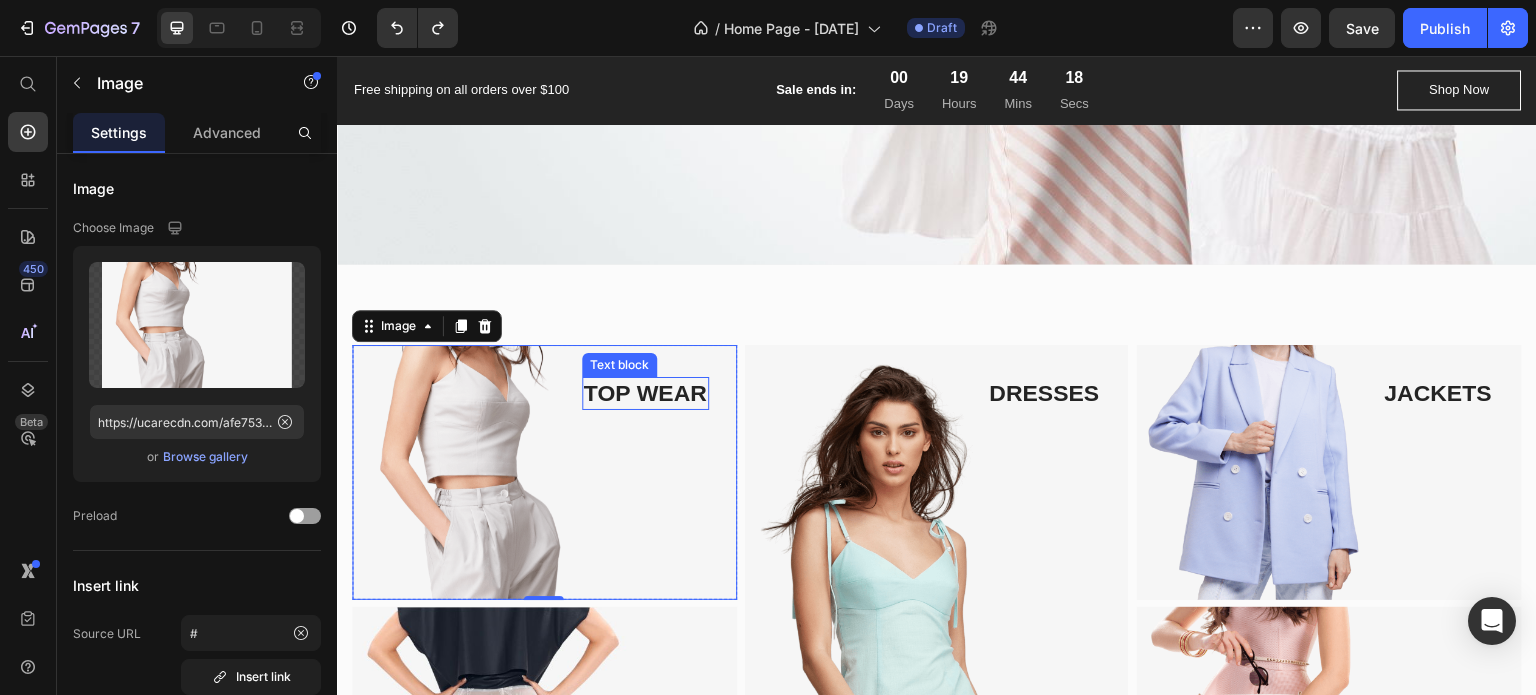 click on "TOP WEAR" at bounding box center (645, 394) 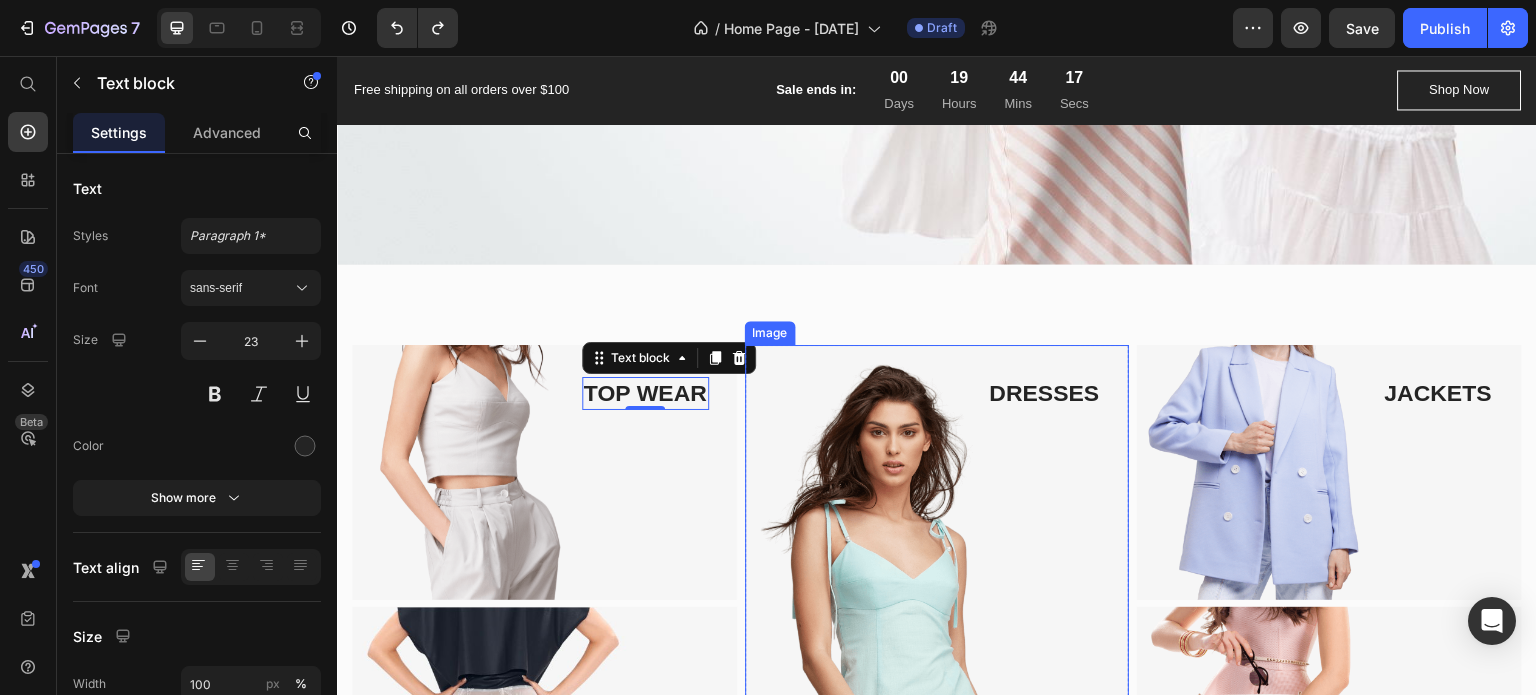 click at bounding box center (937, 603) 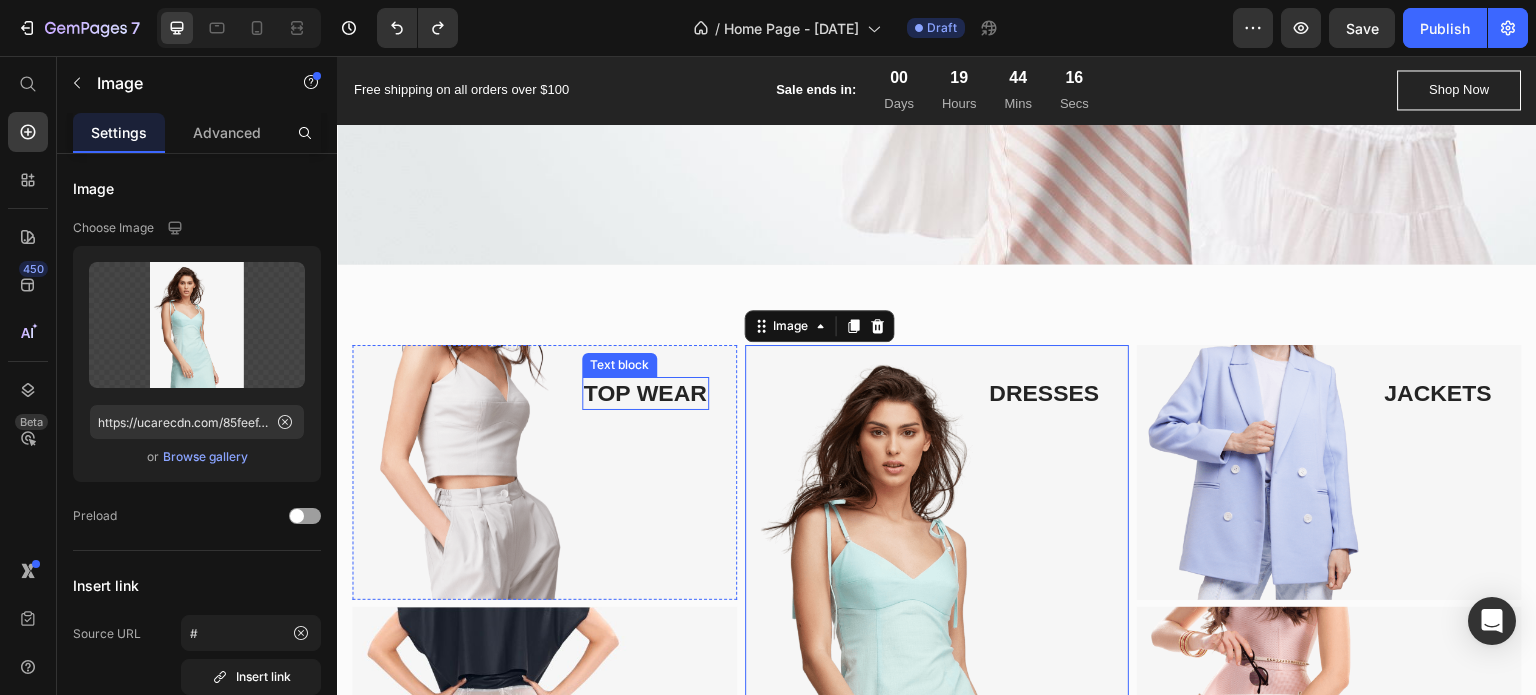 click on "TOP WEAR" at bounding box center [645, 394] 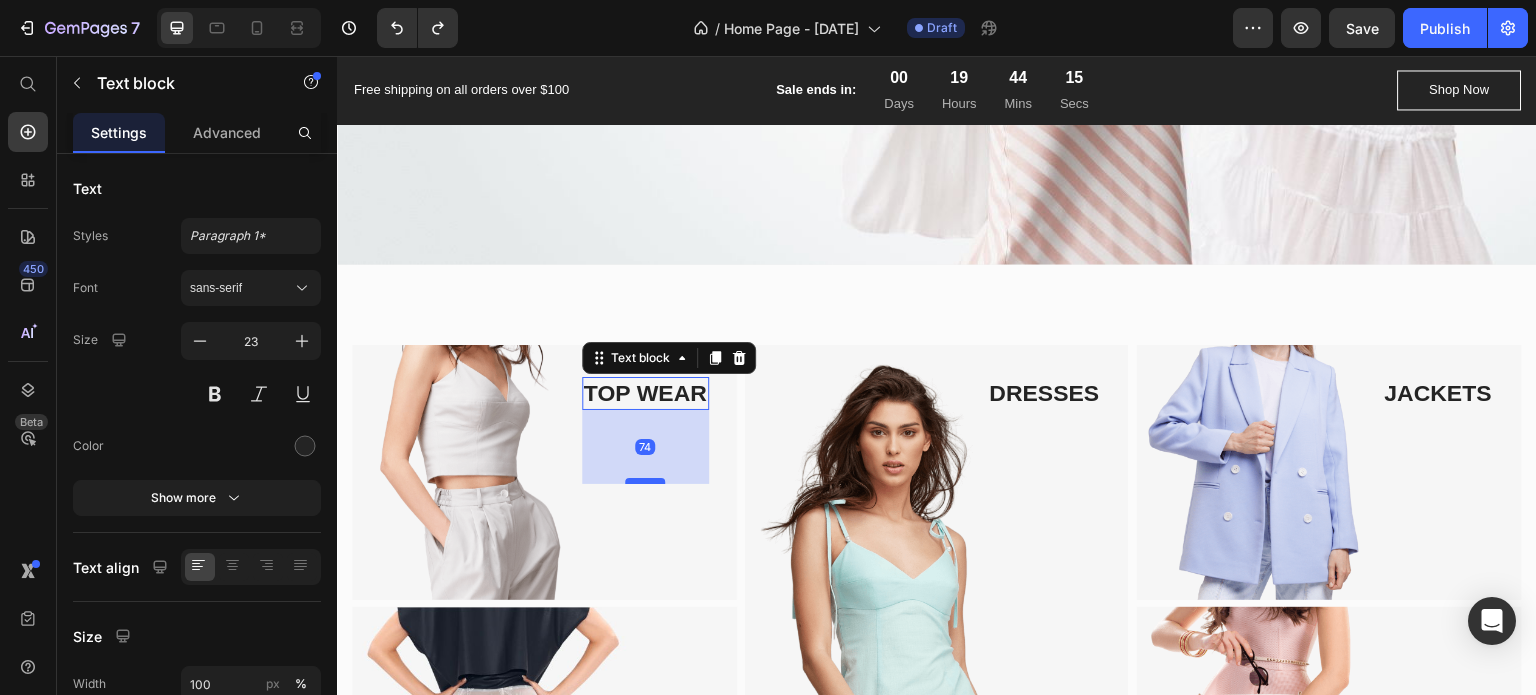 drag, startPoint x: 649, startPoint y: 408, endPoint x: 640, endPoint y: 479, distance: 71.568146 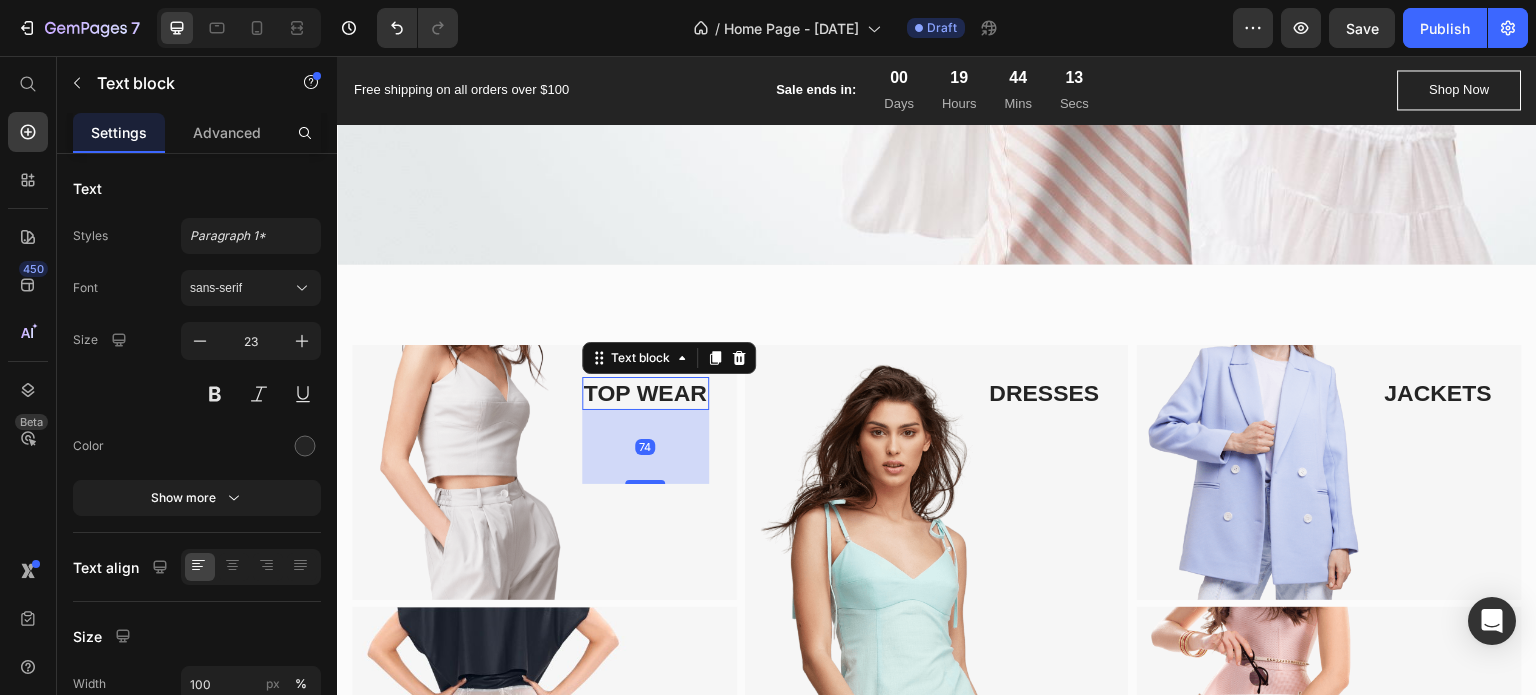 click on "TOP WEAR" at bounding box center (645, 394) 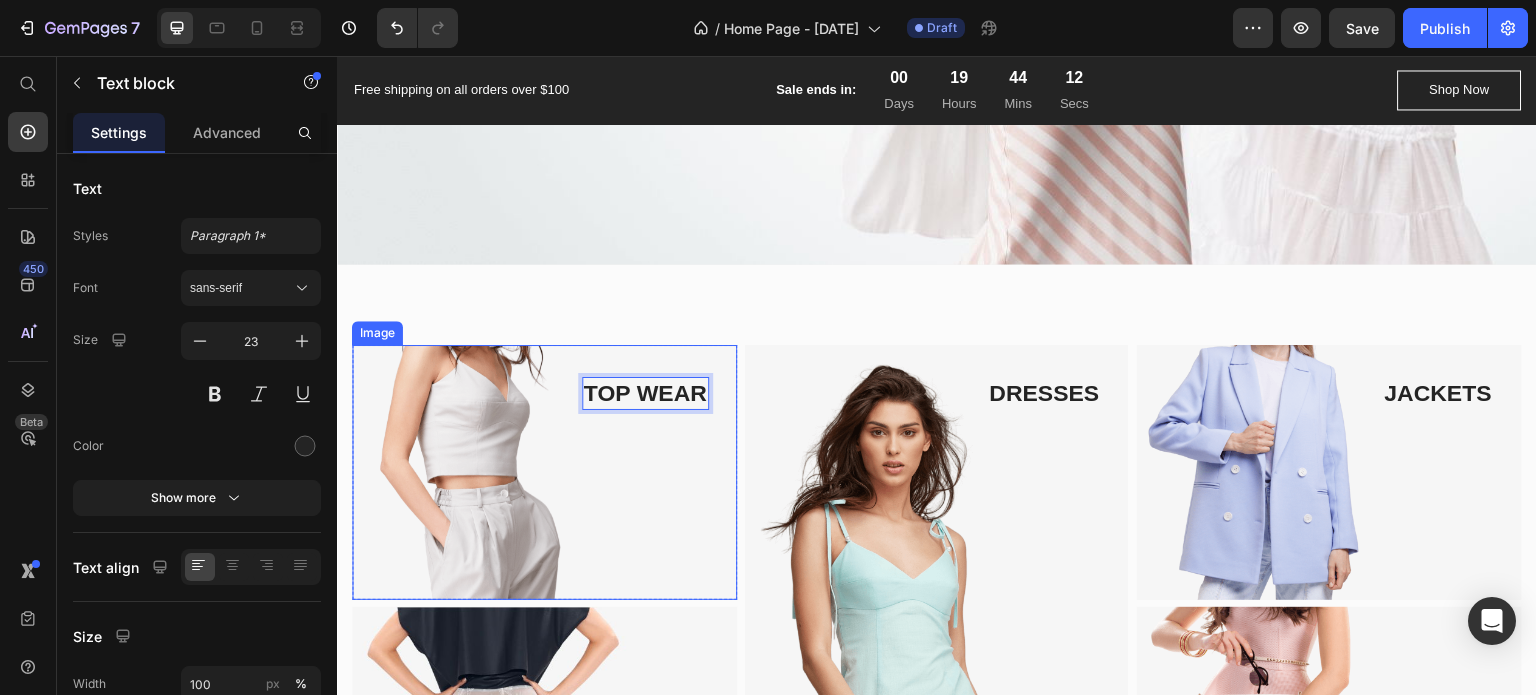 drag, startPoint x: 646, startPoint y: 396, endPoint x: 649, endPoint y: 428, distance: 32.140316 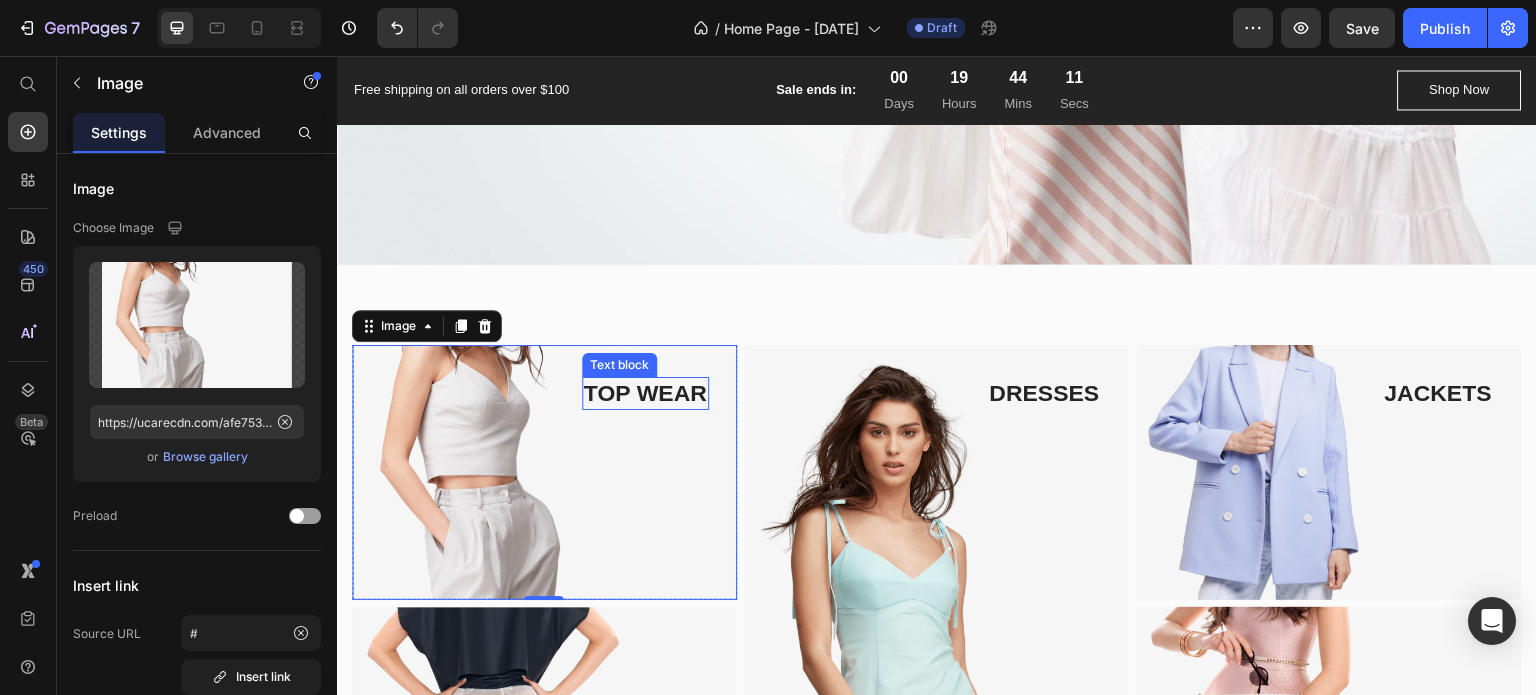 click on "TOP WEAR" at bounding box center (645, 394) 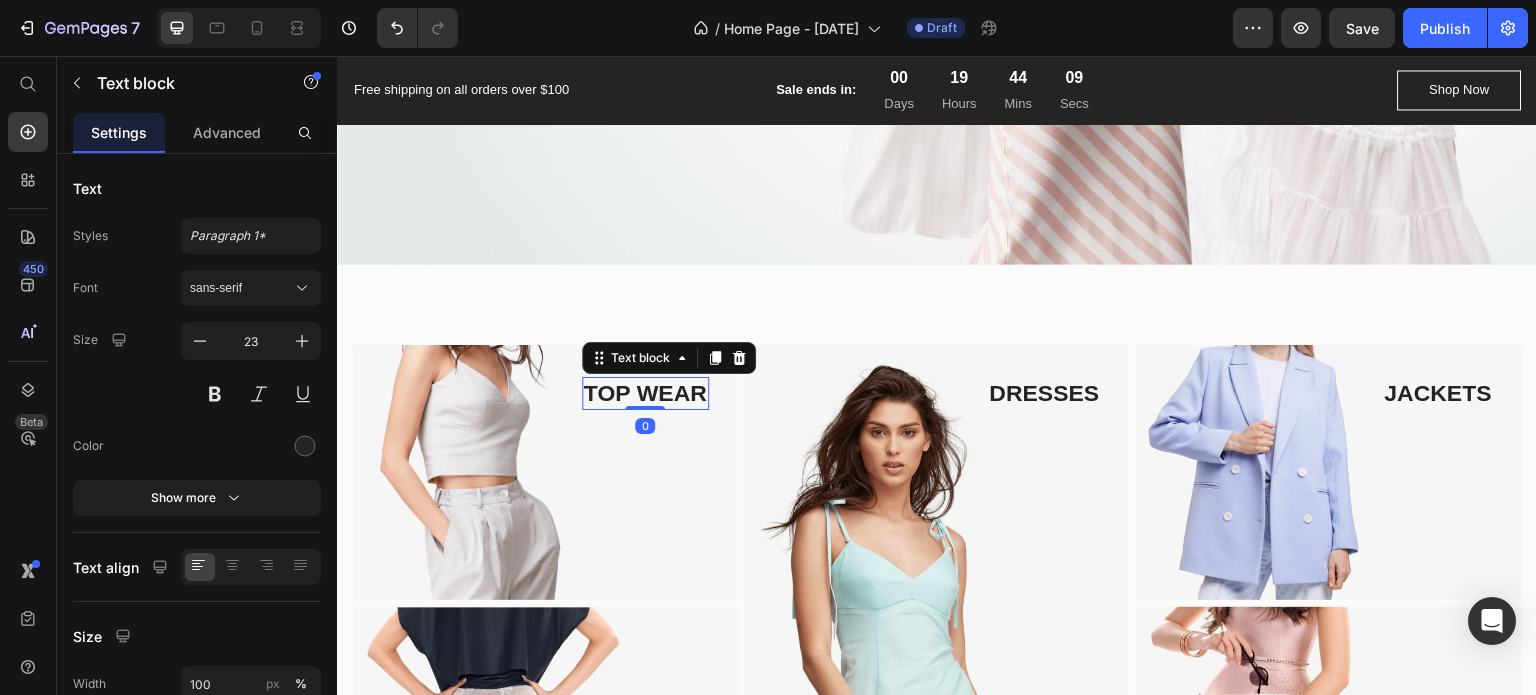 drag, startPoint x: 632, startPoint y: 480, endPoint x: 639, endPoint y: 376, distance: 104.23531 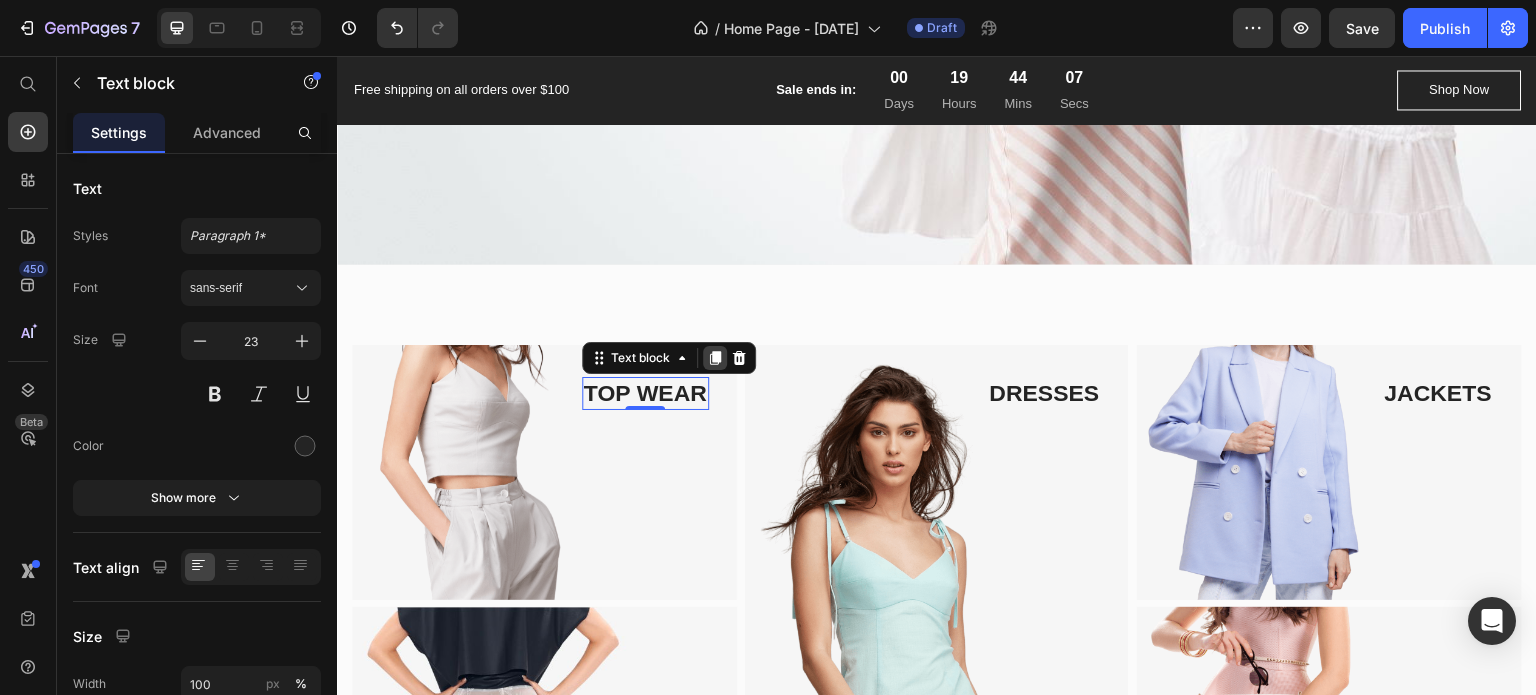click 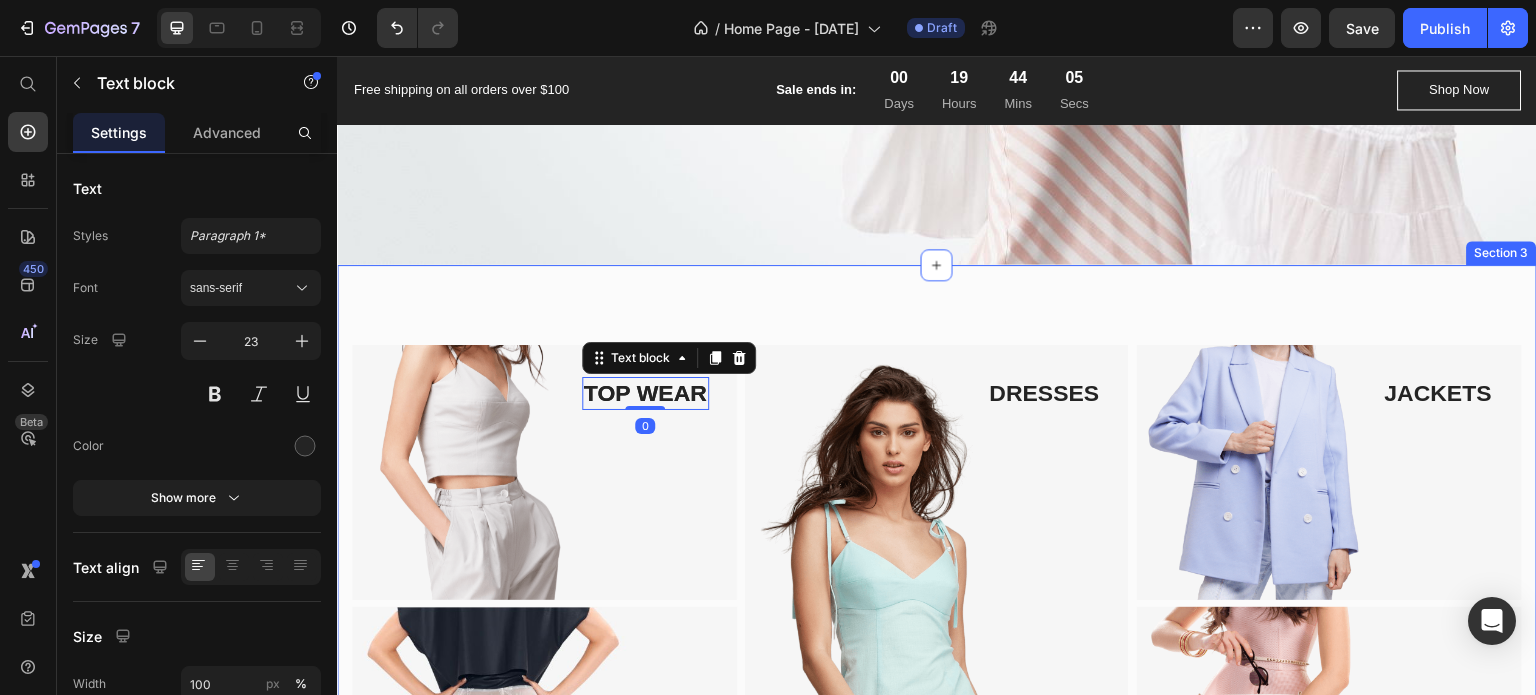 click on "TOP WEAR Text block TOP WEAR Text block   0 Image Row BOTTOM WEAR Text block Image Row DRESSES Text block Image Row JACKETS Text block Image Row ACCESSORIES Text block Image Row Row Section 3" at bounding box center [937, 564] 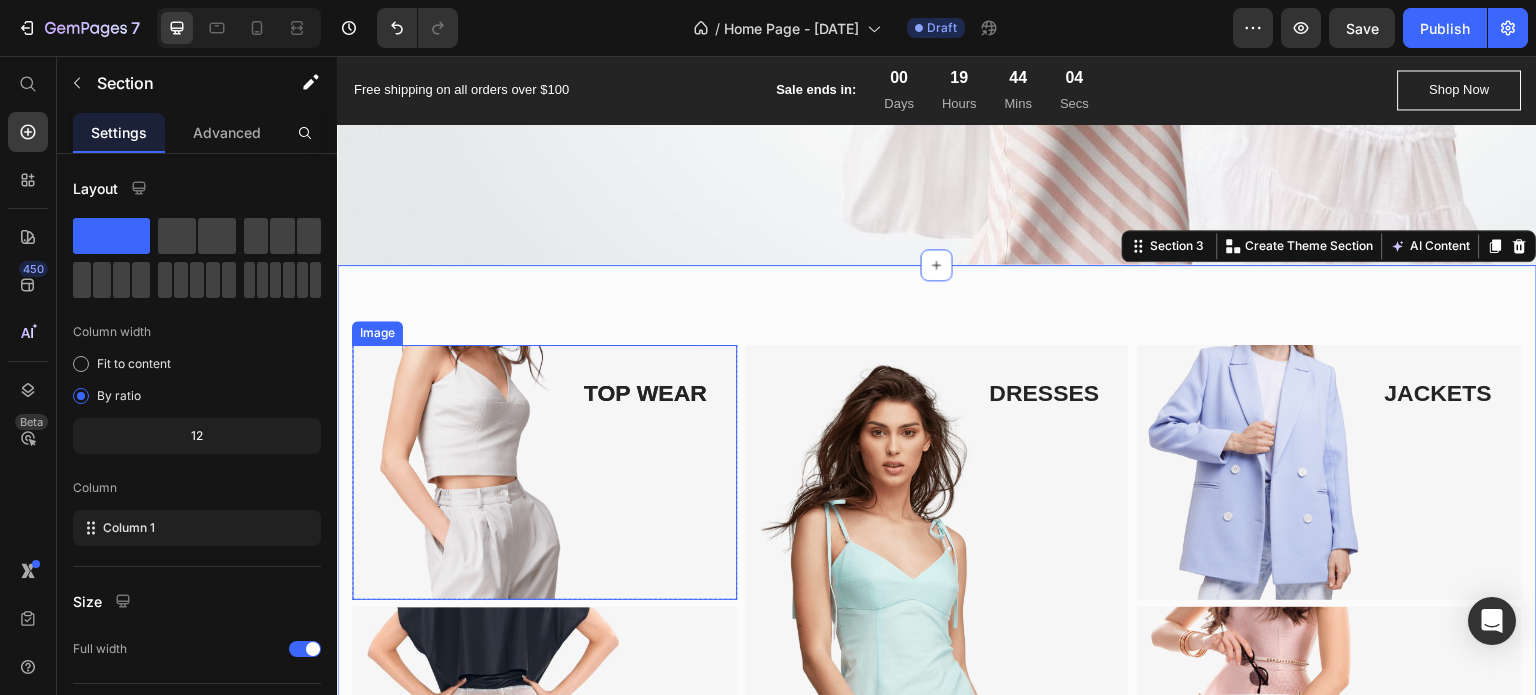 click at bounding box center [544, 473] 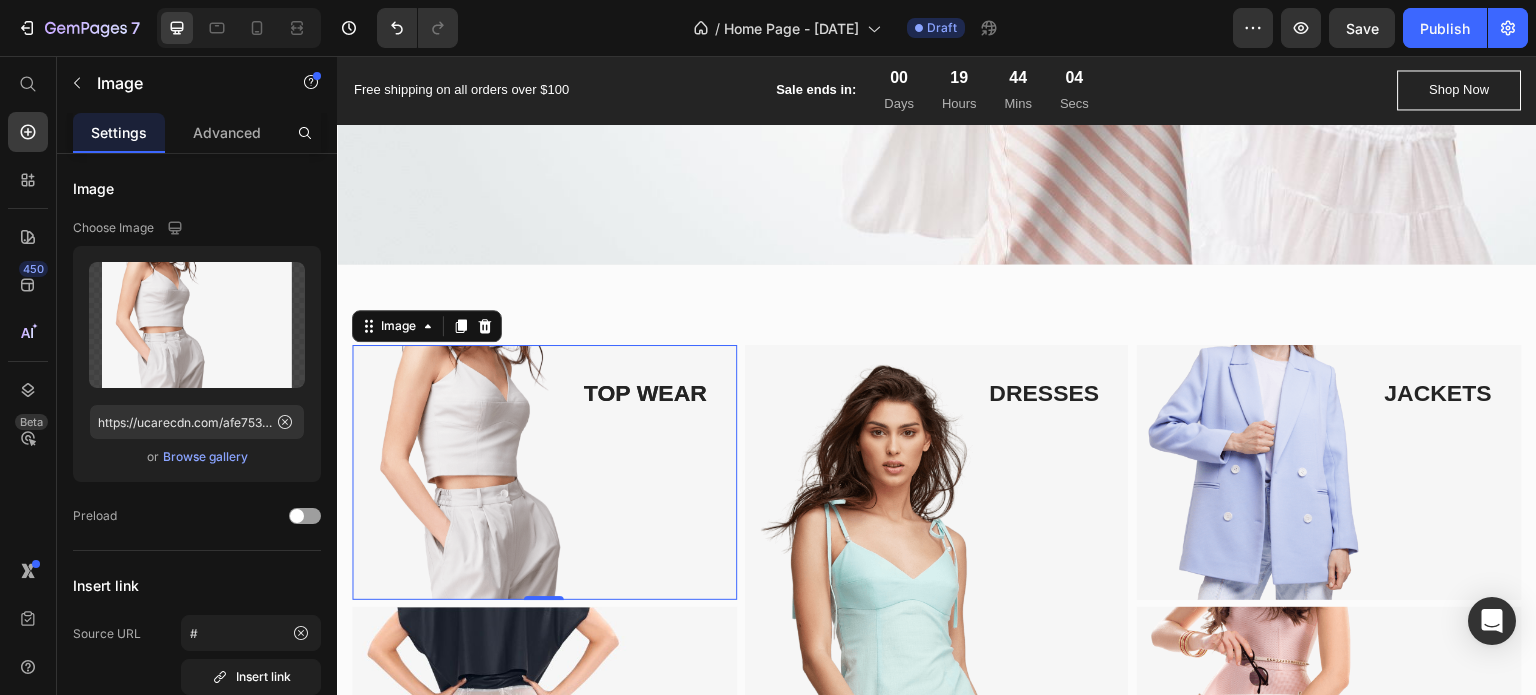 click at bounding box center [544, 473] 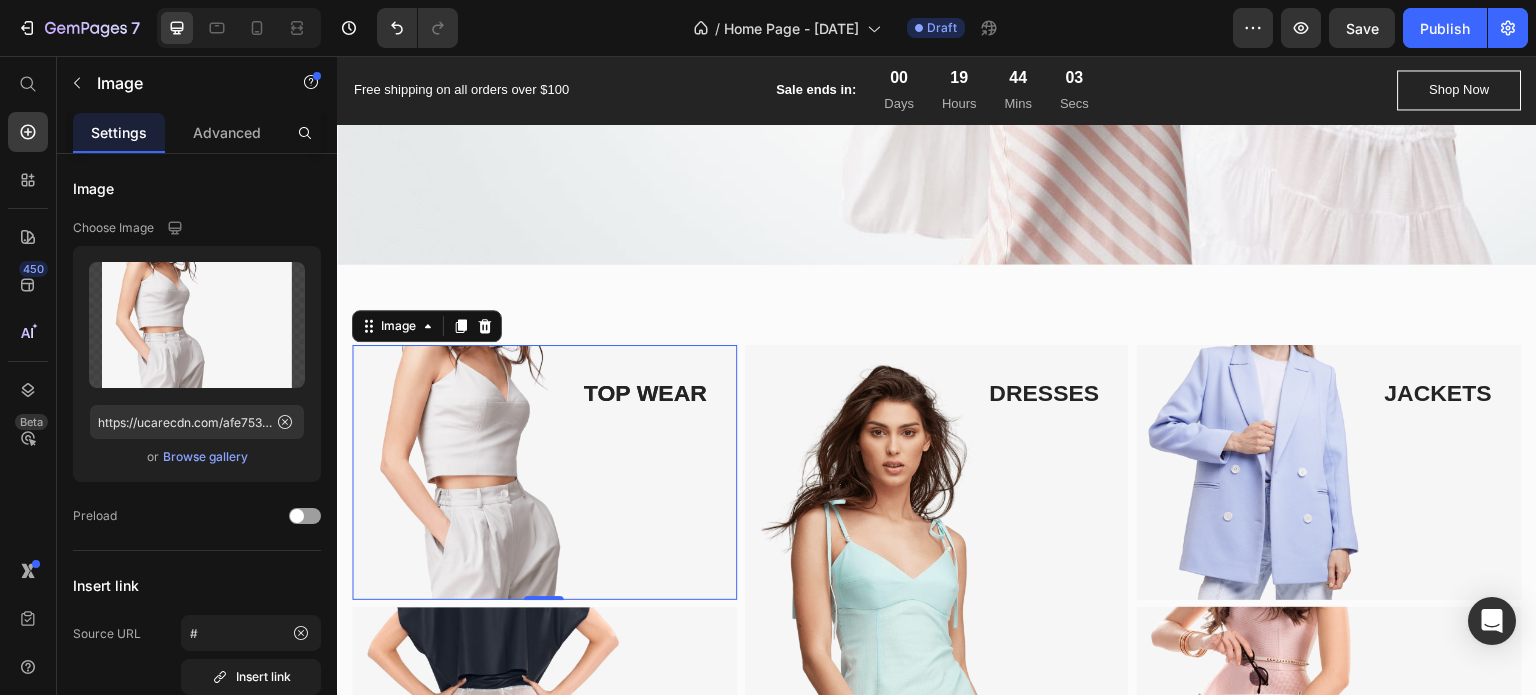 click at bounding box center (544, 473) 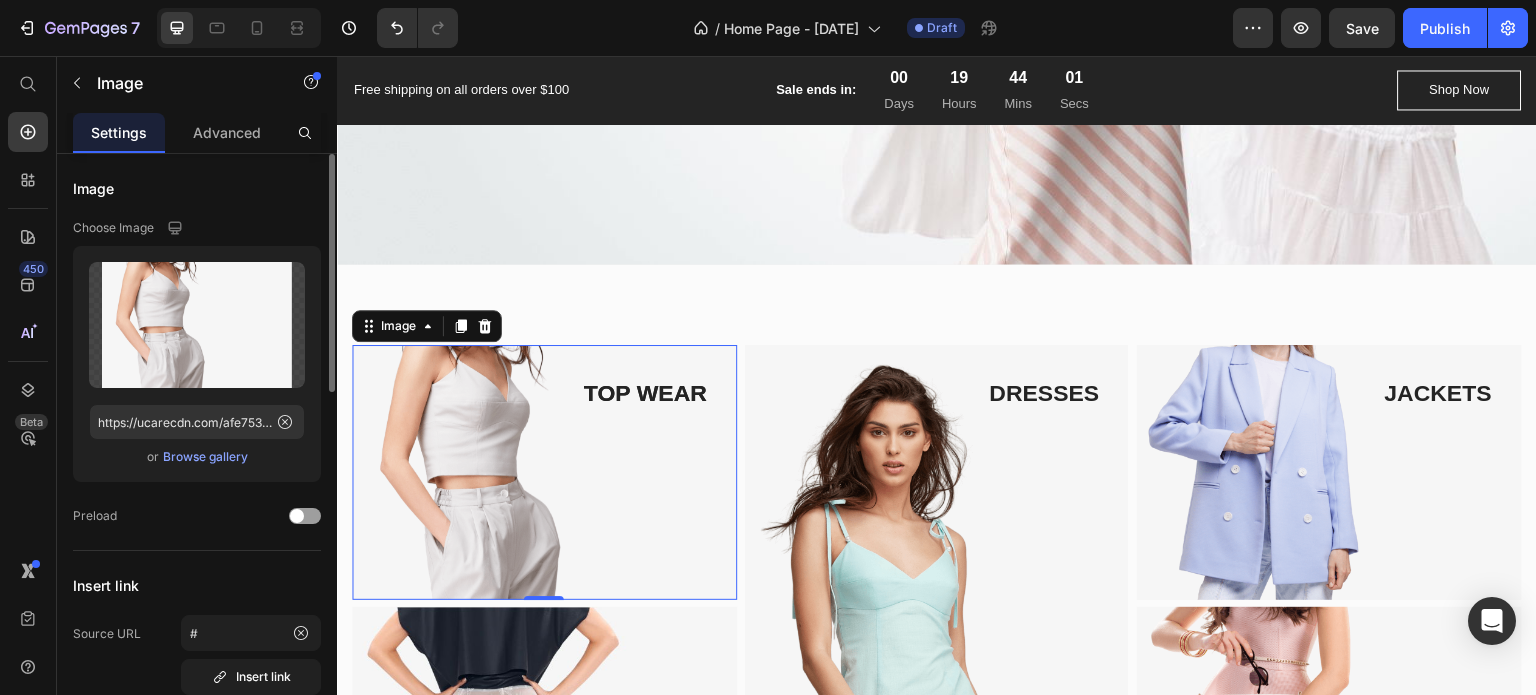 scroll, scrollTop: 100, scrollLeft: 0, axis: vertical 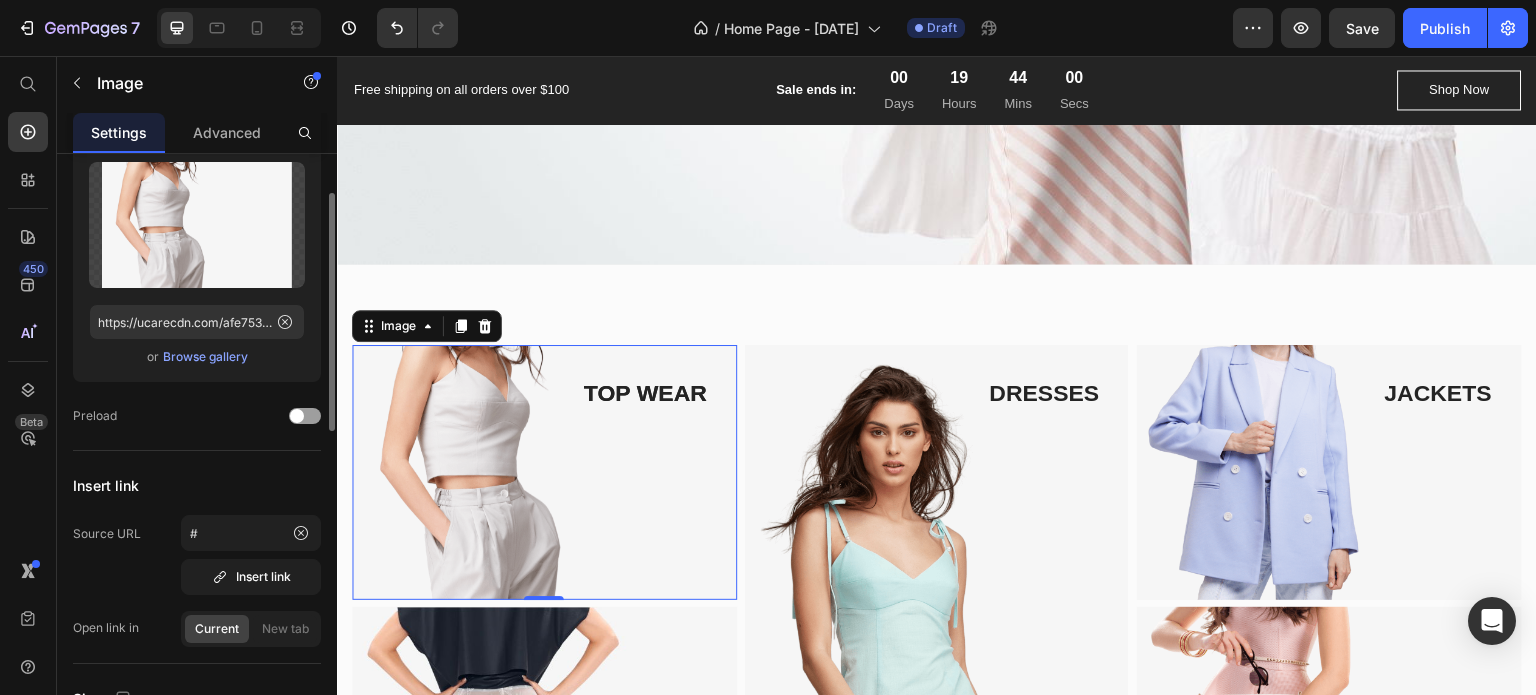 click on "Browse gallery" at bounding box center [205, 357] 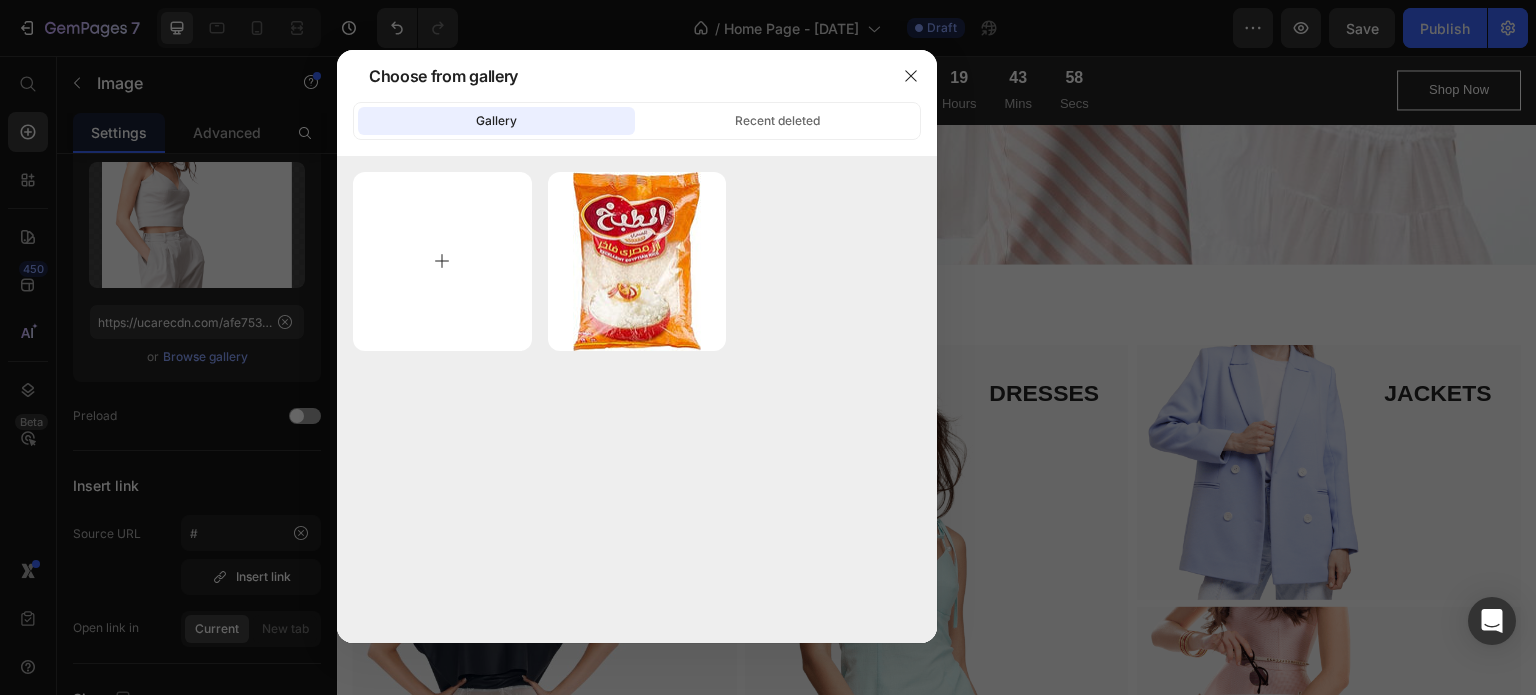 click at bounding box center (442, 261) 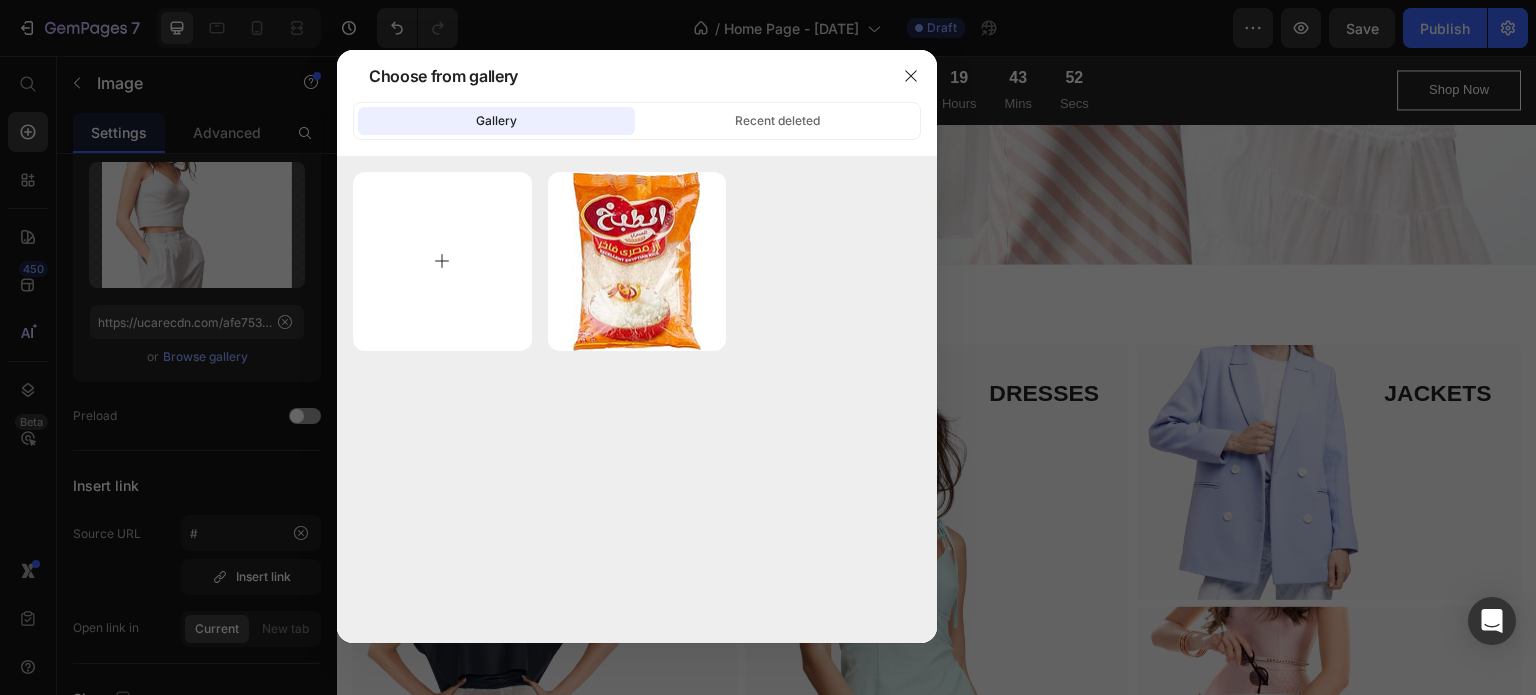 type on "C:\fakepath\مرقة دجاج ماجي 48 قطعة.jpeg" 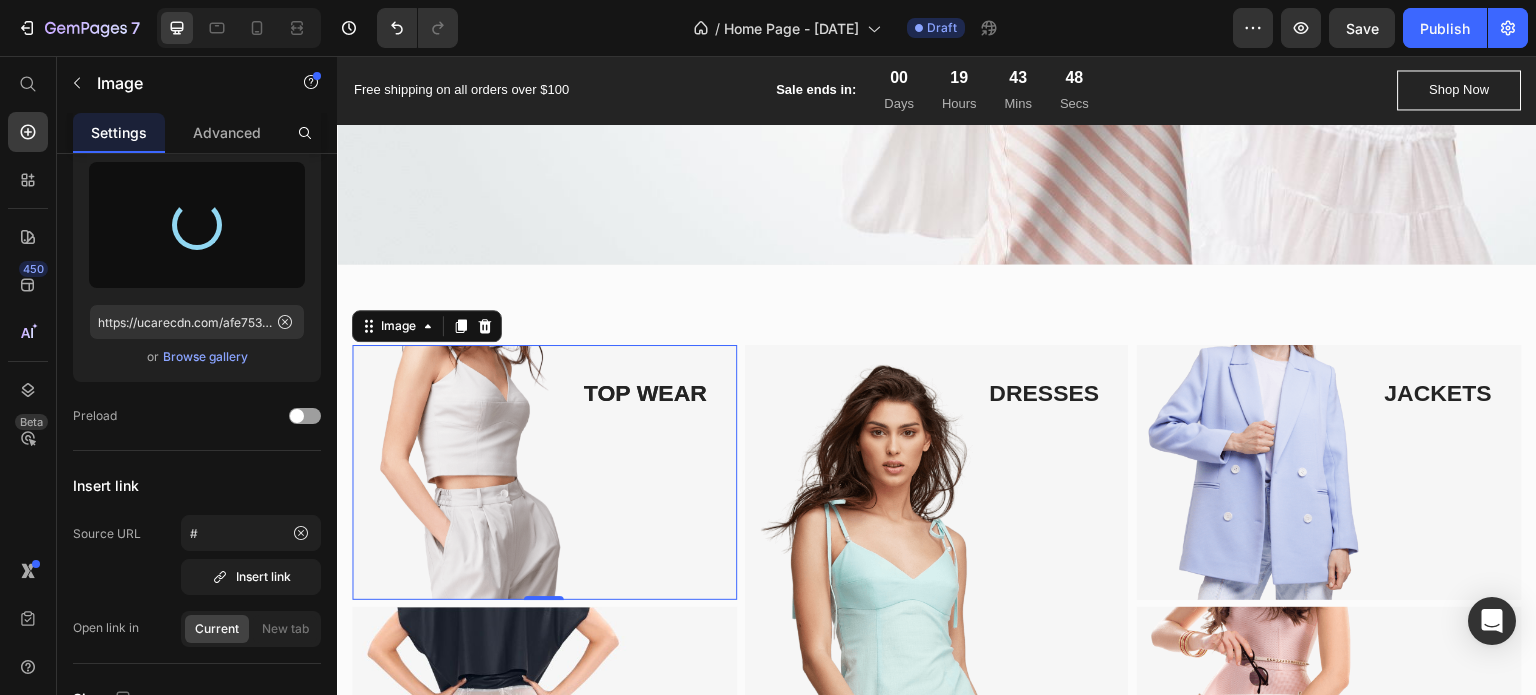 type on "https://cdn.shopify.com/s/files/1/0711/9152/7620/files/gempages_575396419309928991-fb71ec01-0128-4c48-835c-b83ef328305d.jpg" 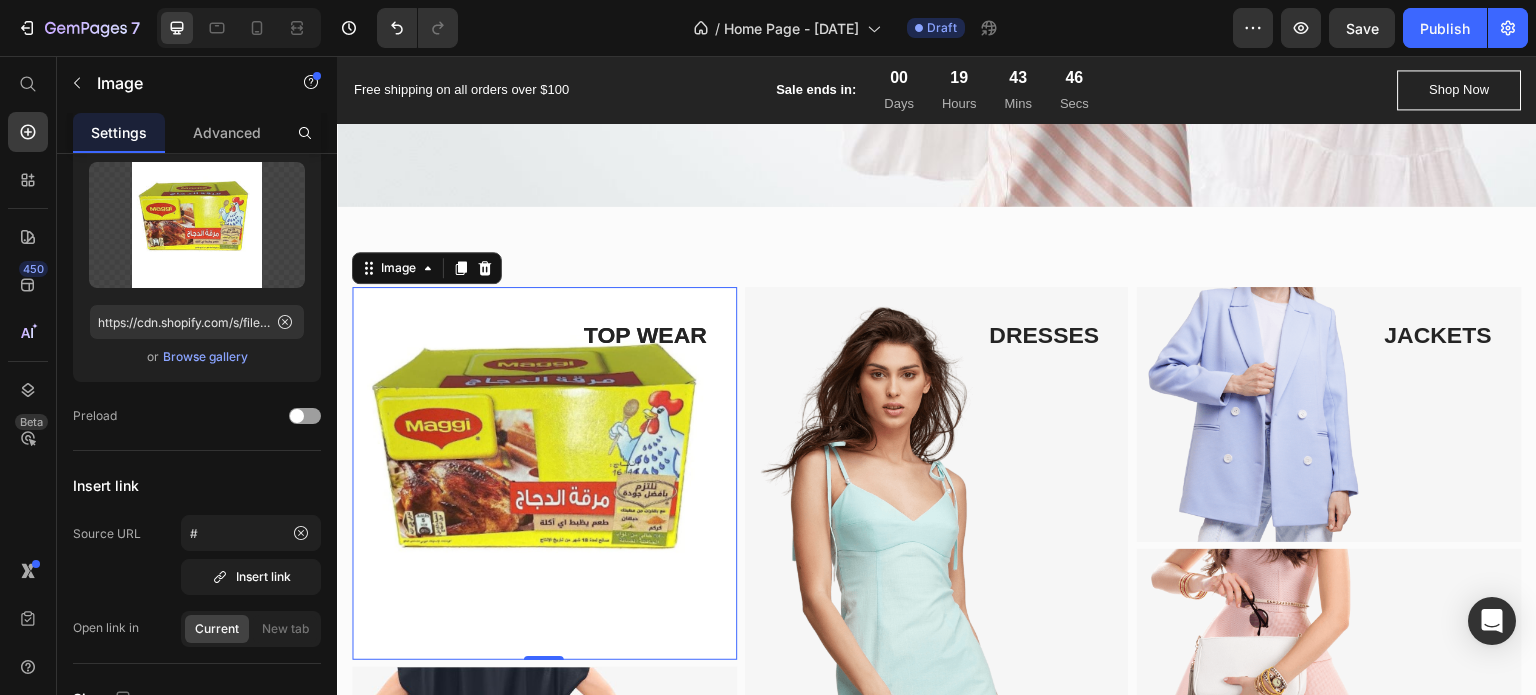scroll, scrollTop: 700, scrollLeft: 0, axis: vertical 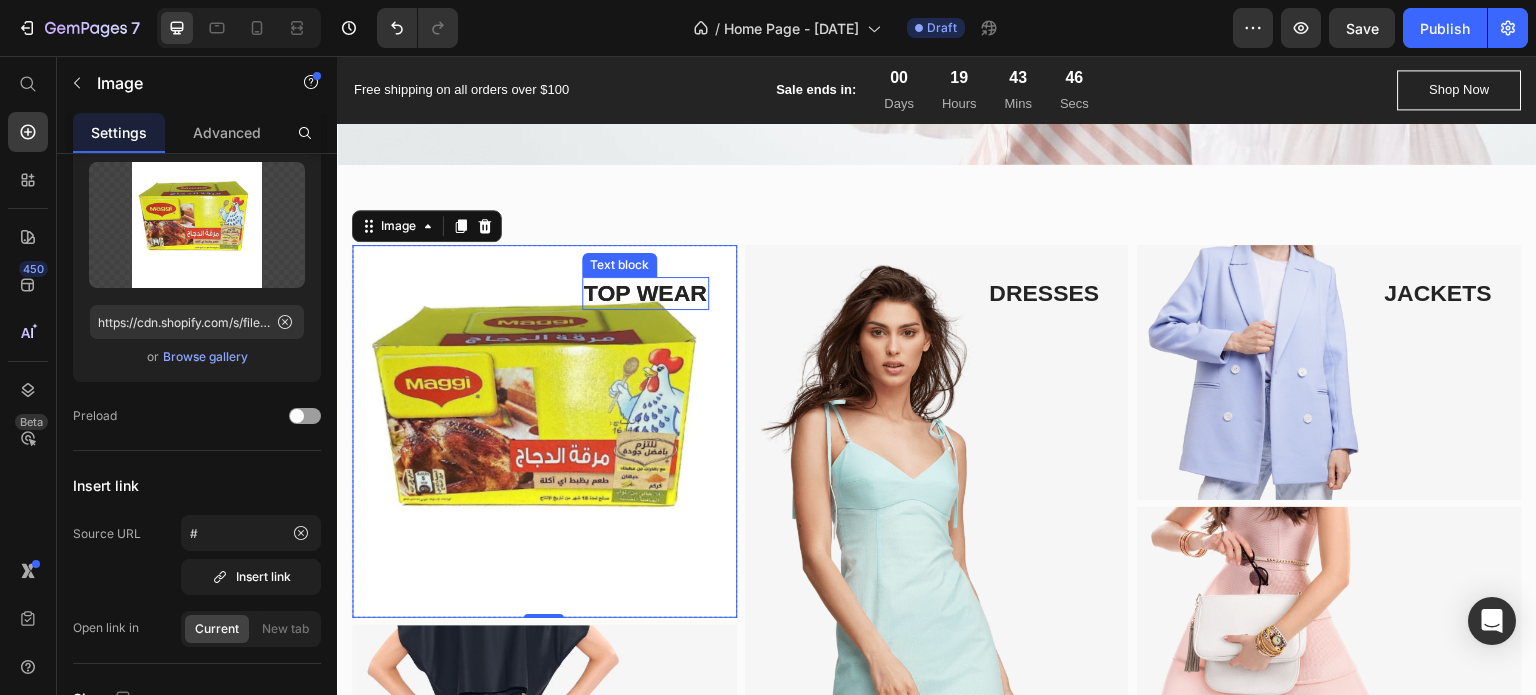 click on "TOP WEAR" at bounding box center (645, 294) 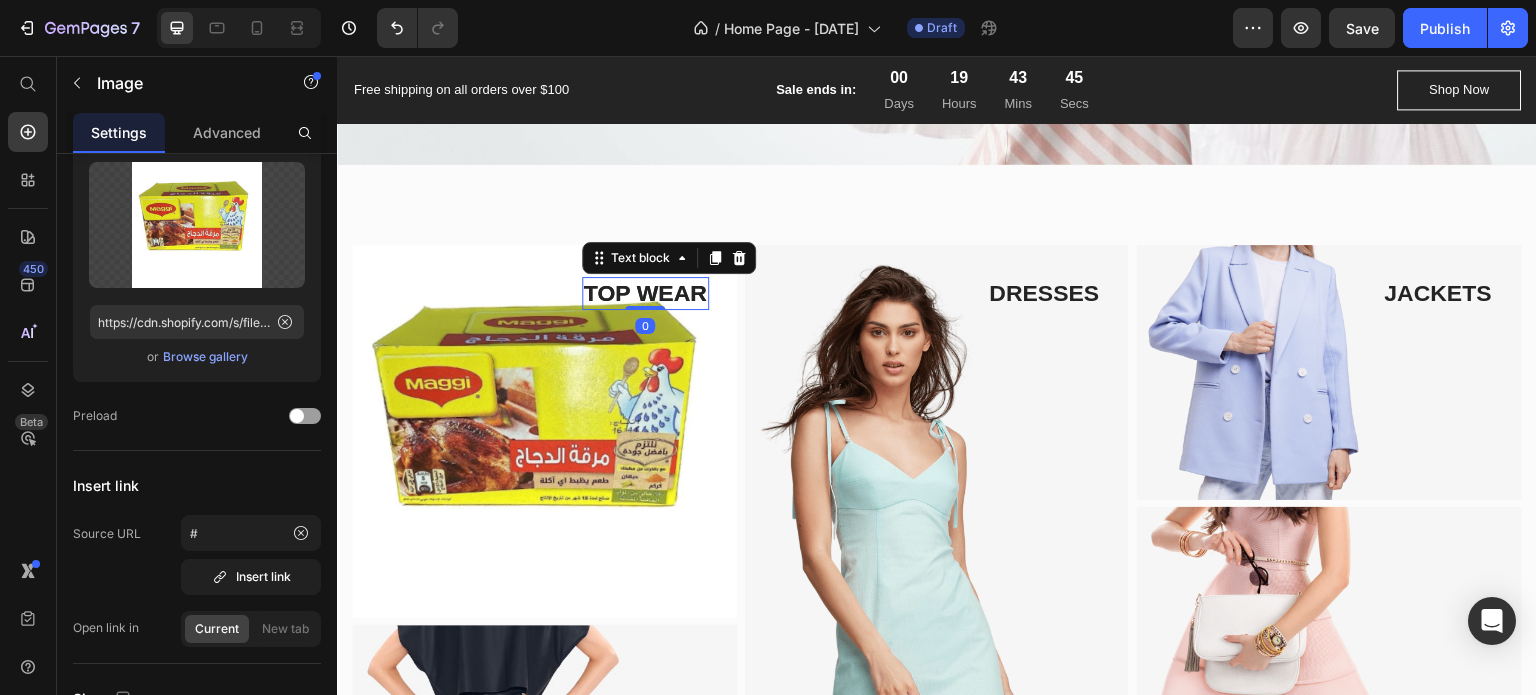 scroll, scrollTop: 0, scrollLeft: 0, axis: both 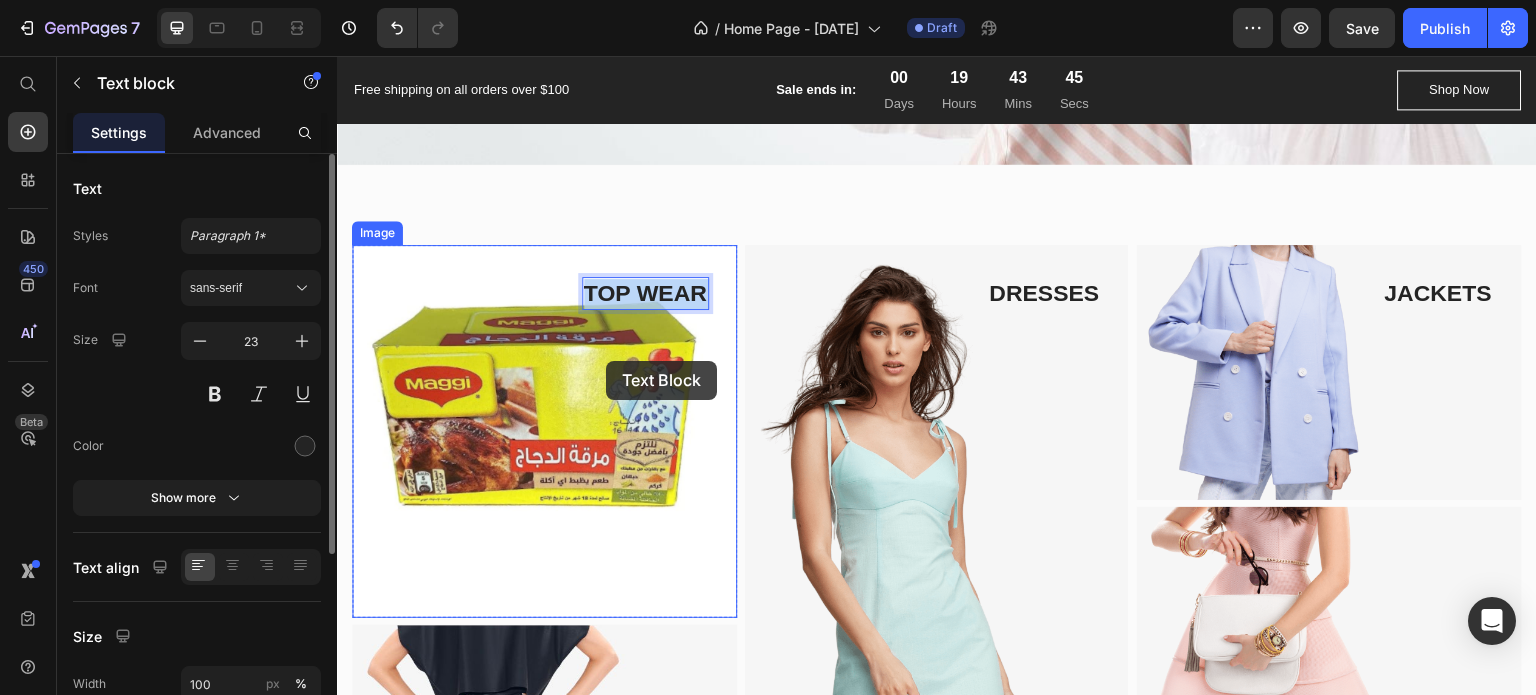 drag, startPoint x: 605, startPoint y: 302, endPoint x: 613, endPoint y: 329, distance: 28.160255 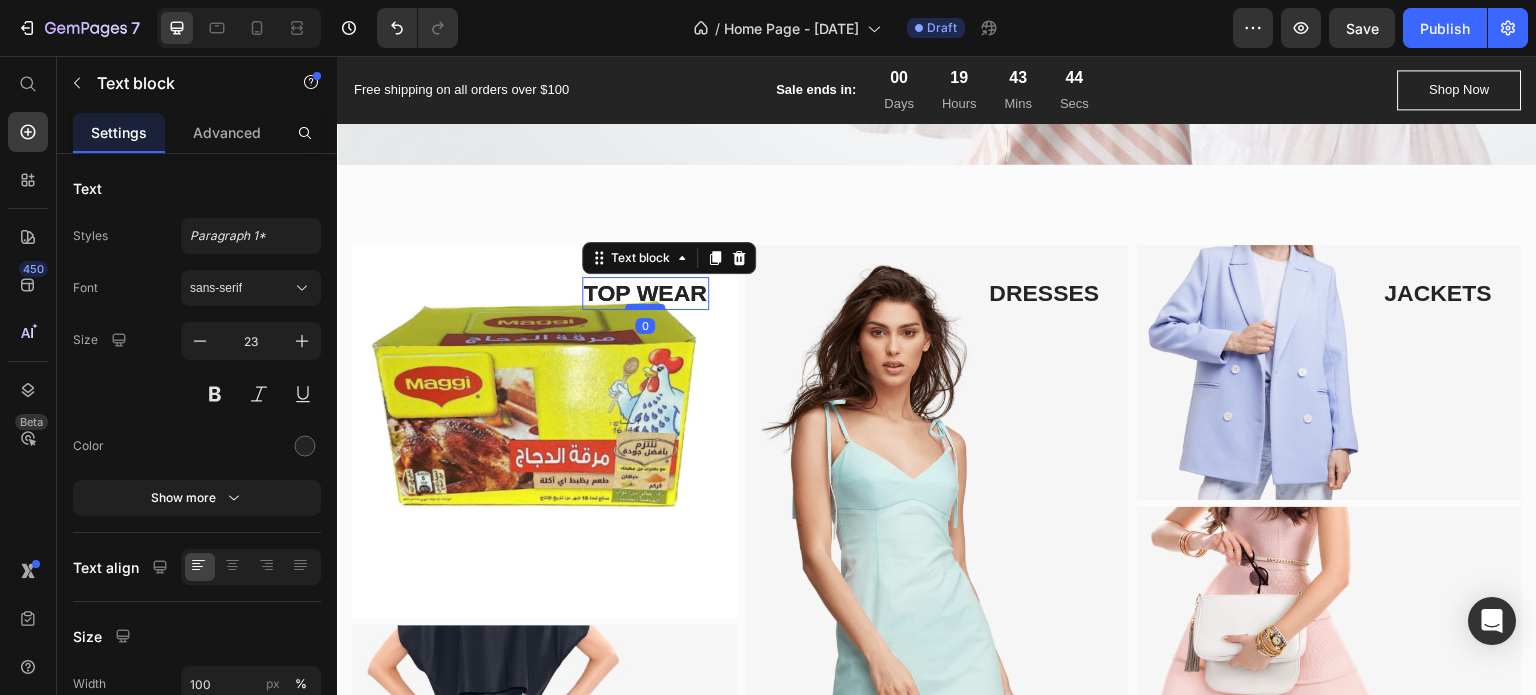 click at bounding box center (645, 307) 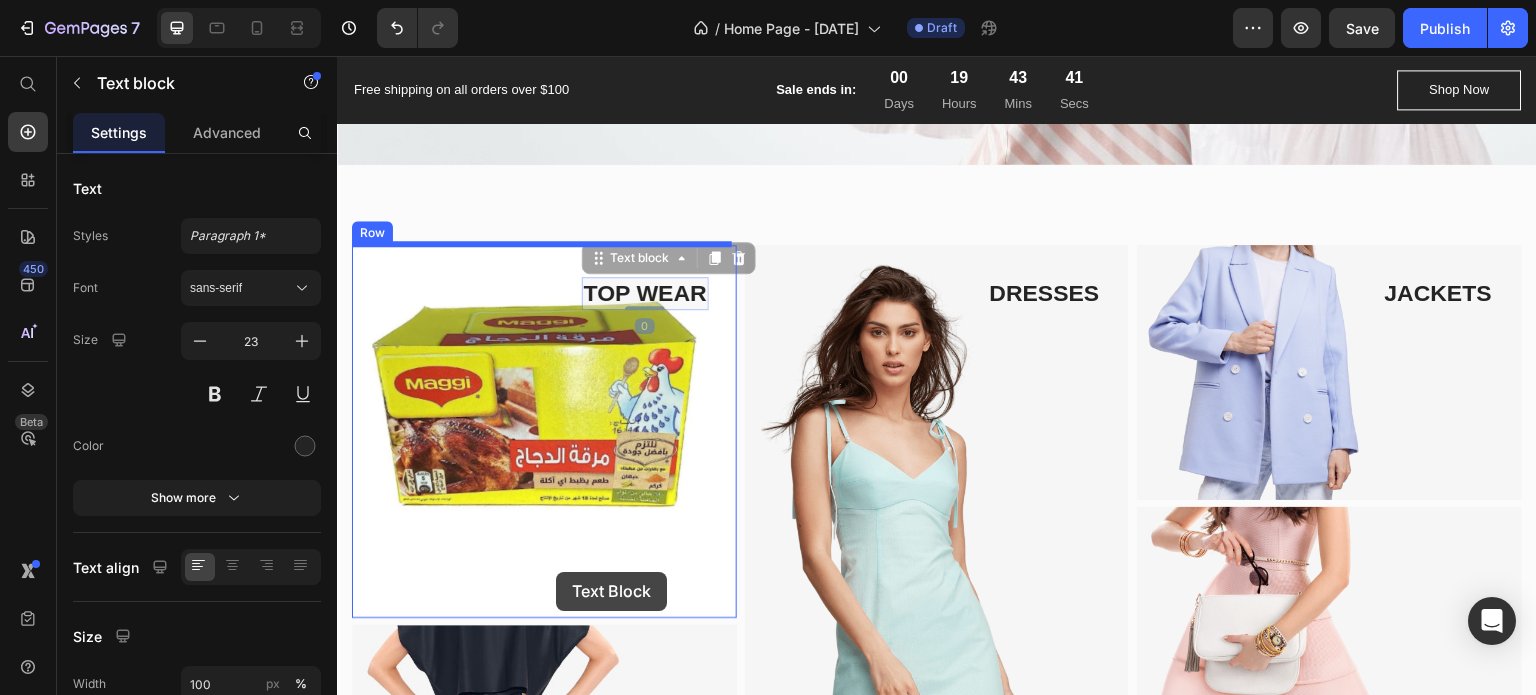 drag, startPoint x: 678, startPoint y: 264, endPoint x: 556, endPoint y: 572, distance: 331.28235 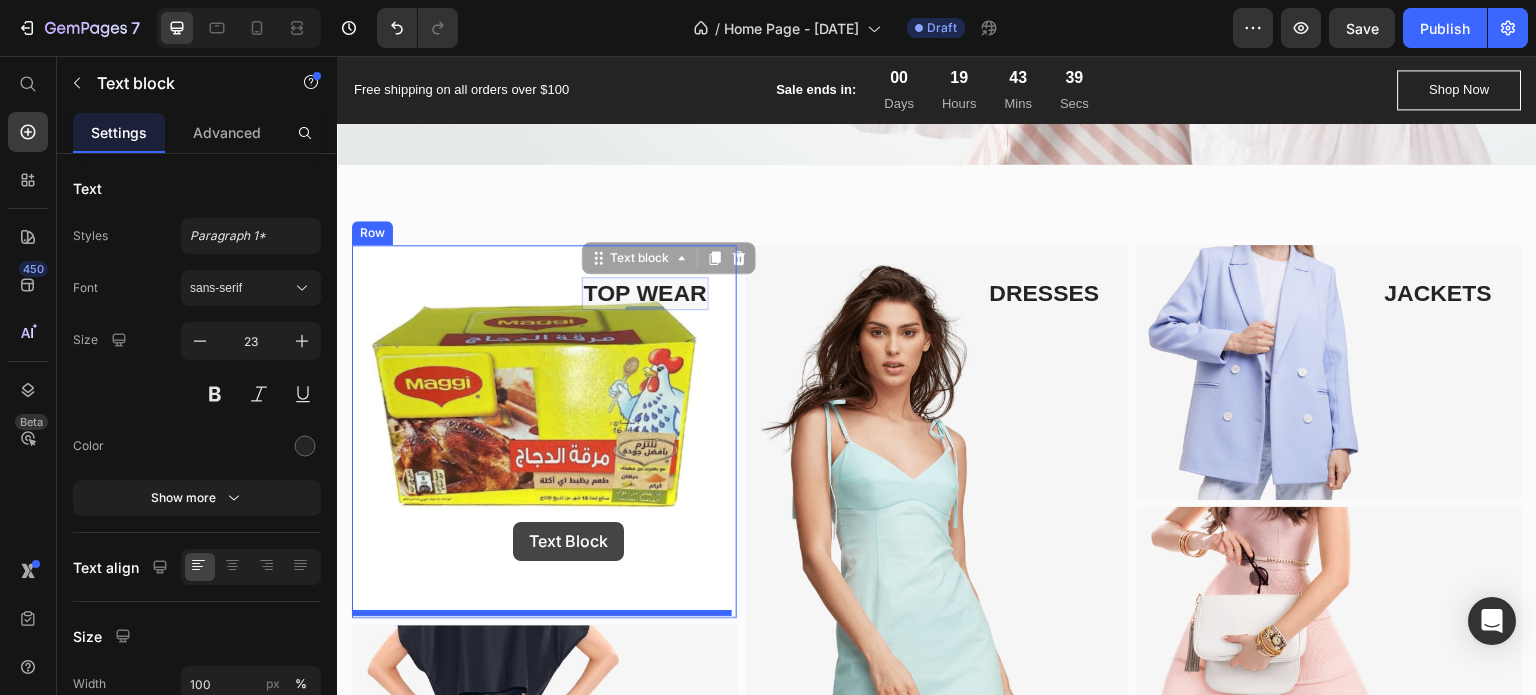 drag, startPoint x: 591, startPoint y: 255, endPoint x: 509, endPoint y: 528, distance: 285.04913 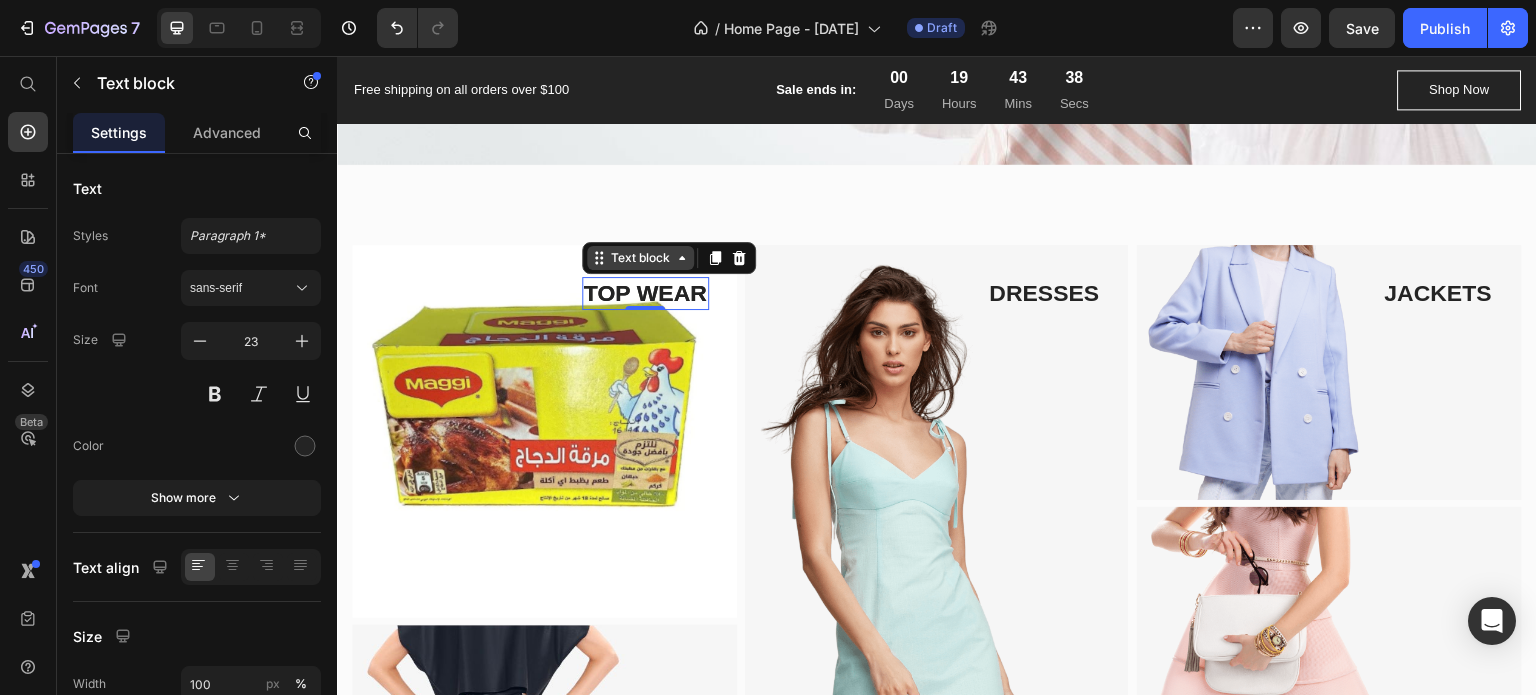 click 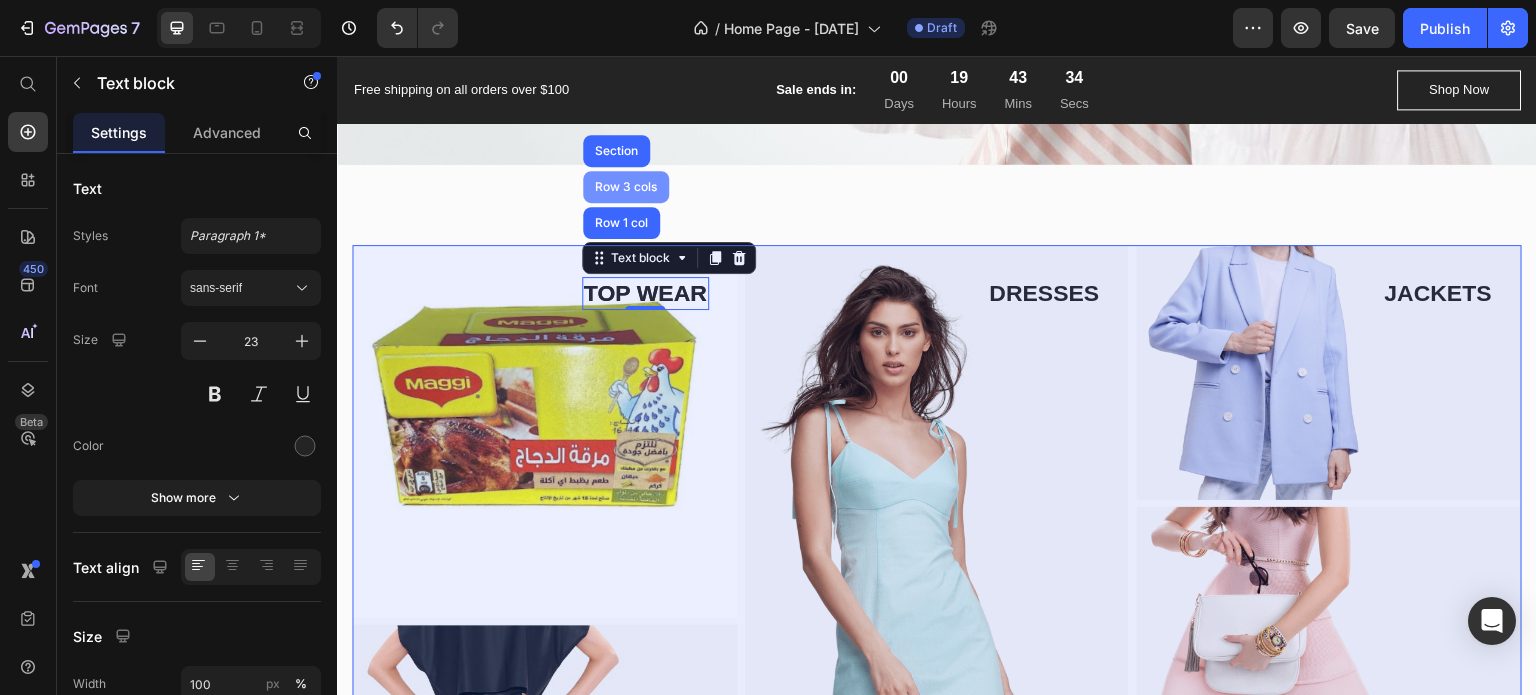 click on "Row 3 cols" at bounding box center [626, 187] 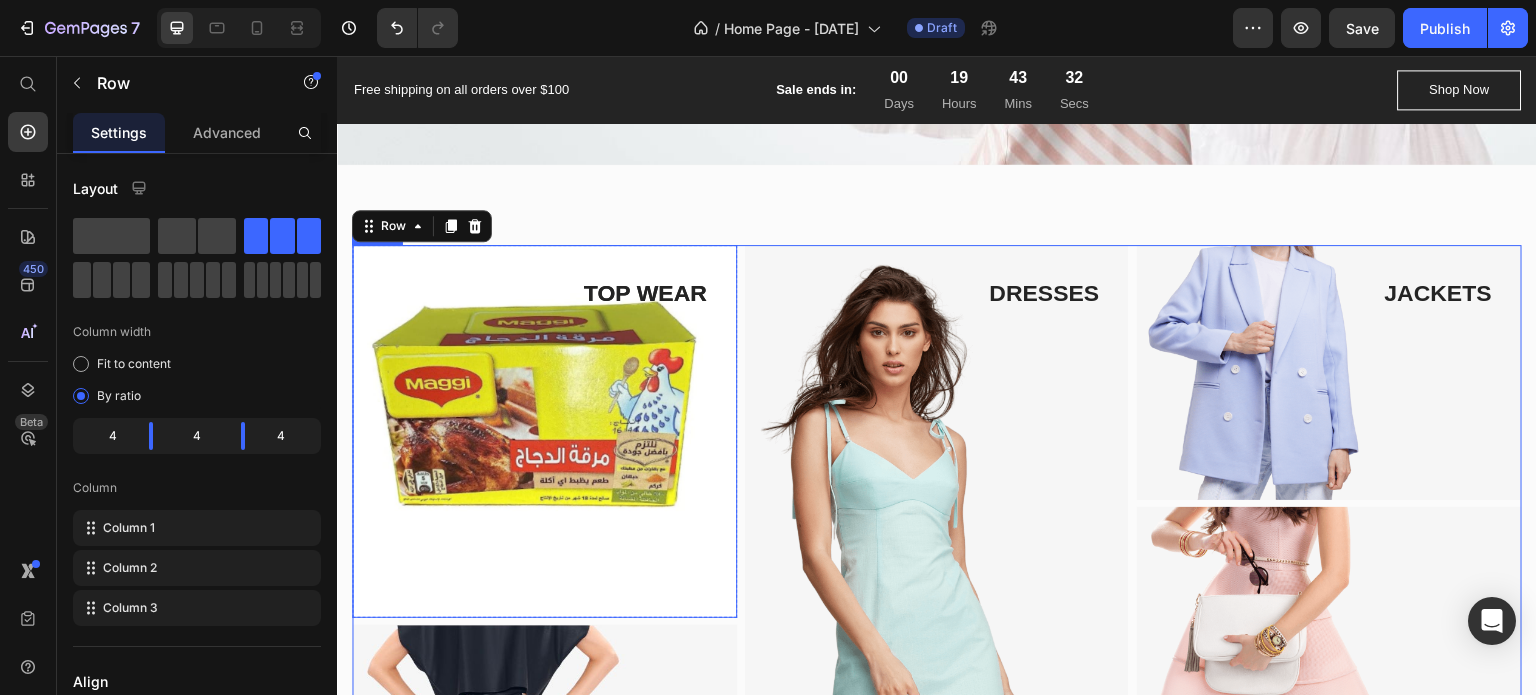 click at bounding box center (544, 431) 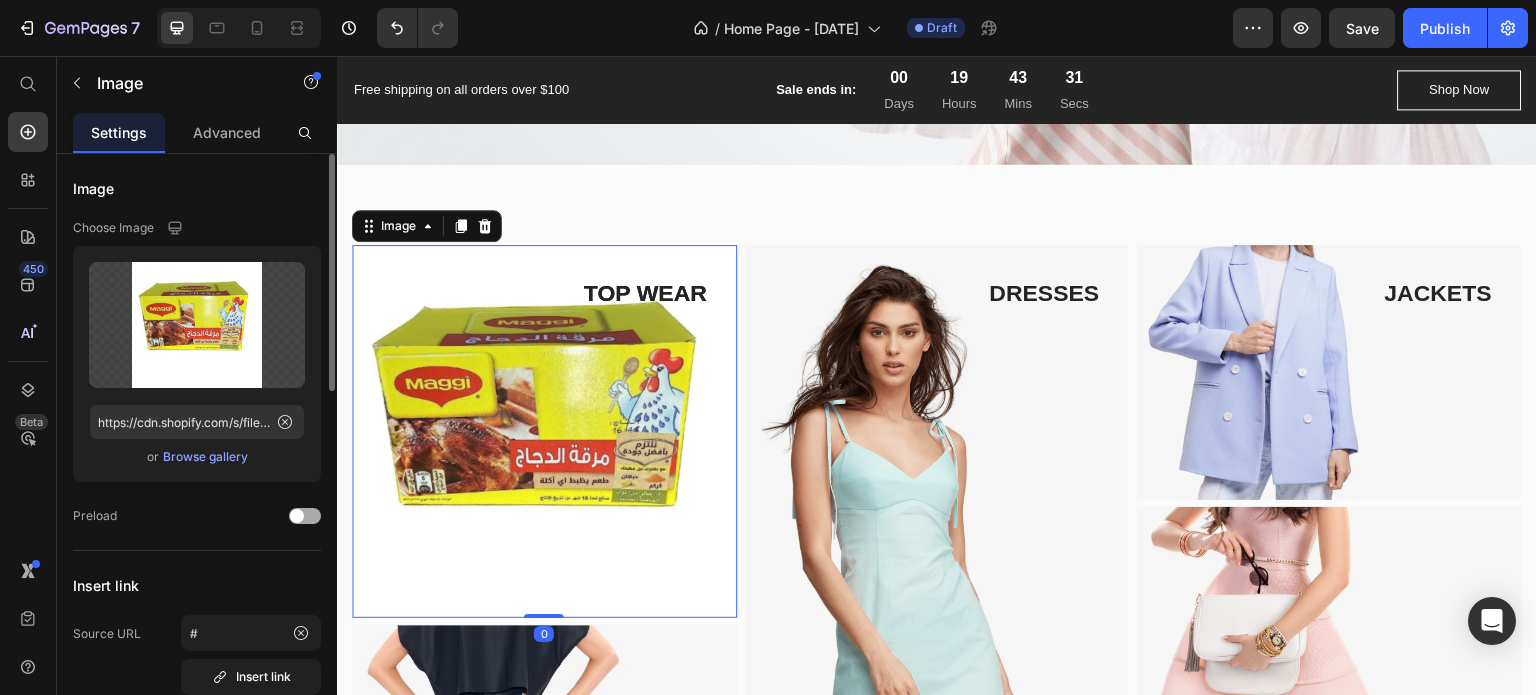 click at bounding box center (297, 516) 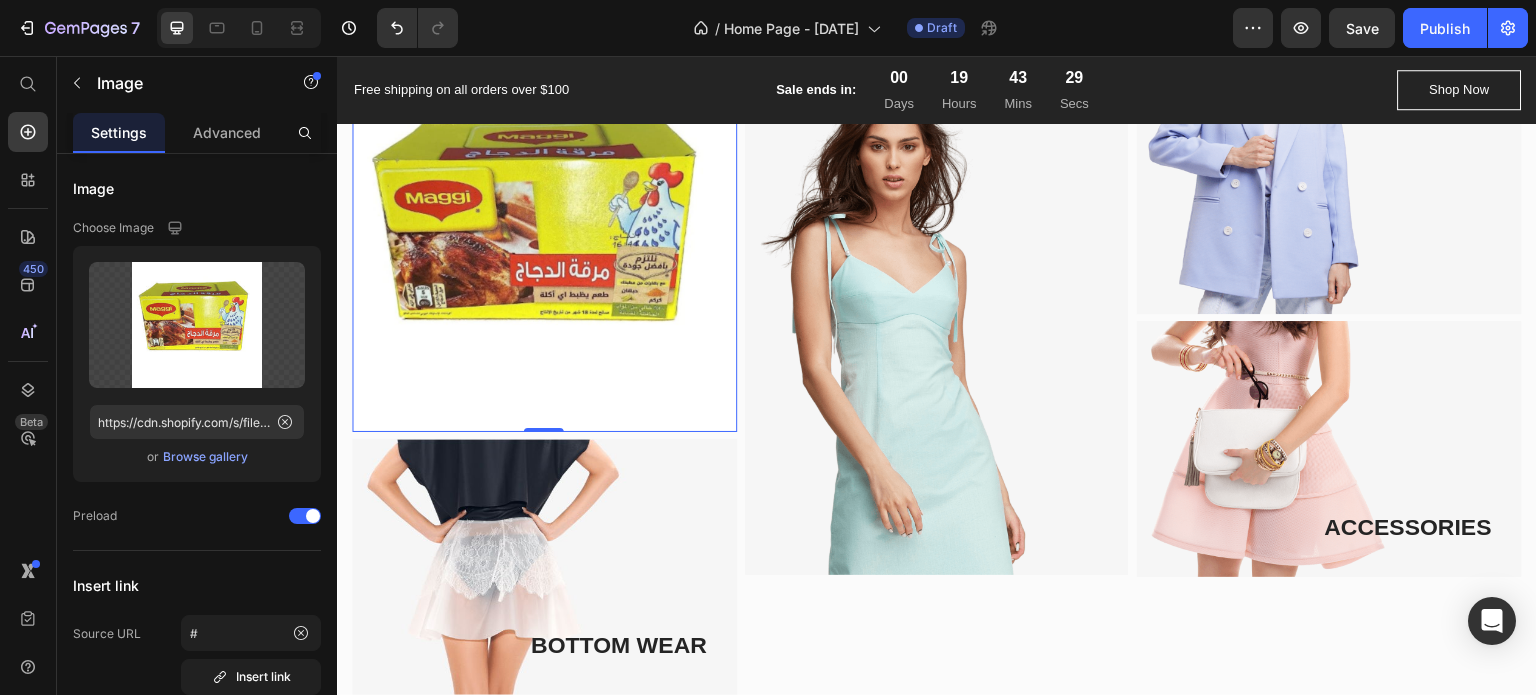 scroll, scrollTop: 900, scrollLeft: 0, axis: vertical 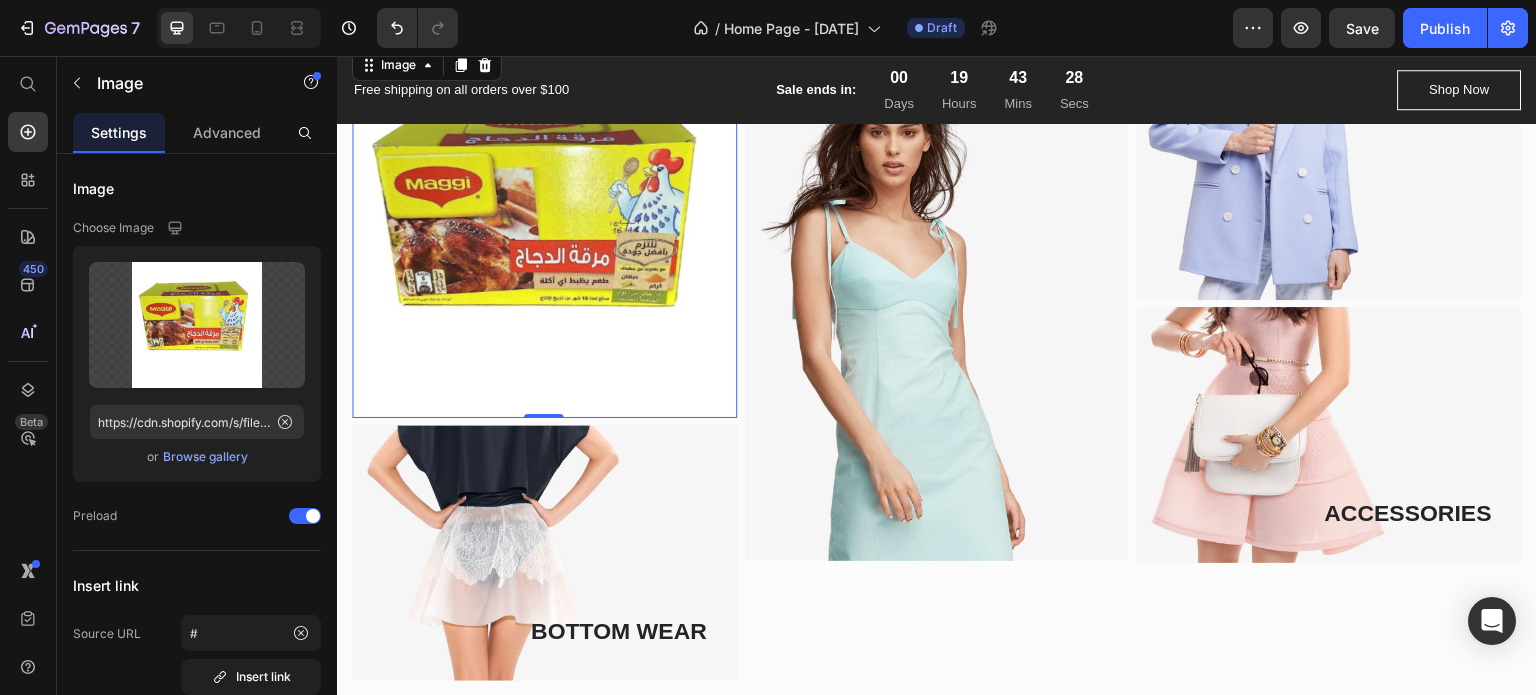 click at bounding box center [544, 231] 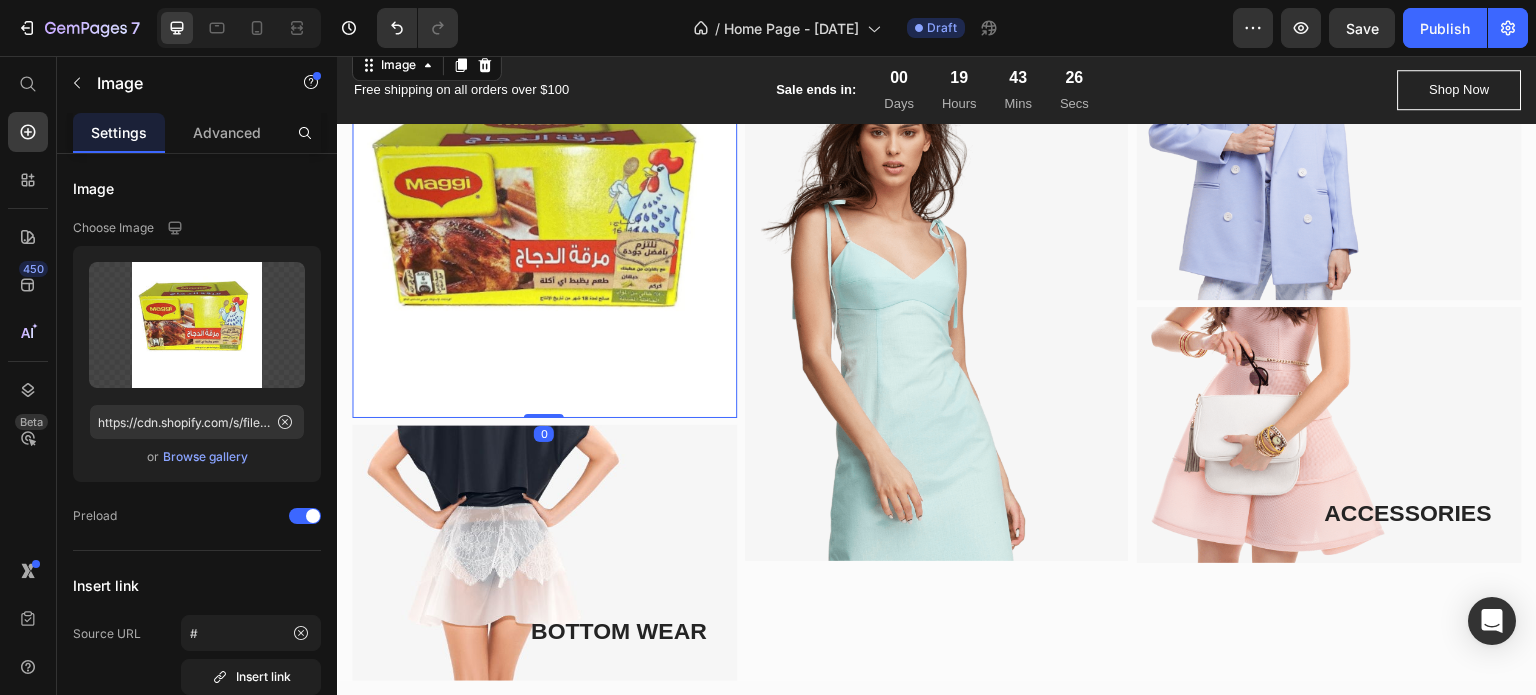 drag, startPoint x: 540, startPoint y: 412, endPoint x: 542, endPoint y: 356, distance: 56.0357 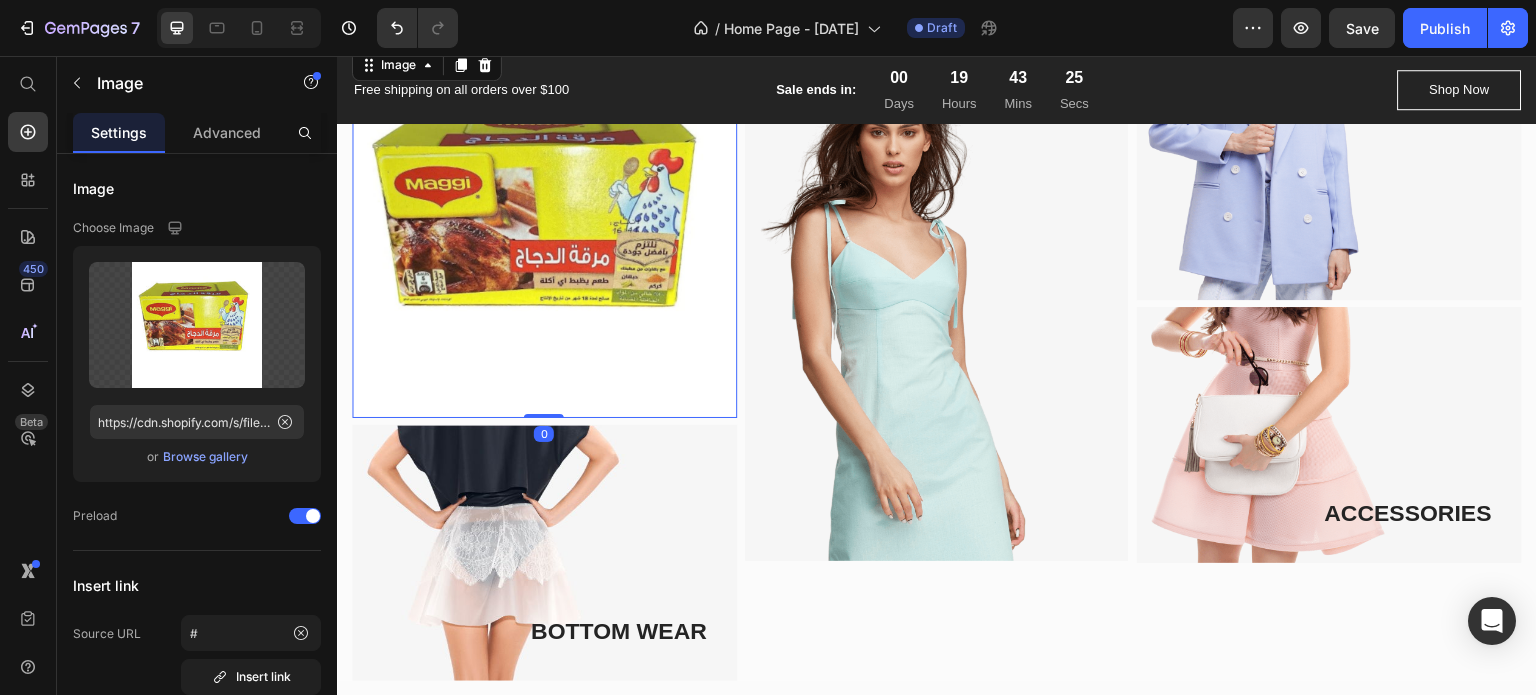 drag, startPoint x: 541, startPoint y: 408, endPoint x: 556, endPoint y: 307, distance: 102.10779 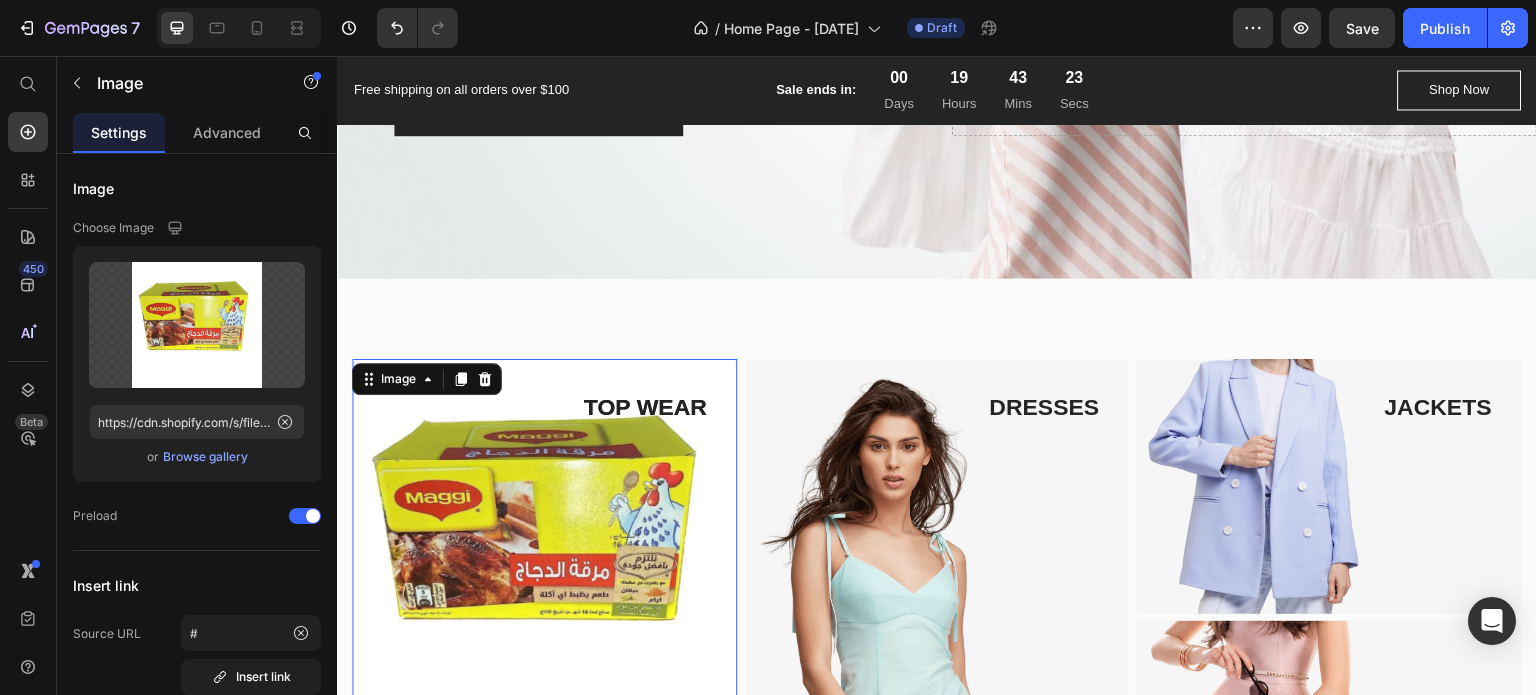 scroll, scrollTop: 600, scrollLeft: 0, axis: vertical 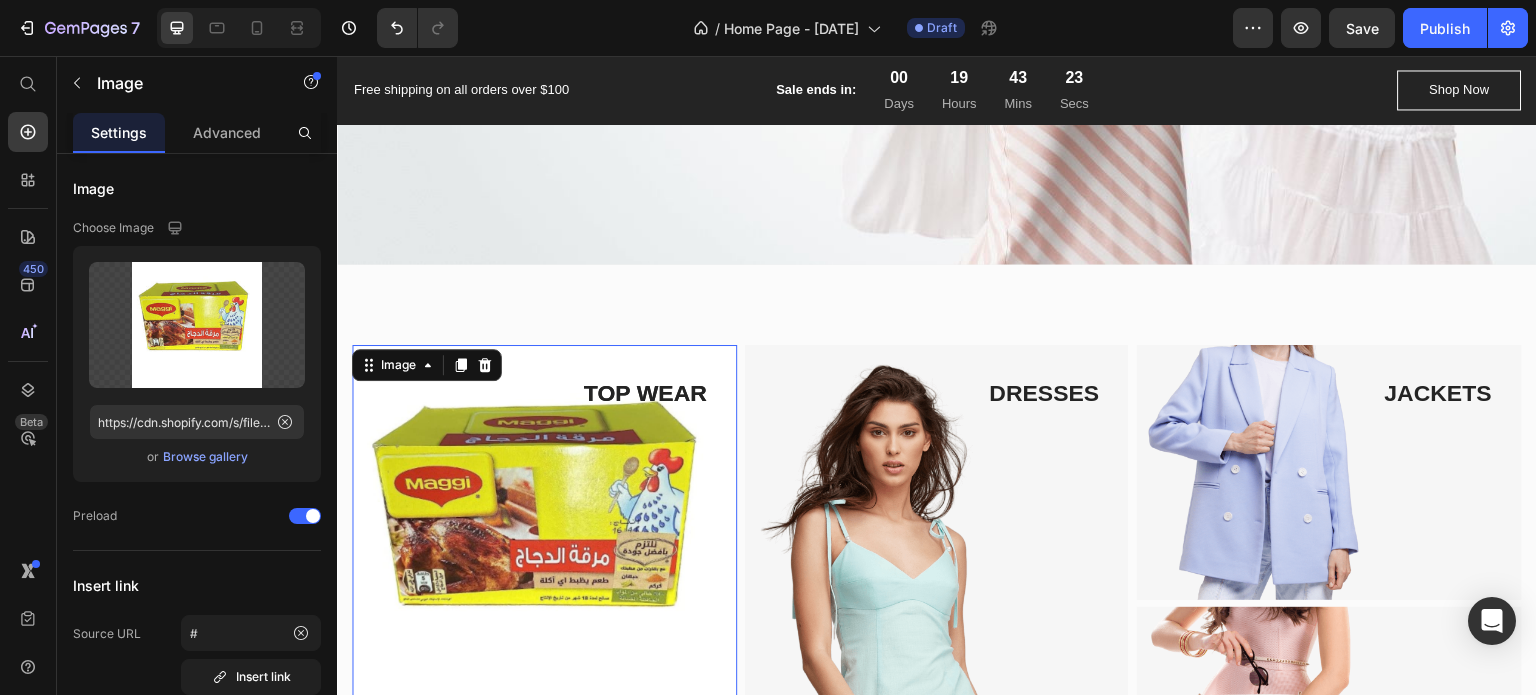 click at bounding box center (544, 531) 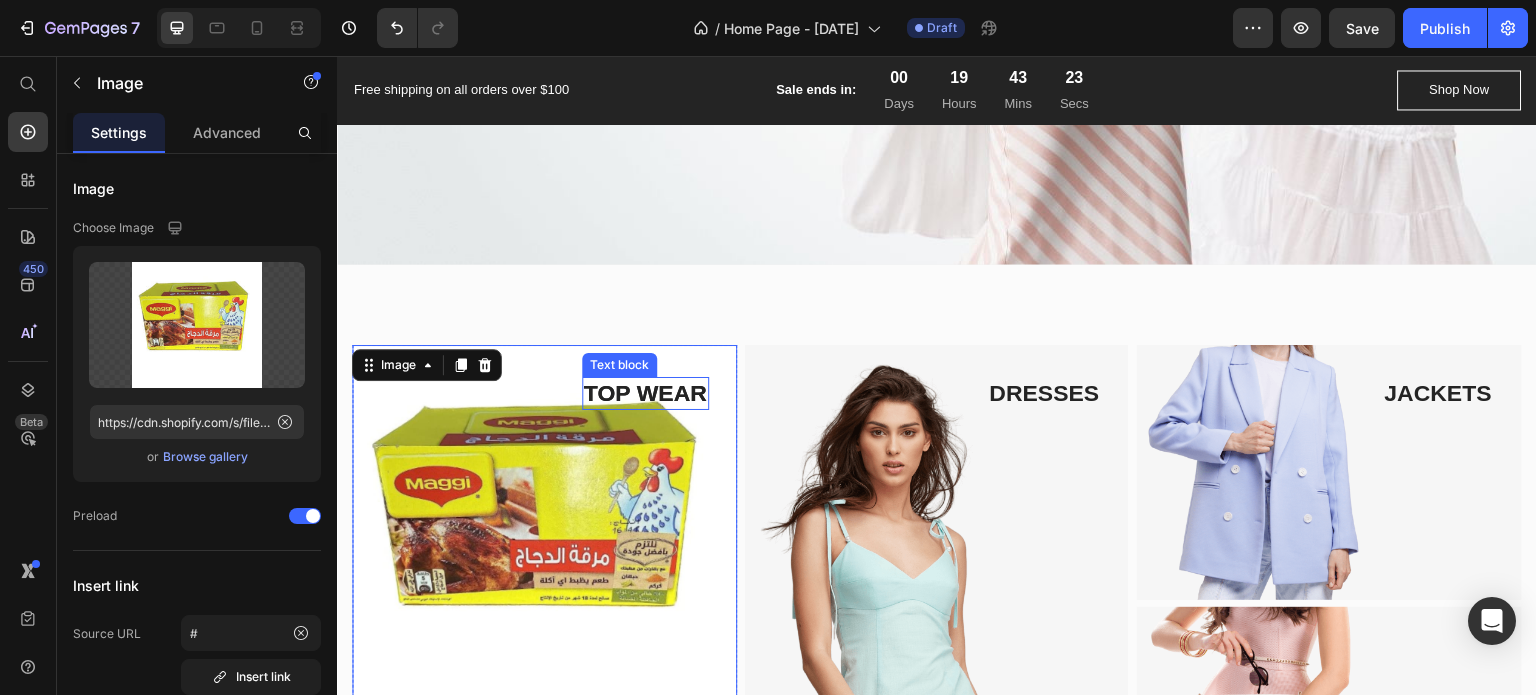 click on "TOP WEAR" at bounding box center [645, 394] 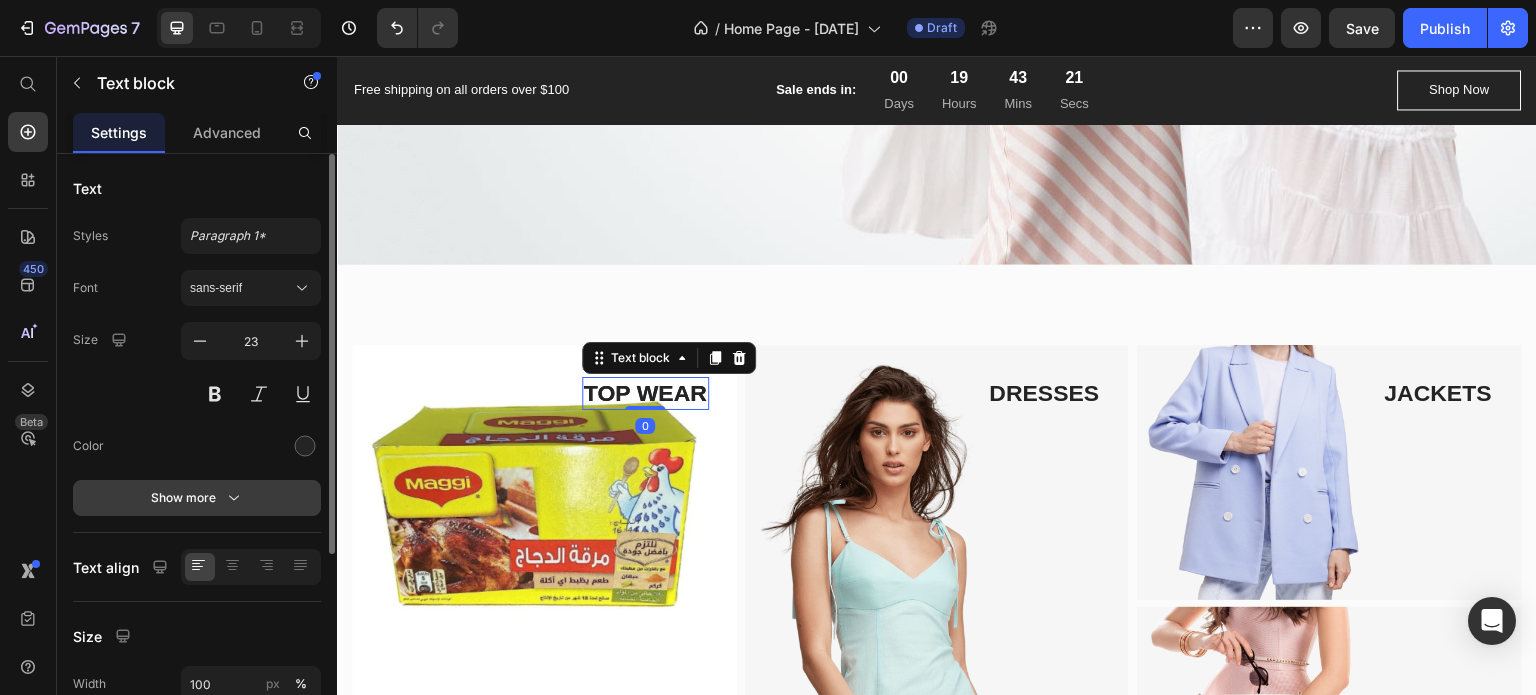 scroll, scrollTop: 100, scrollLeft: 0, axis: vertical 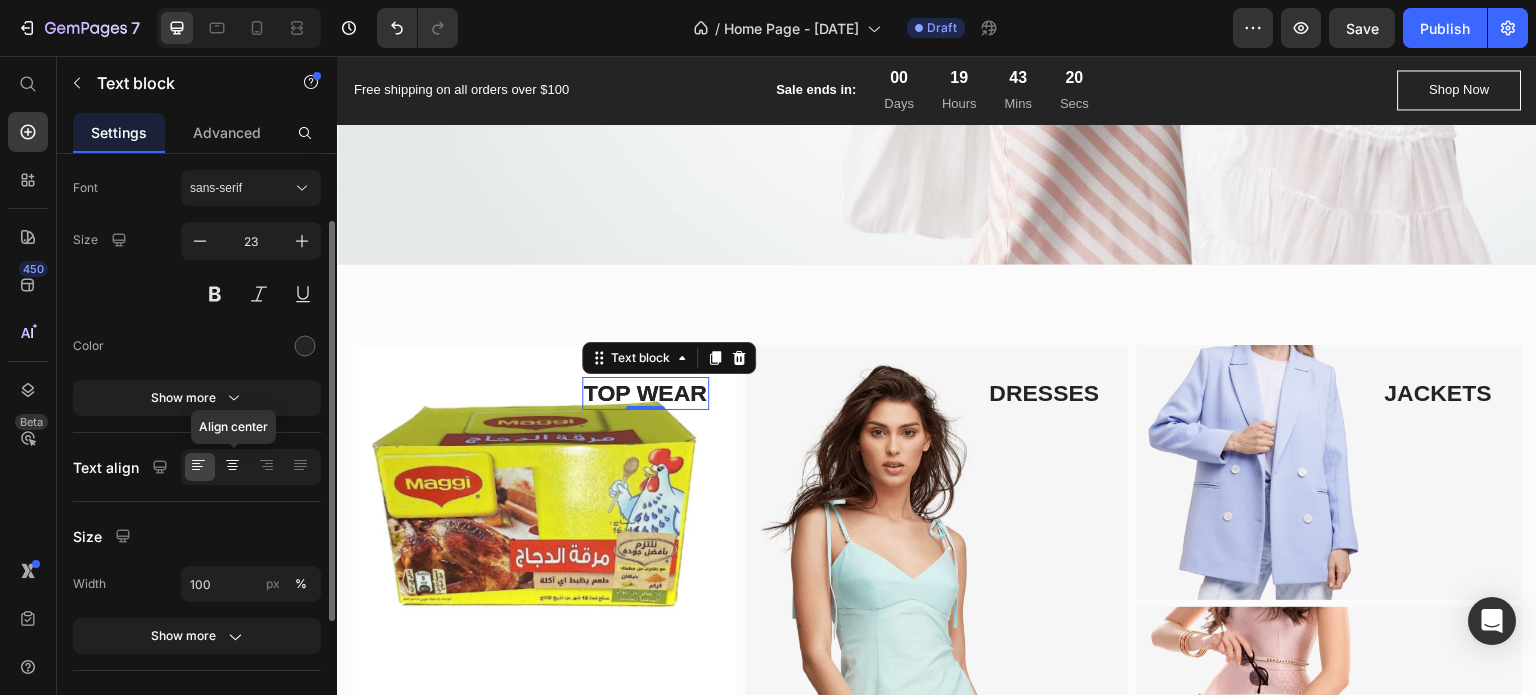 click 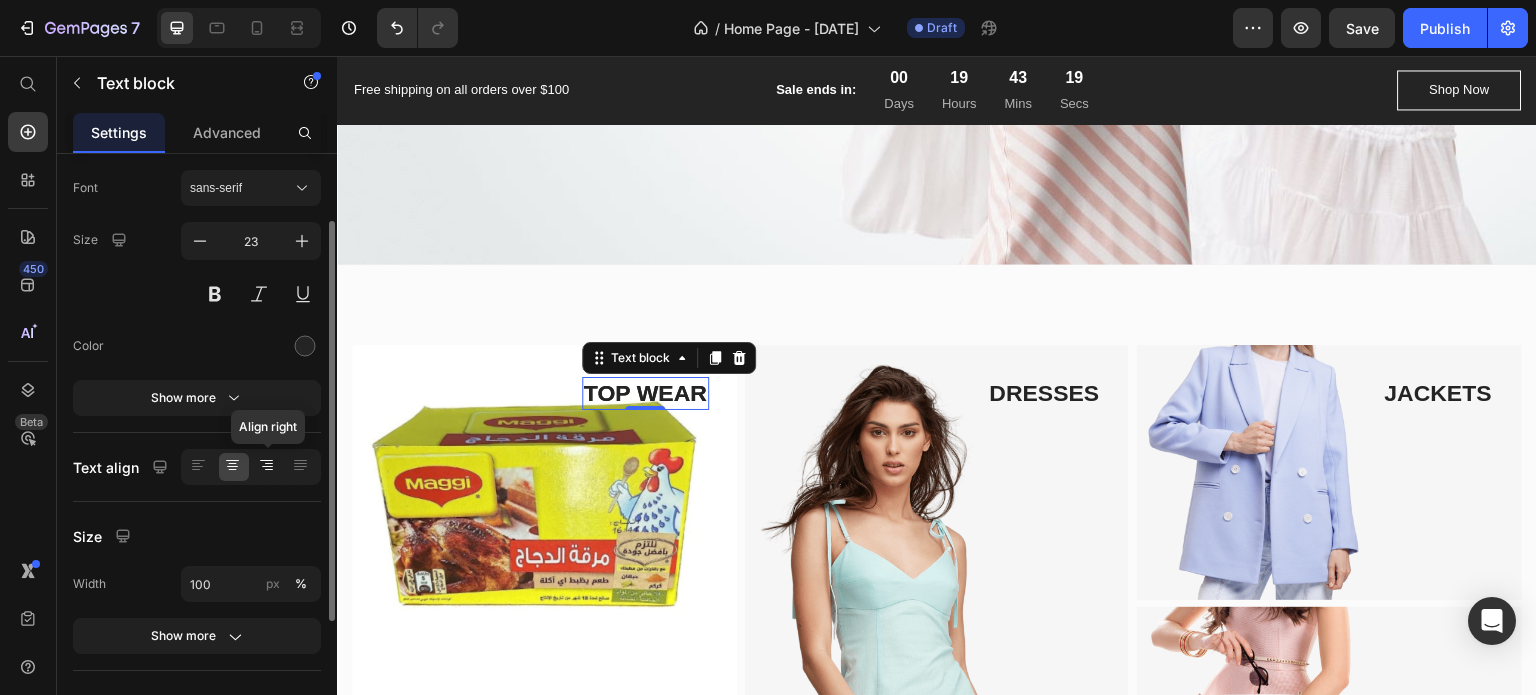 click 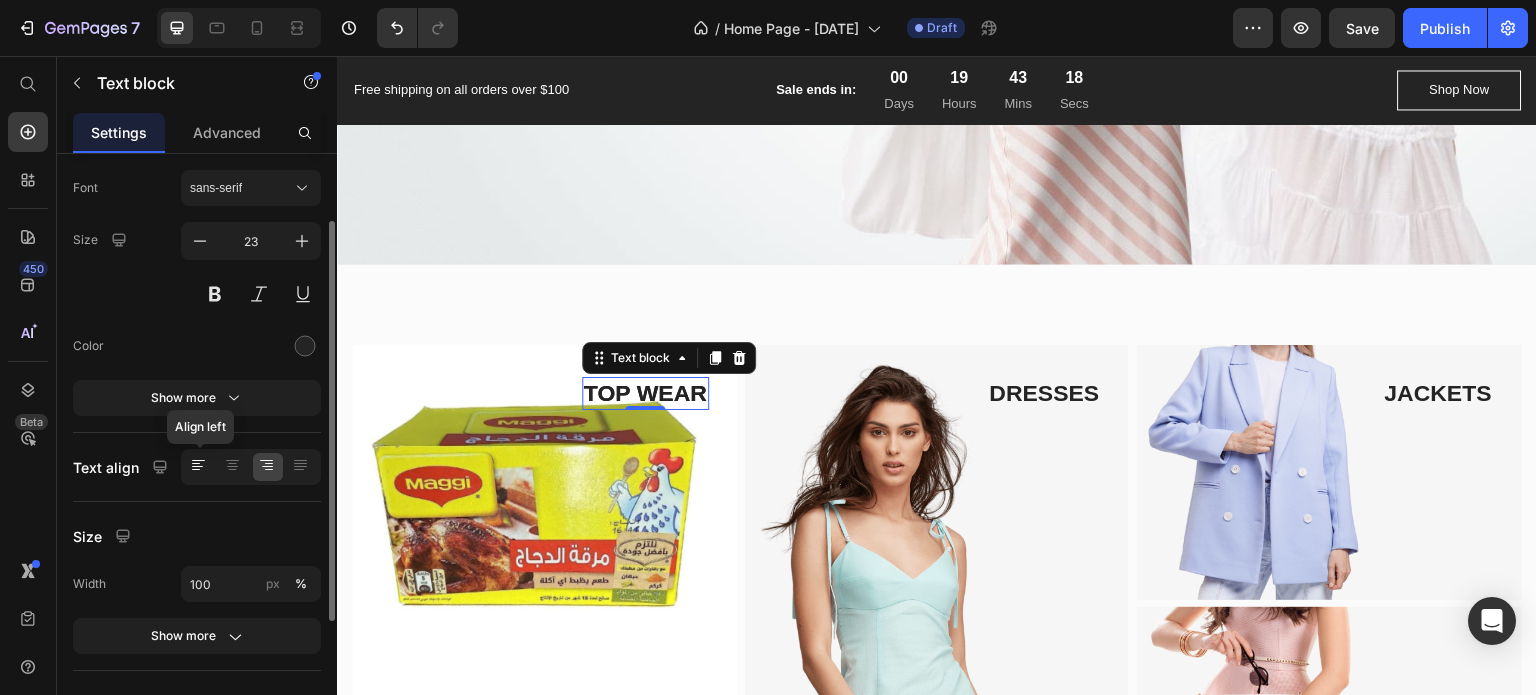click 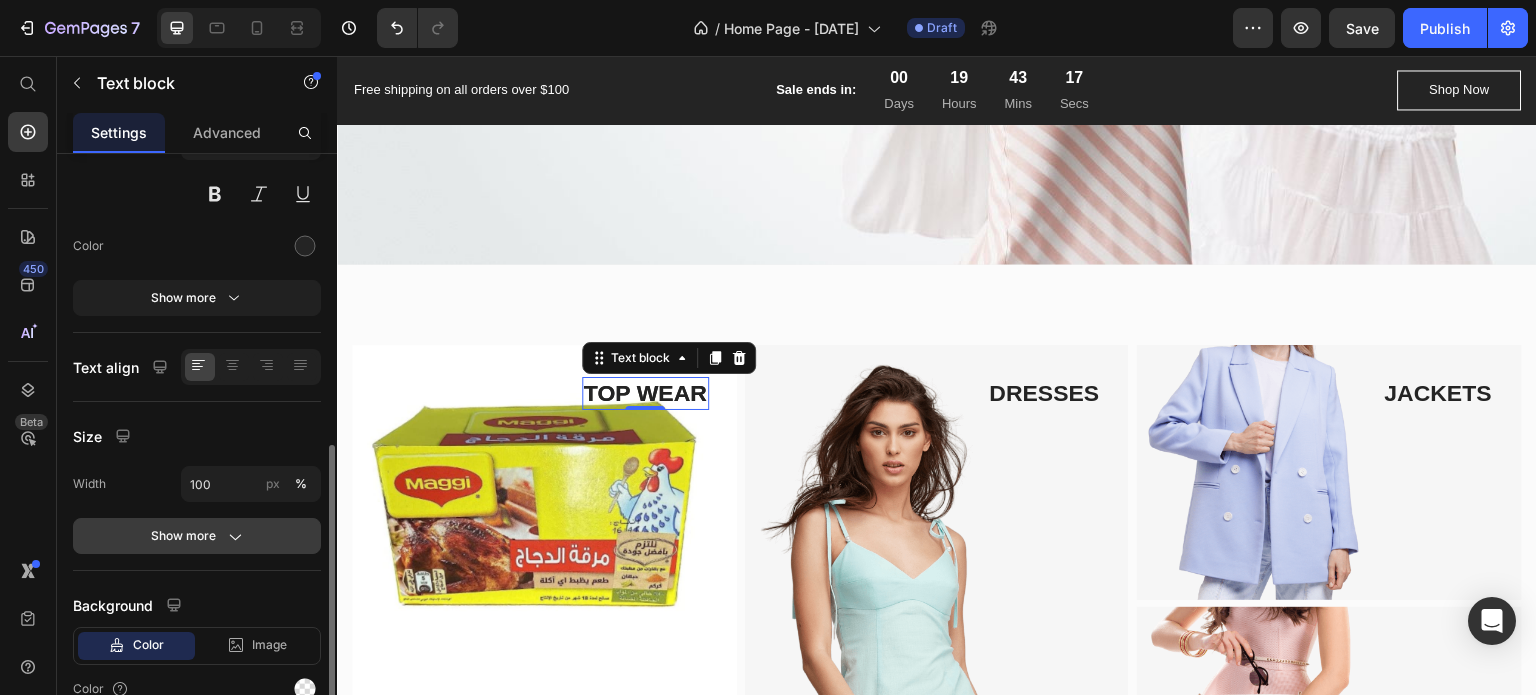 scroll, scrollTop: 294, scrollLeft: 0, axis: vertical 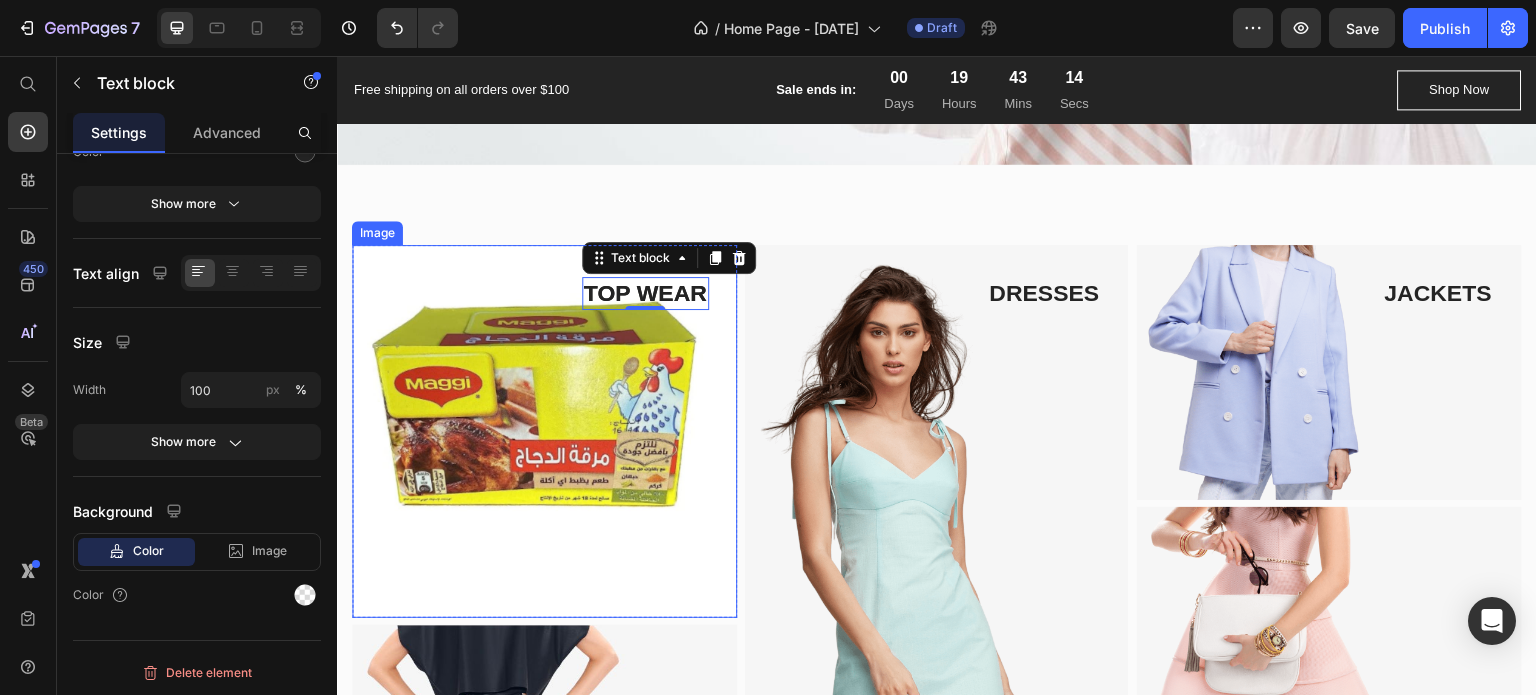 click at bounding box center (544, 431) 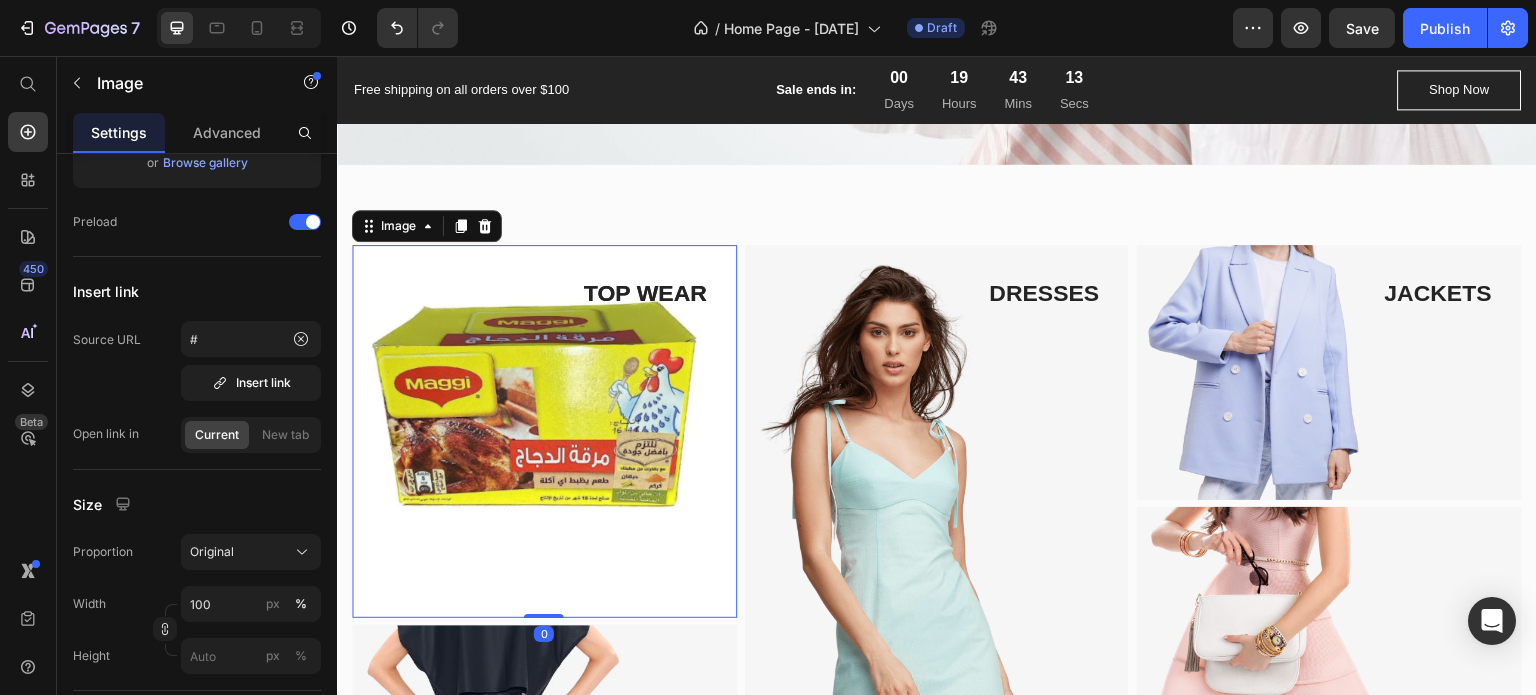 scroll, scrollTop: 0, scrollLeft: 0, axis: both 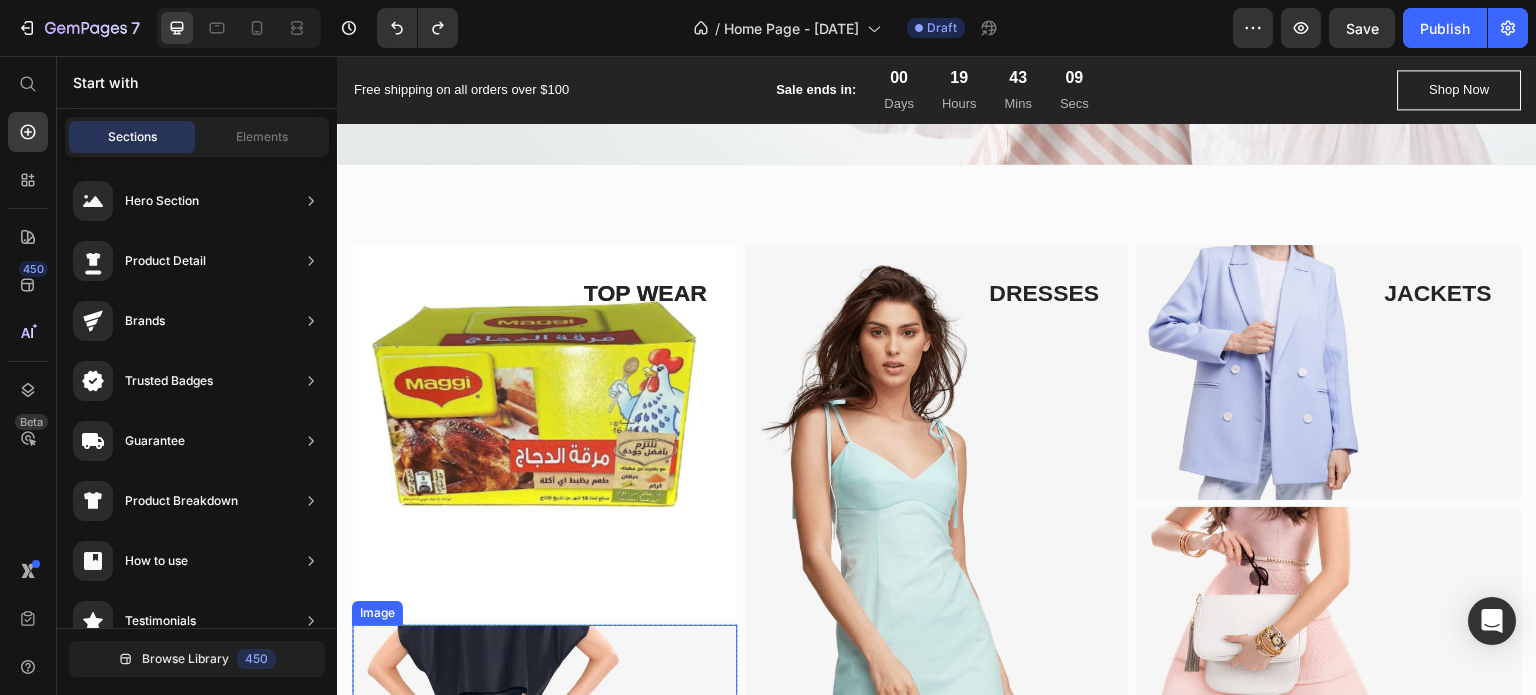 click at bounding box center (544, 431) 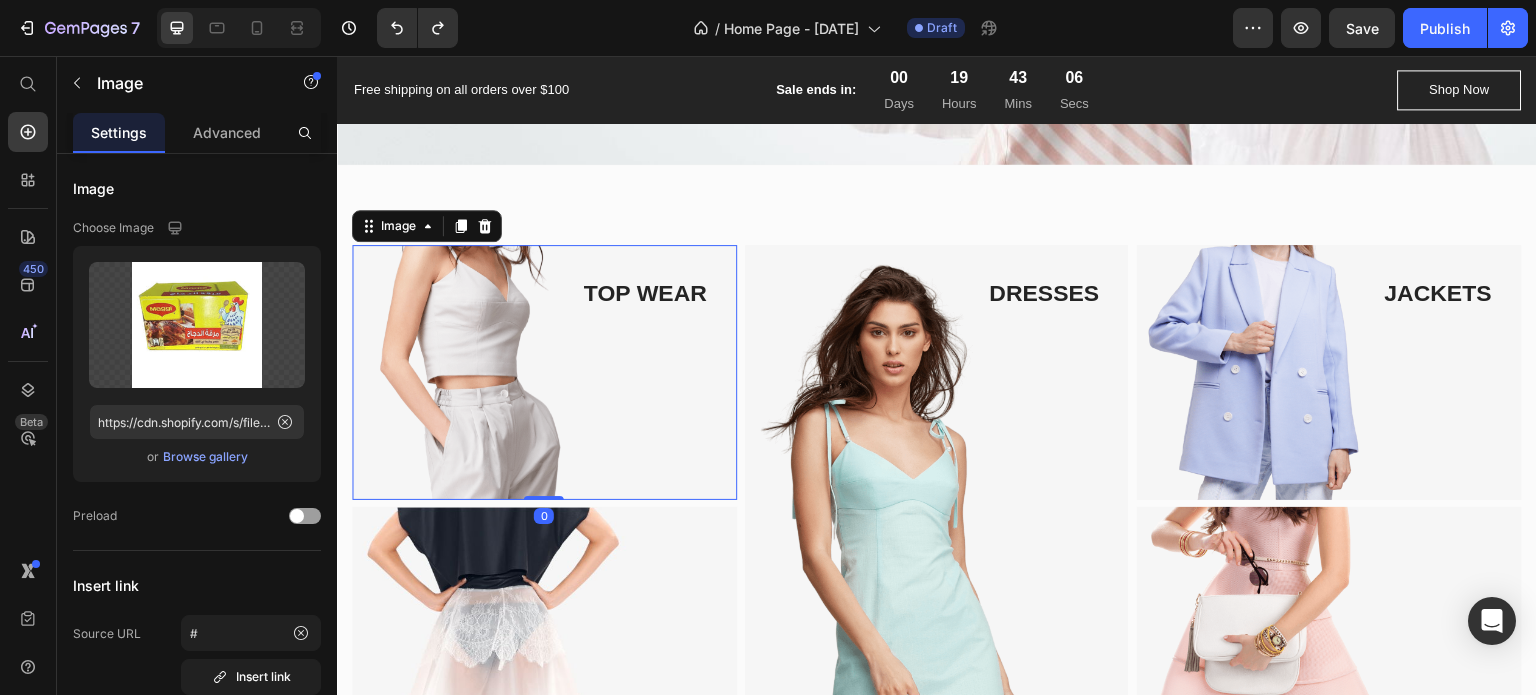click at bounding box center (544, 373) 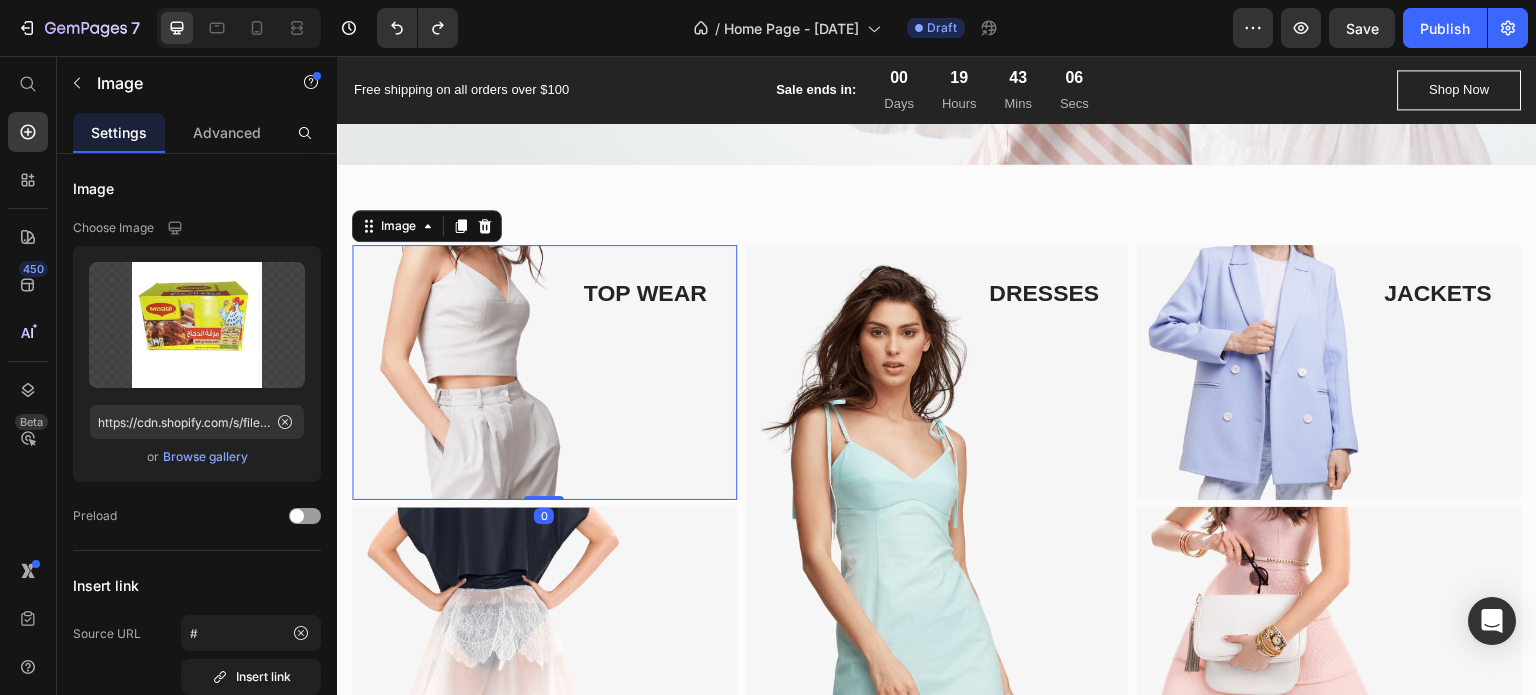 click at bounding box center [544, 373] 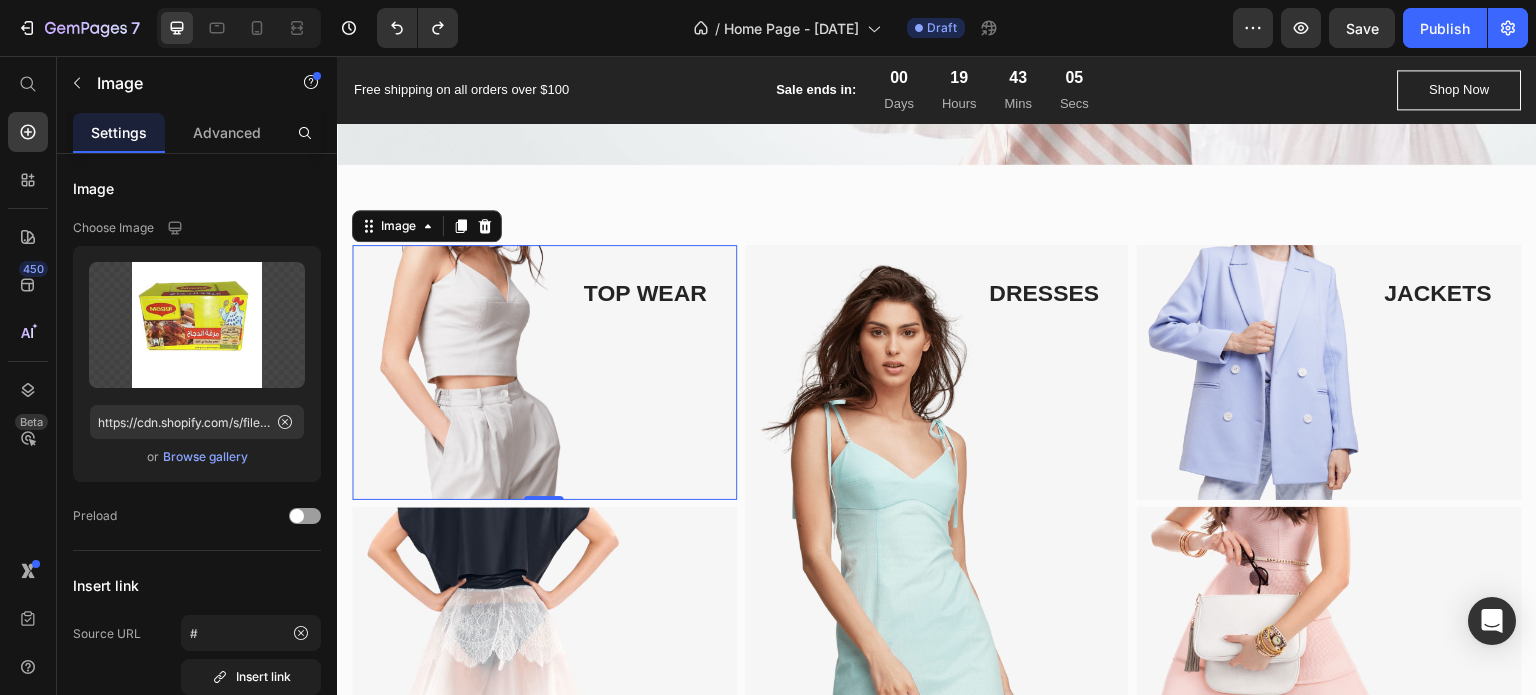click at bounding box center [544, 373] 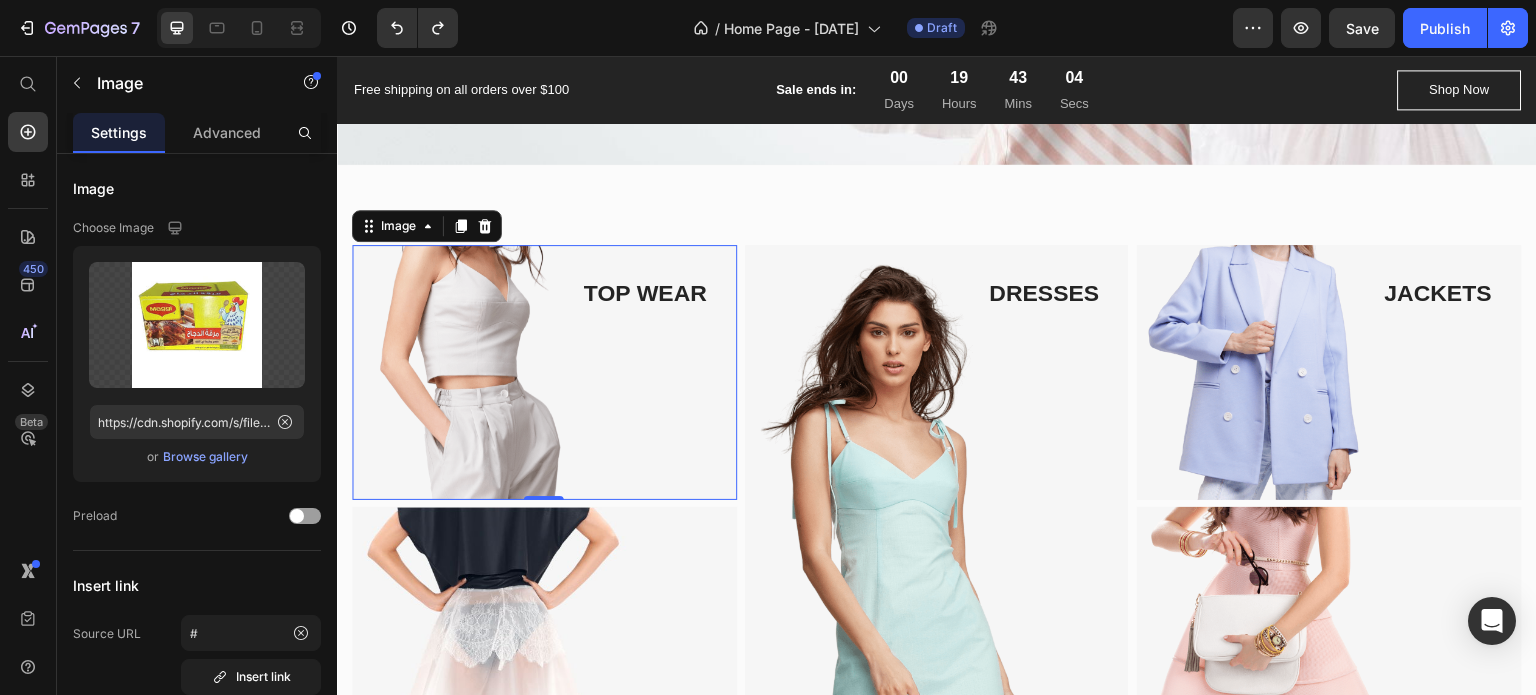 click at bounding box center (544, 373) 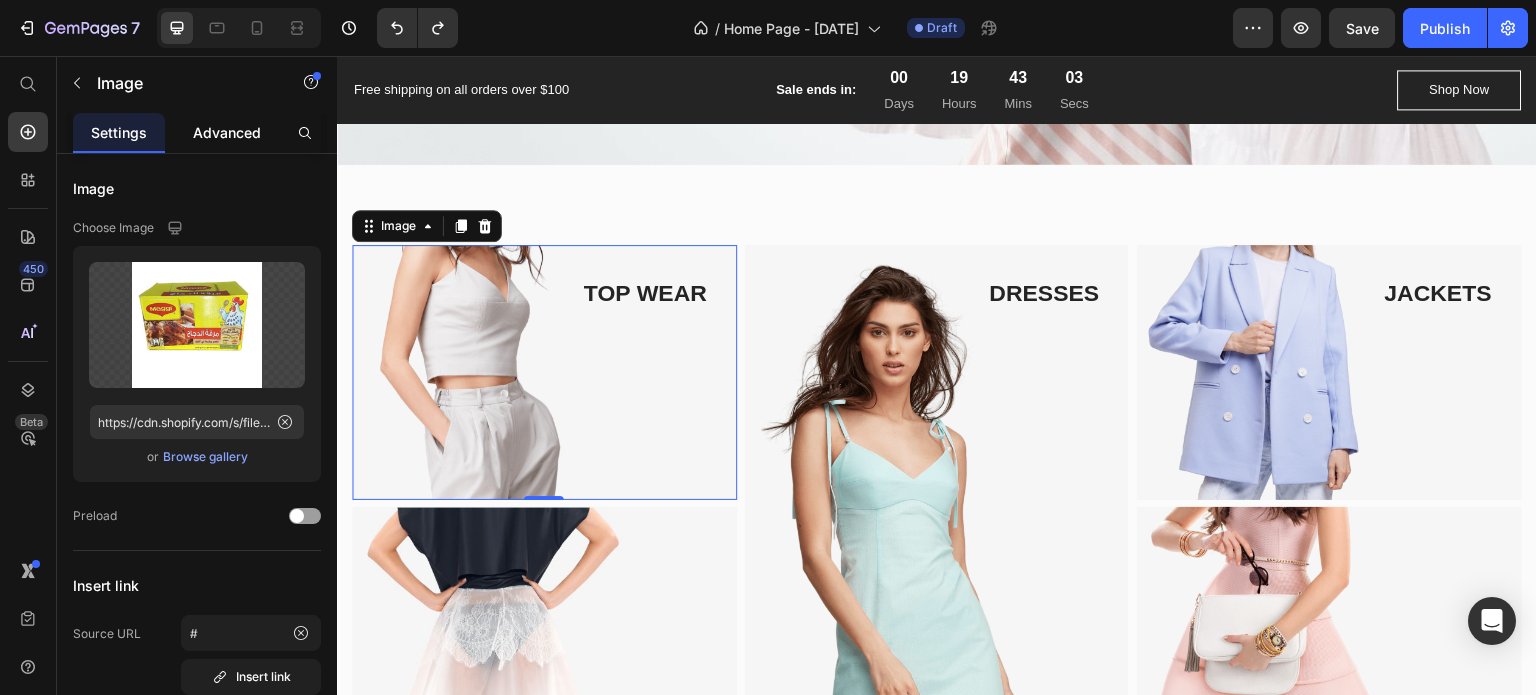 click on "Advanced" 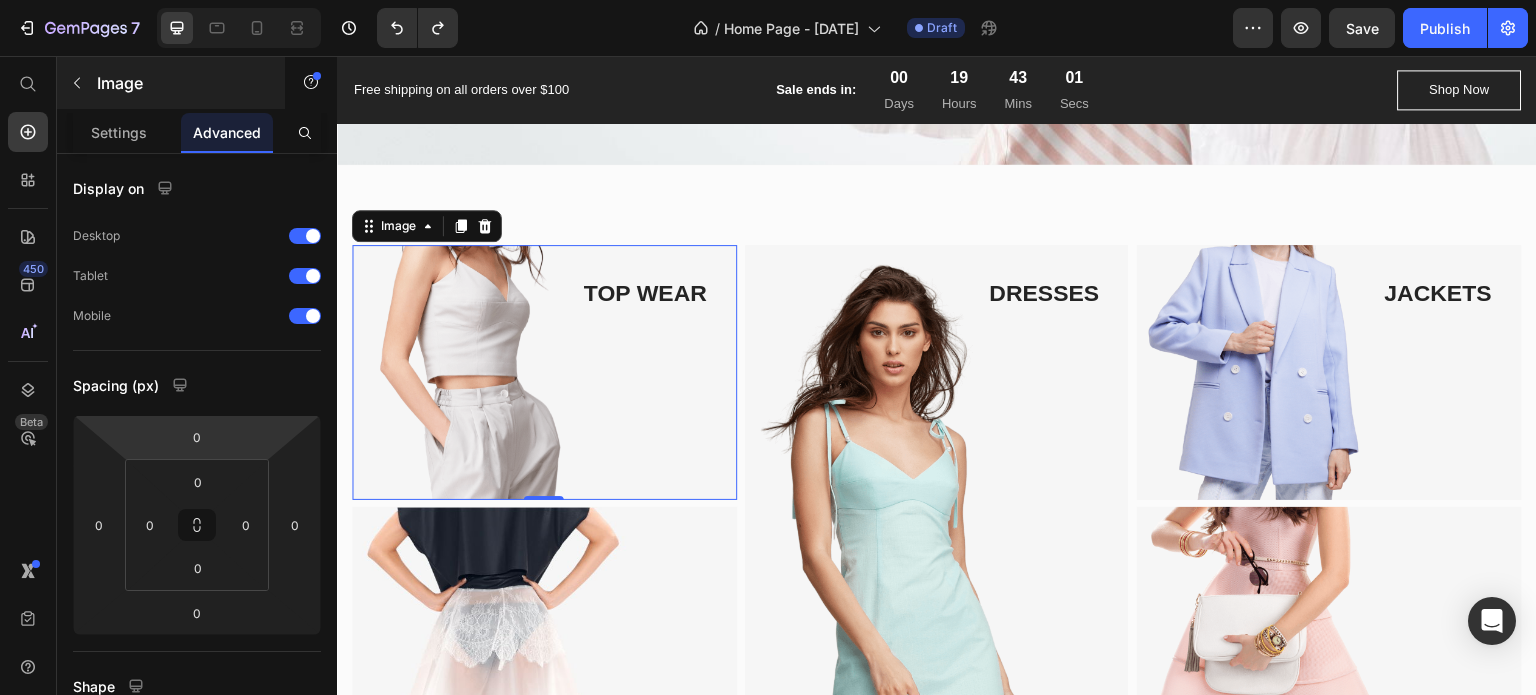 click on "Image" at bounding box center (171, 83) 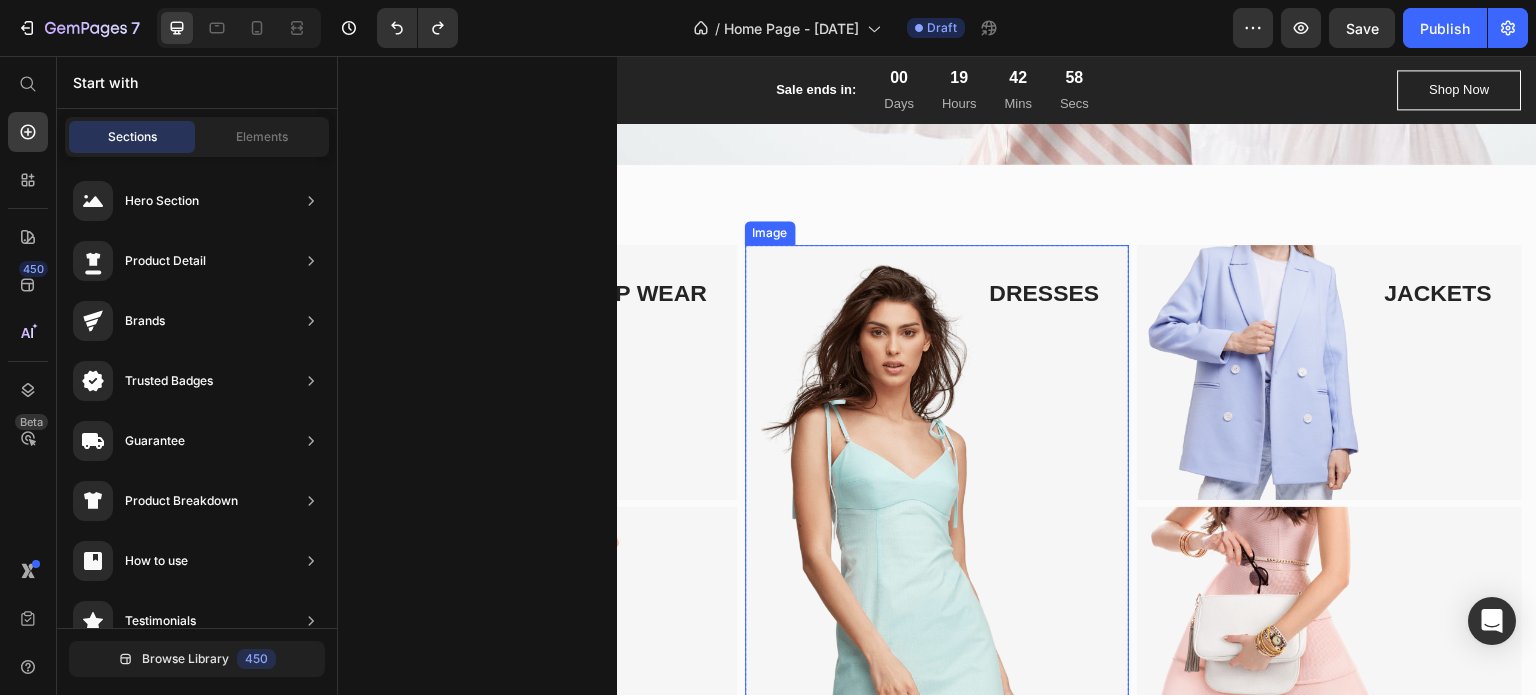 click at bounding box center (937, 503) 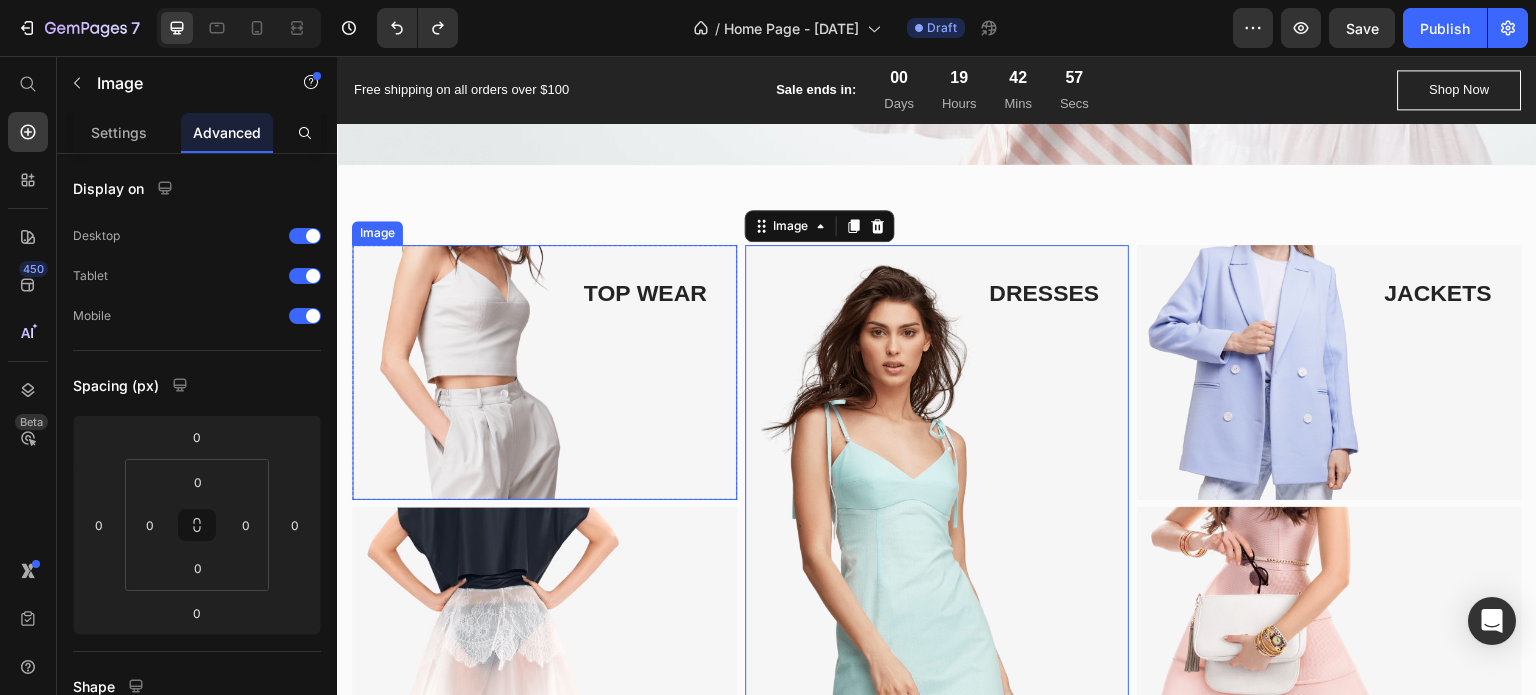 click at bounding box center (544, 373) 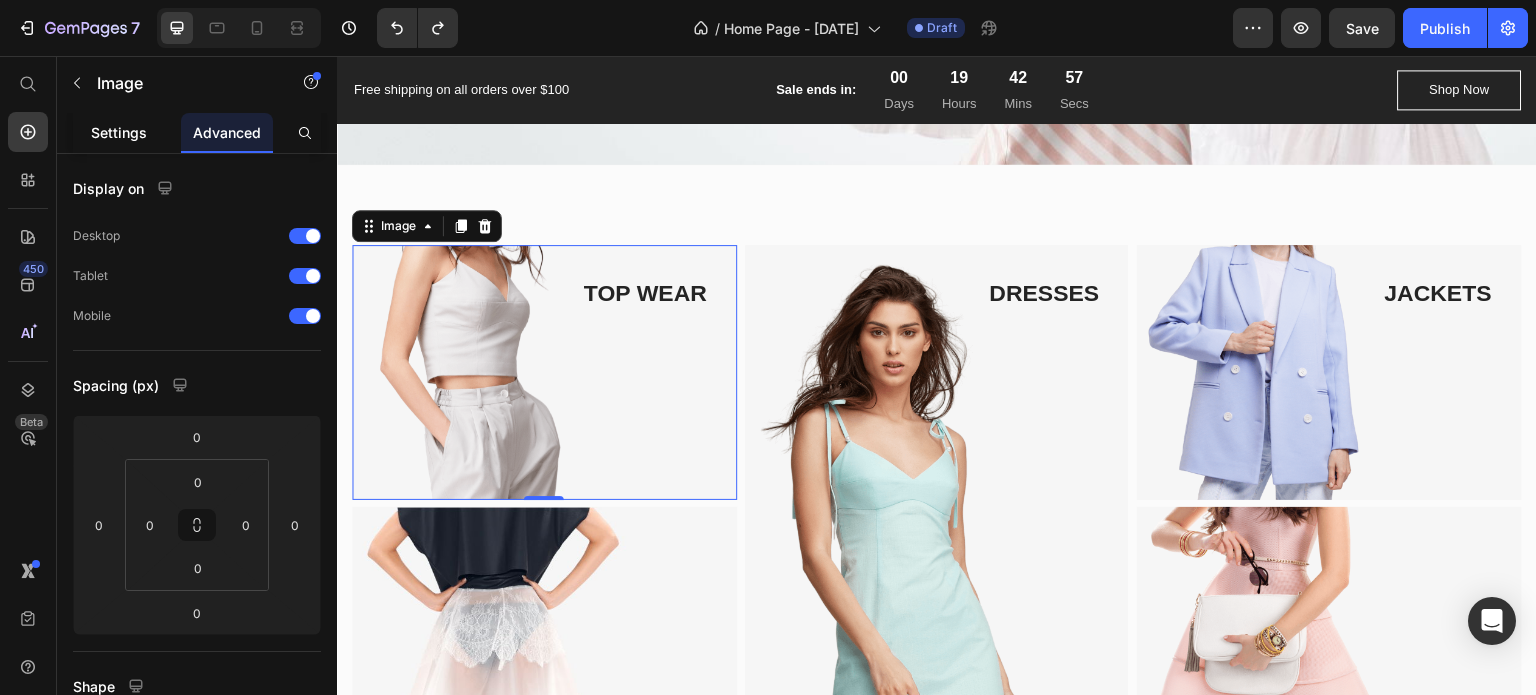 click on "Settings" at bounding box center (119, 132) 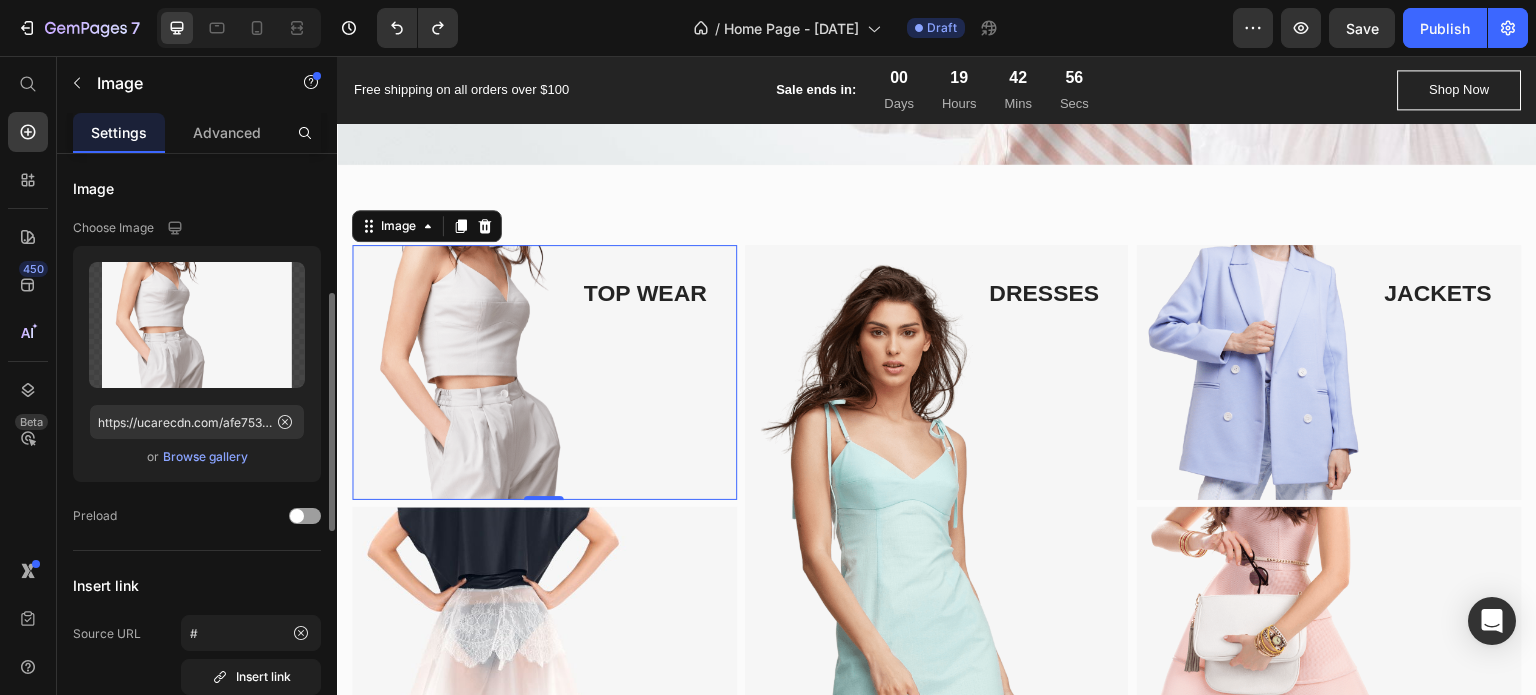 scroll, scrollTop: 100, scrollLeft: 0, axis: vertical 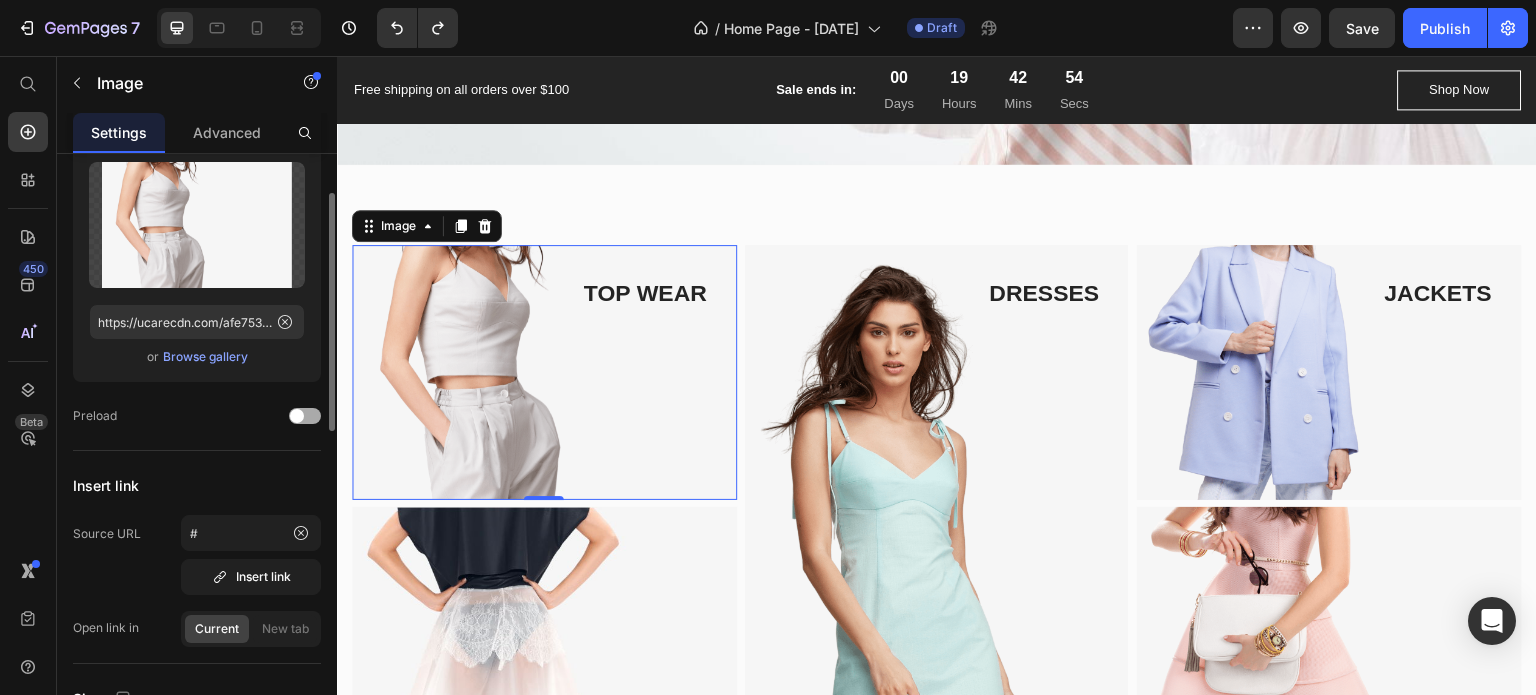 click on "Preload" 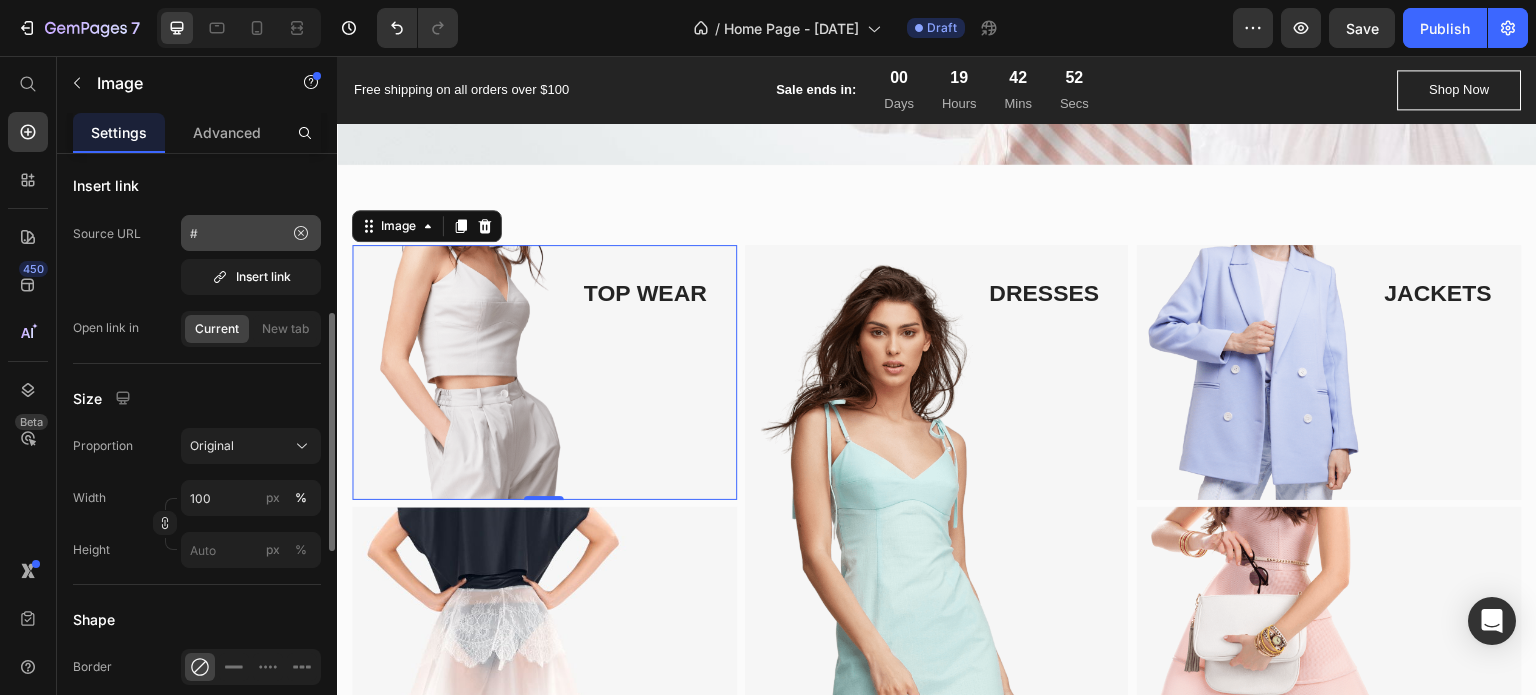 scroll, scrollTop: 0, scrollLeft: 0, axis: both 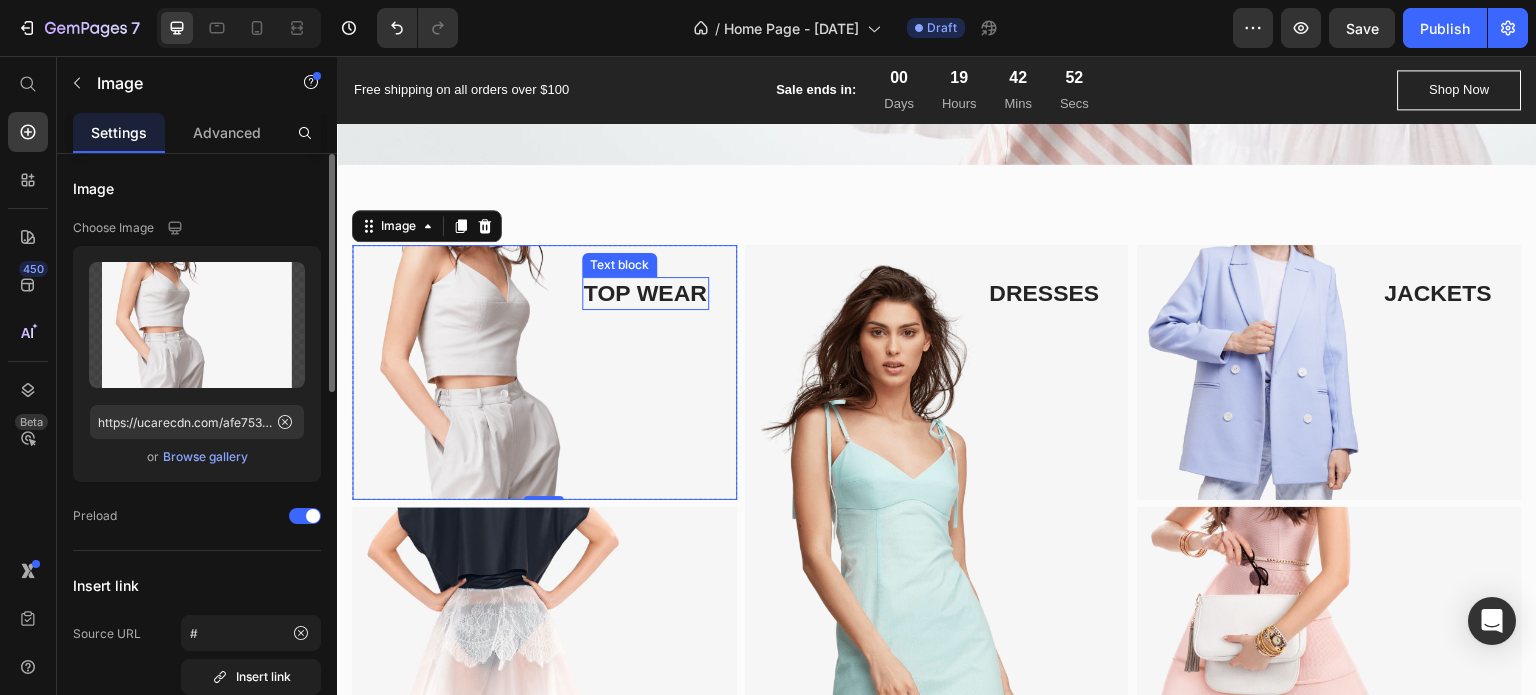 click on "TOP WEAR" at bounding box center [645, 294] 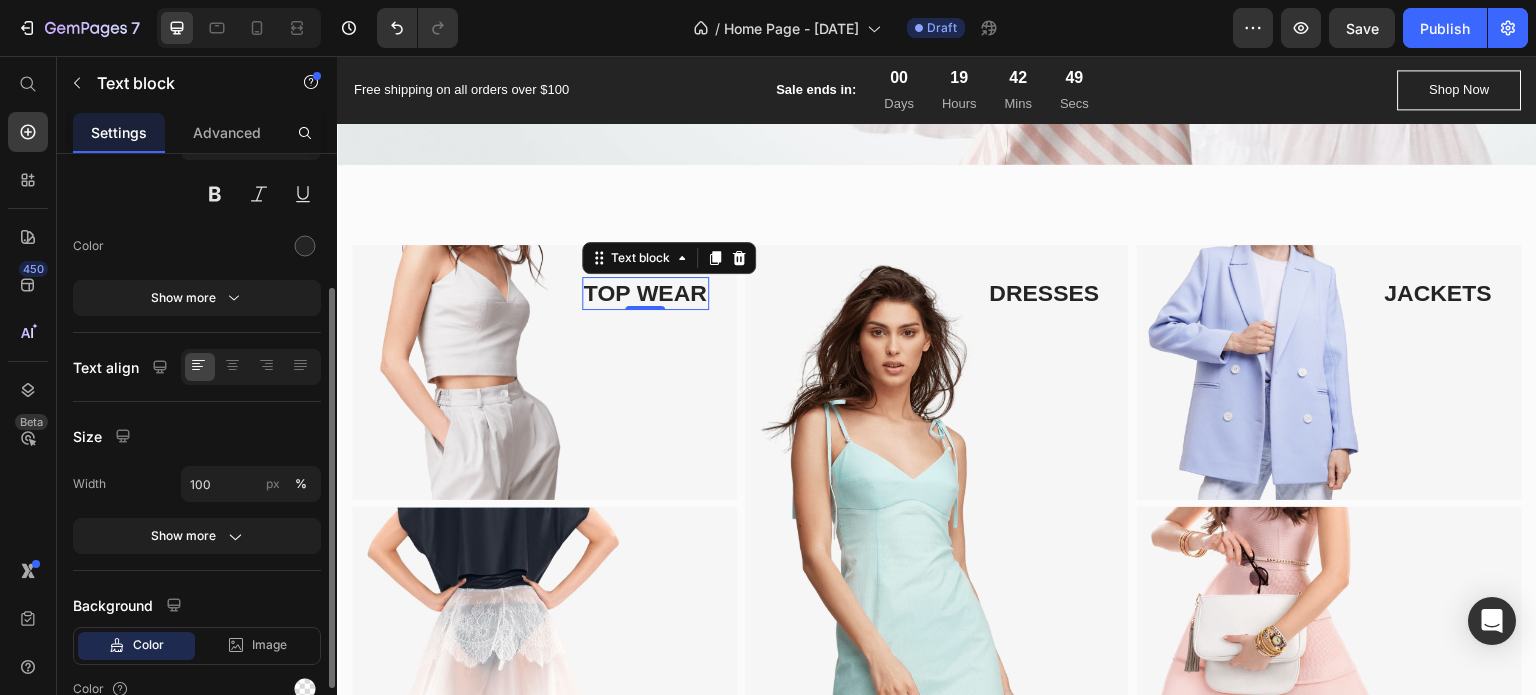 scroll, scrollTop: 294, scrollLeft: 0, axis: vertical 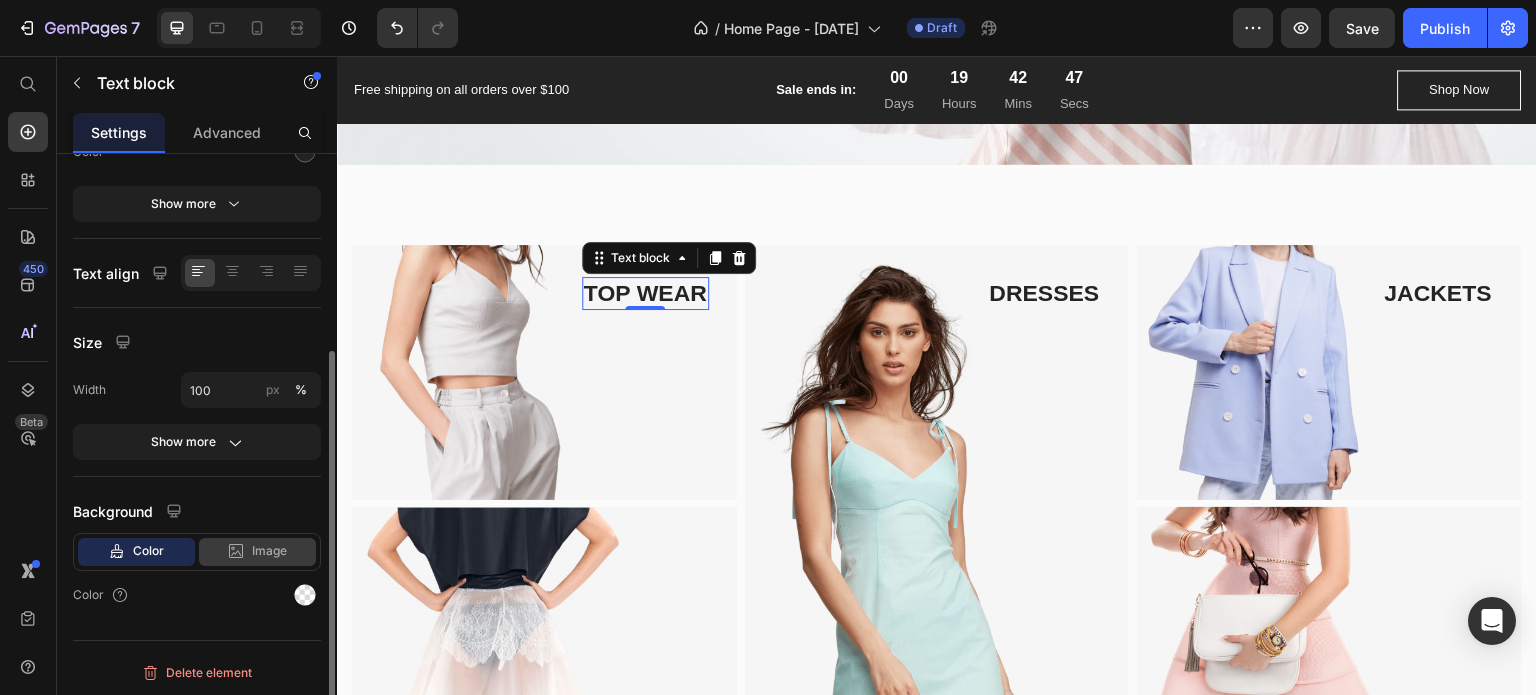 click 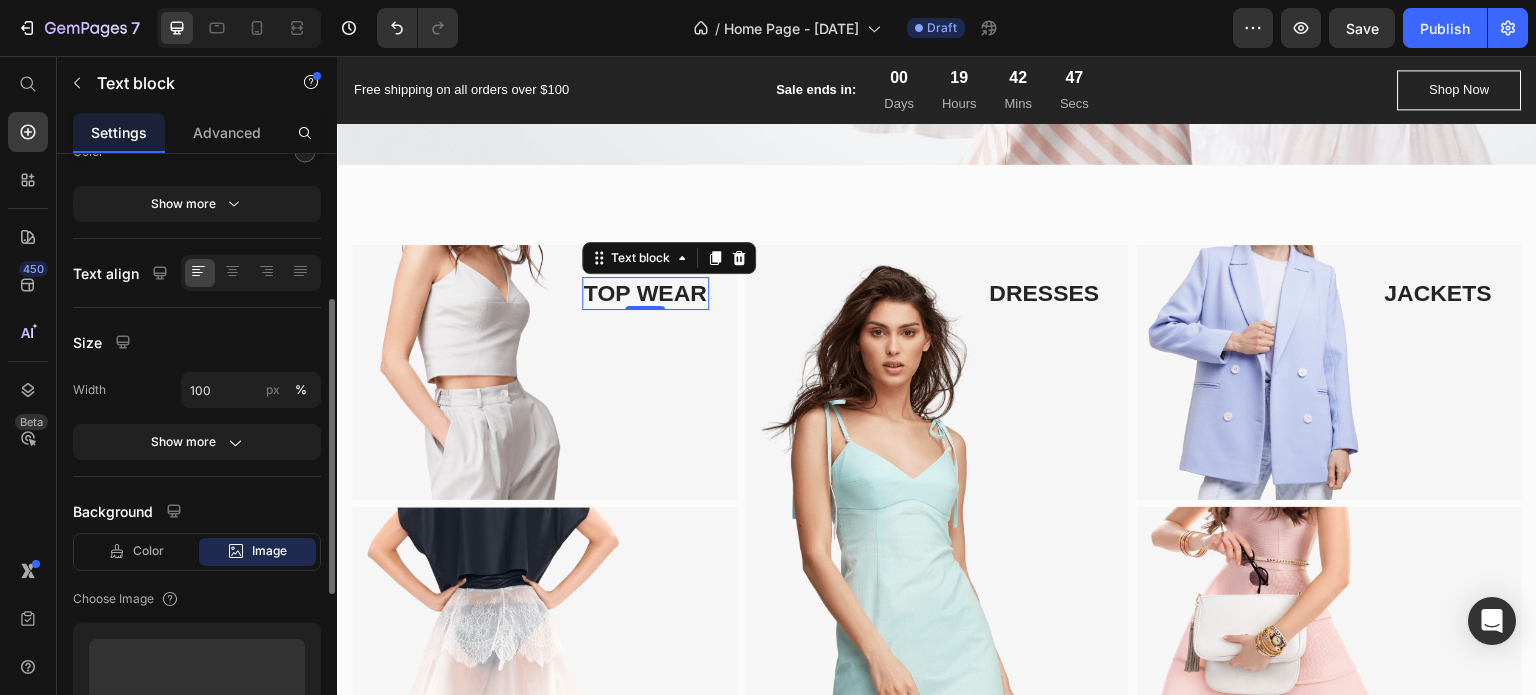 scroll, scrollTop: 594, scrollLeft: 0, axis: vertical 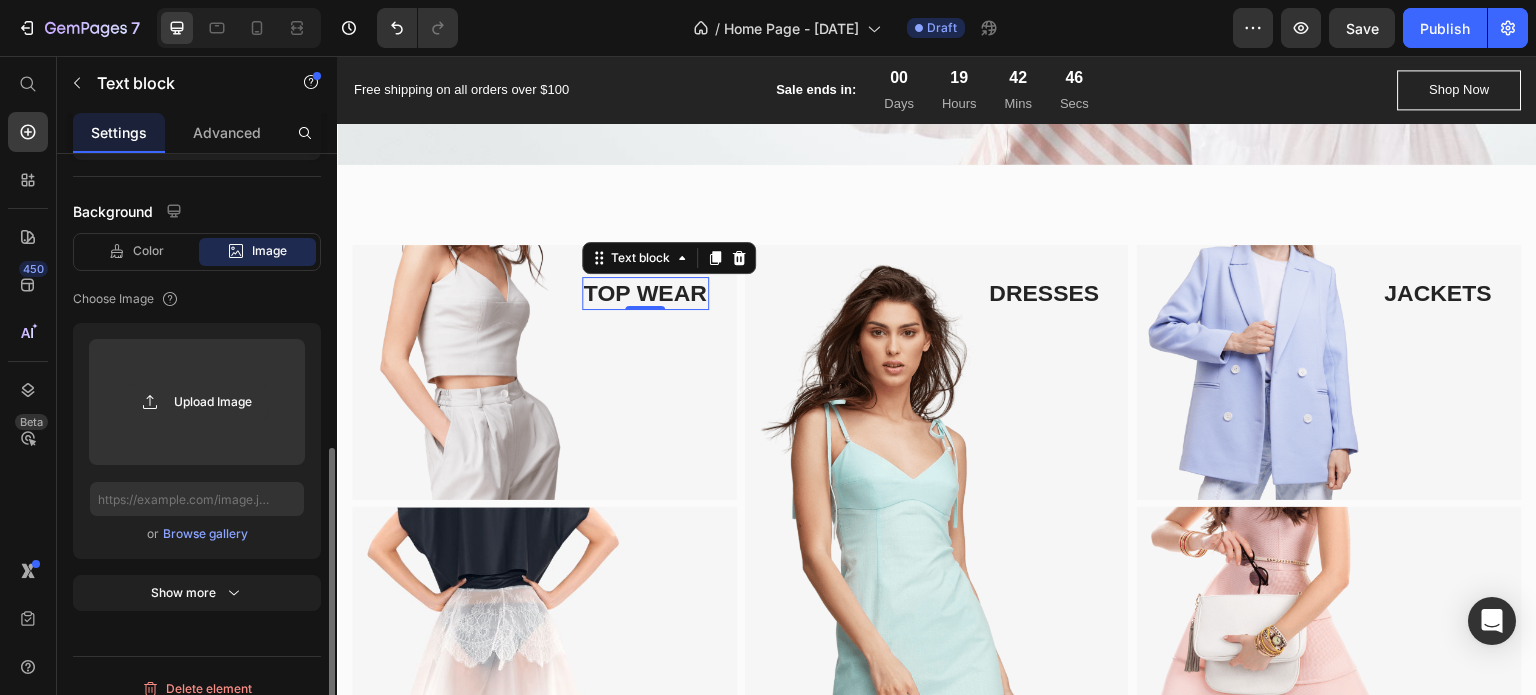 click on "Browse gallery" at bounding box center [205, 534] 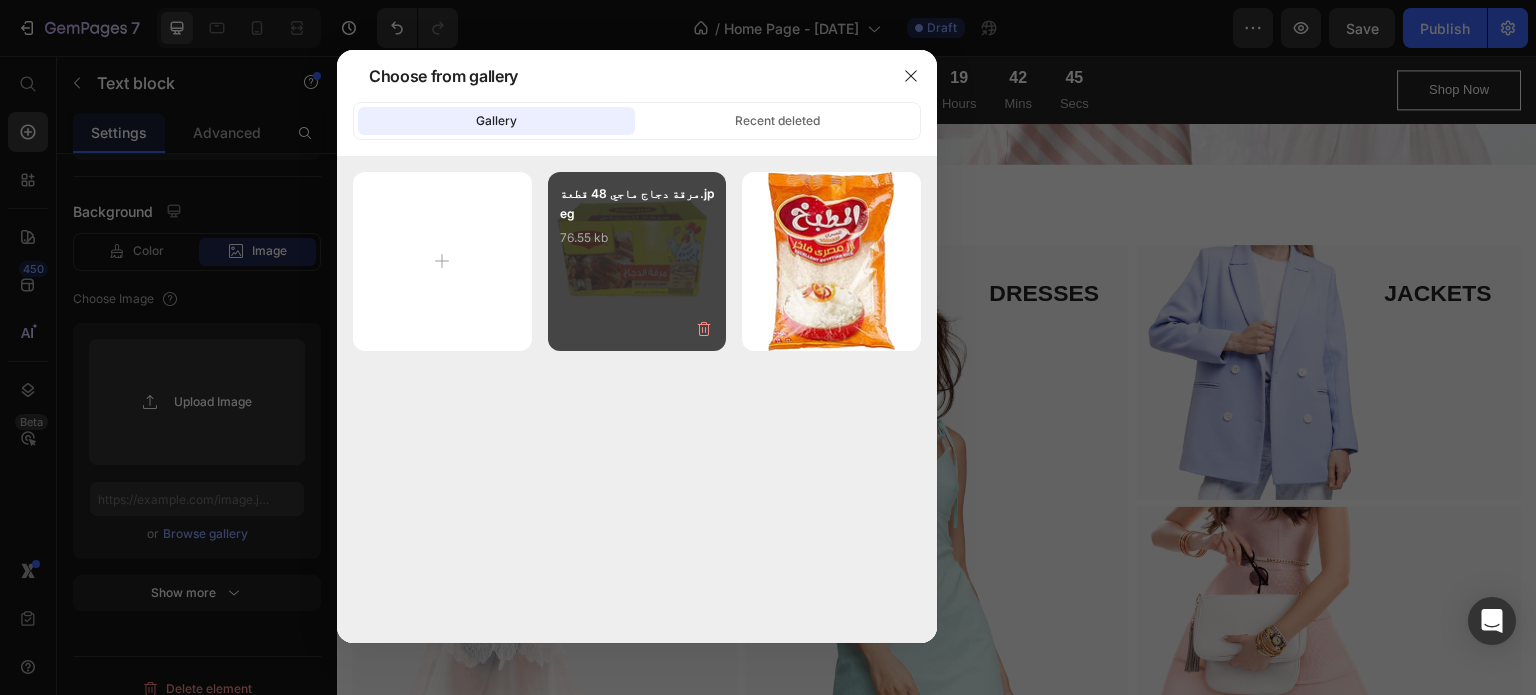 click on "مرقة دجاج ماجي 48 قطعة.jpeg 76.55 kb" at bounding box center [637, 224] 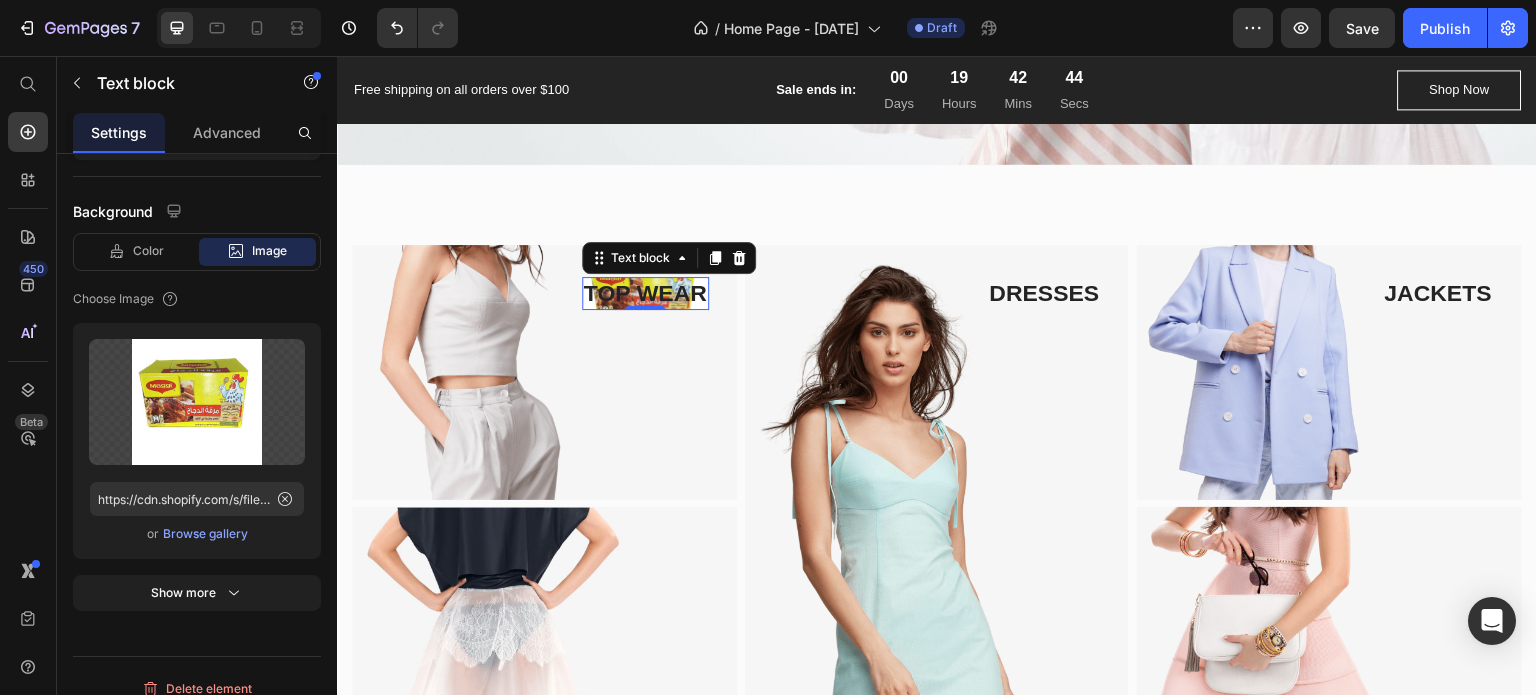 click at bounding box center (937, 503) 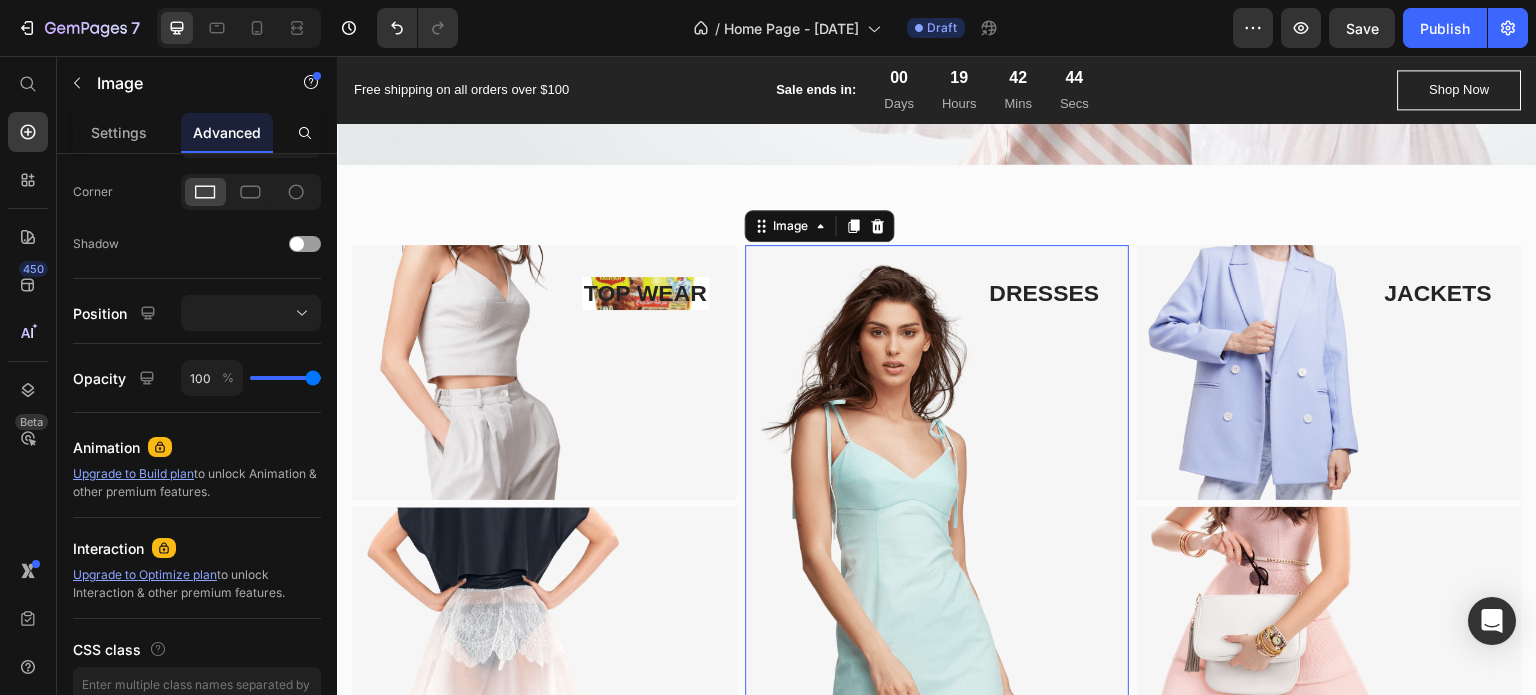 scroll, scrollTop: 0, scrollLeft: 0, axis: both 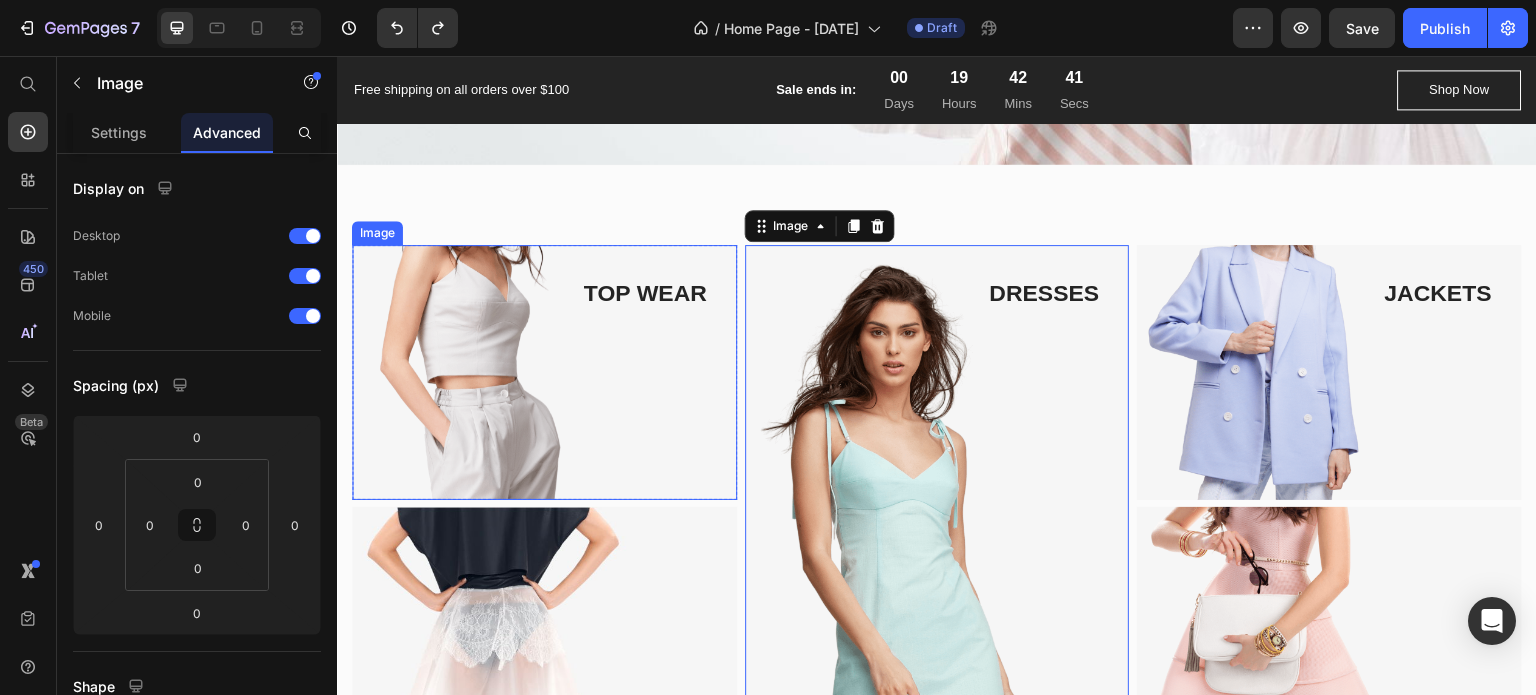 click at bounding box center (544, 373) 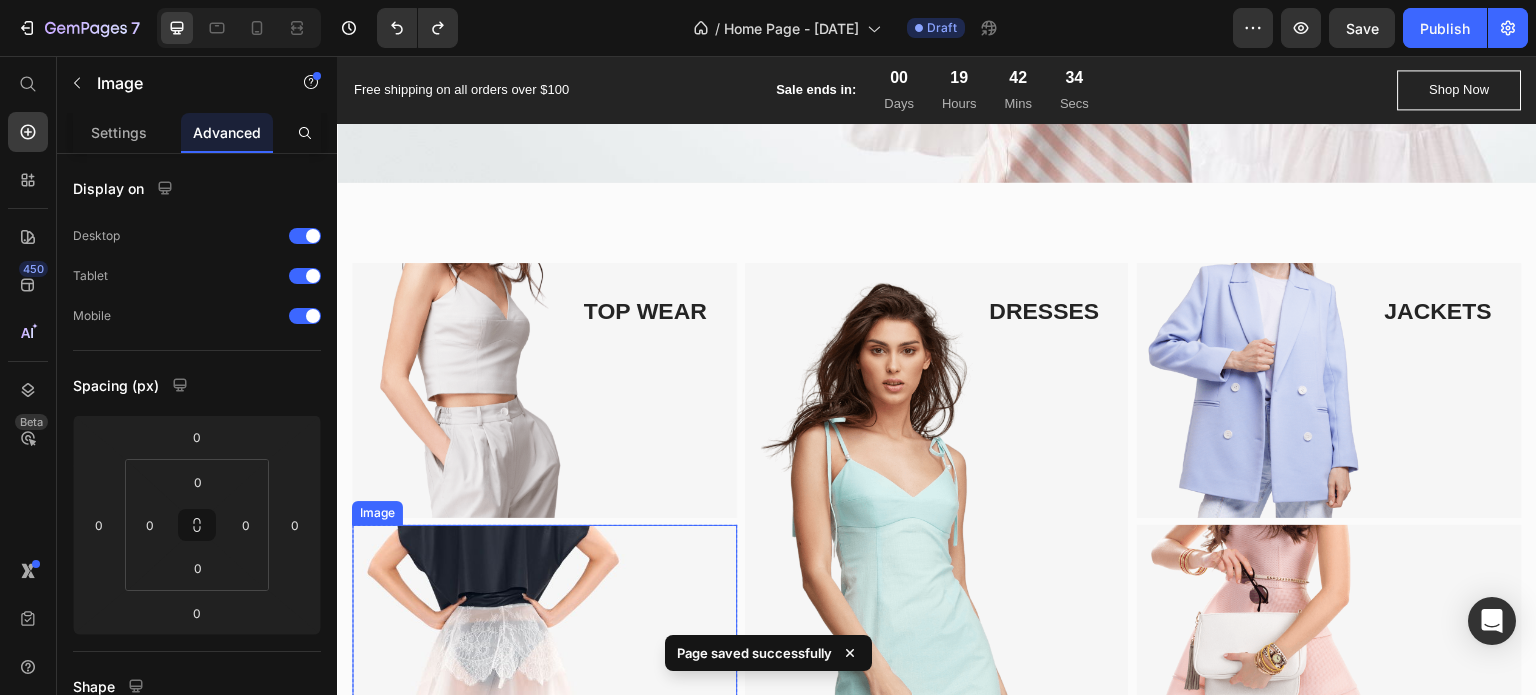 scroll, scrollTop: 600, scrollLeft: 0, axis: vertical 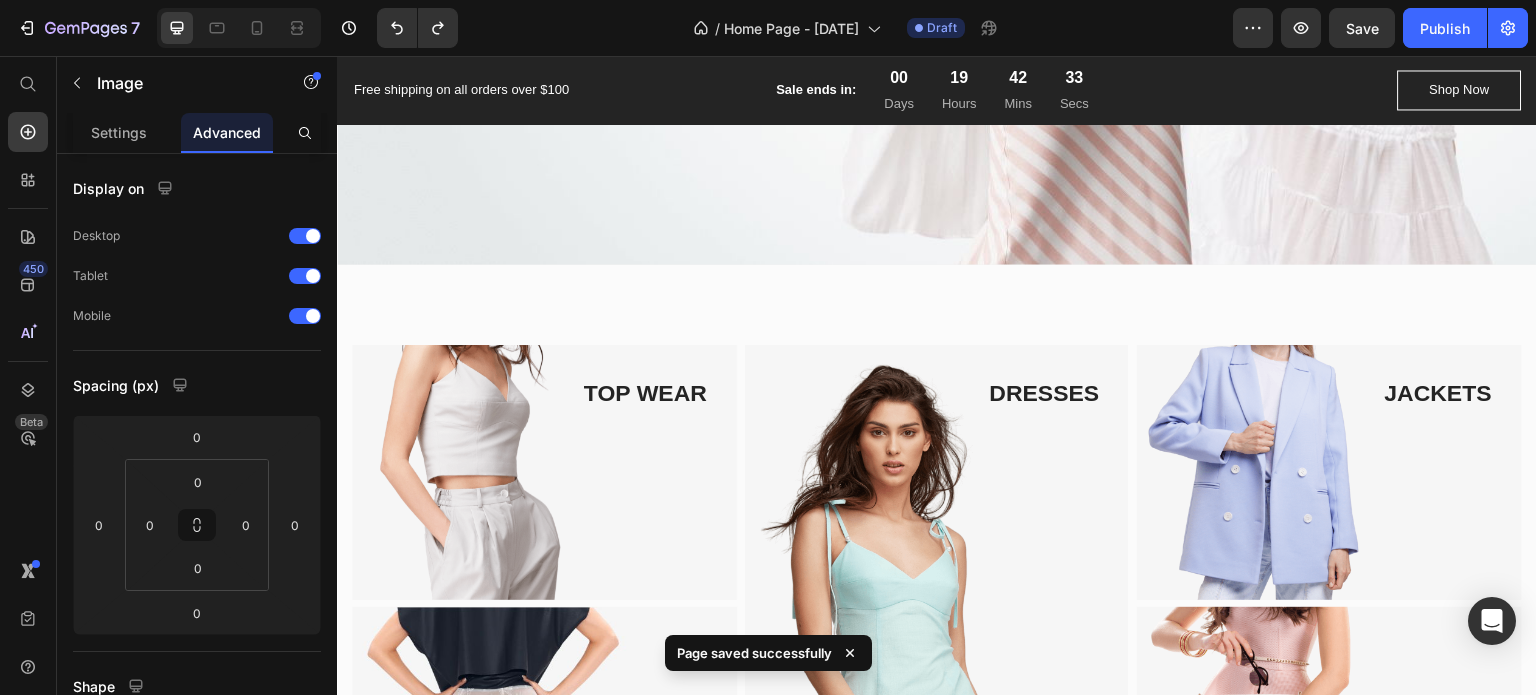 click at bounding box center (544, 473) 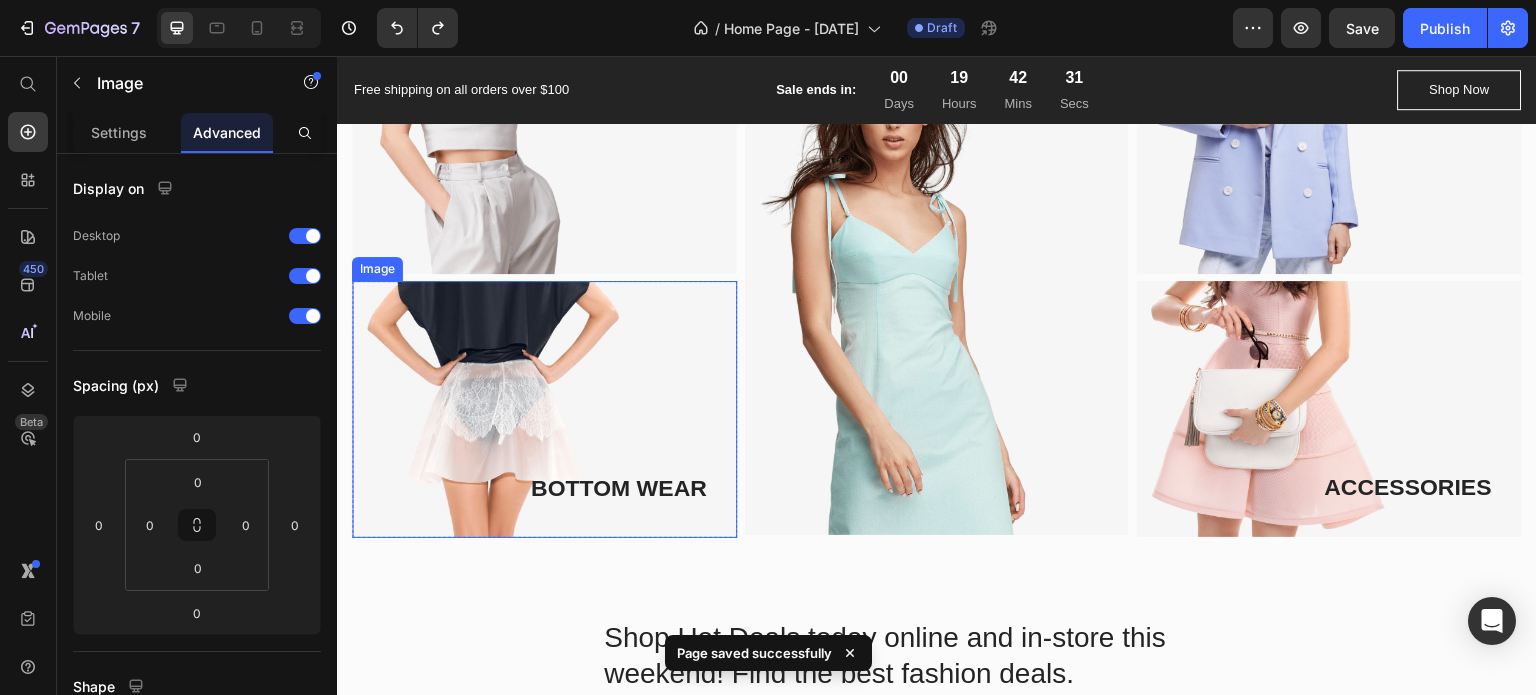 scroll, scrollTop: 1000, scrollLeft: 0, axis: vertical 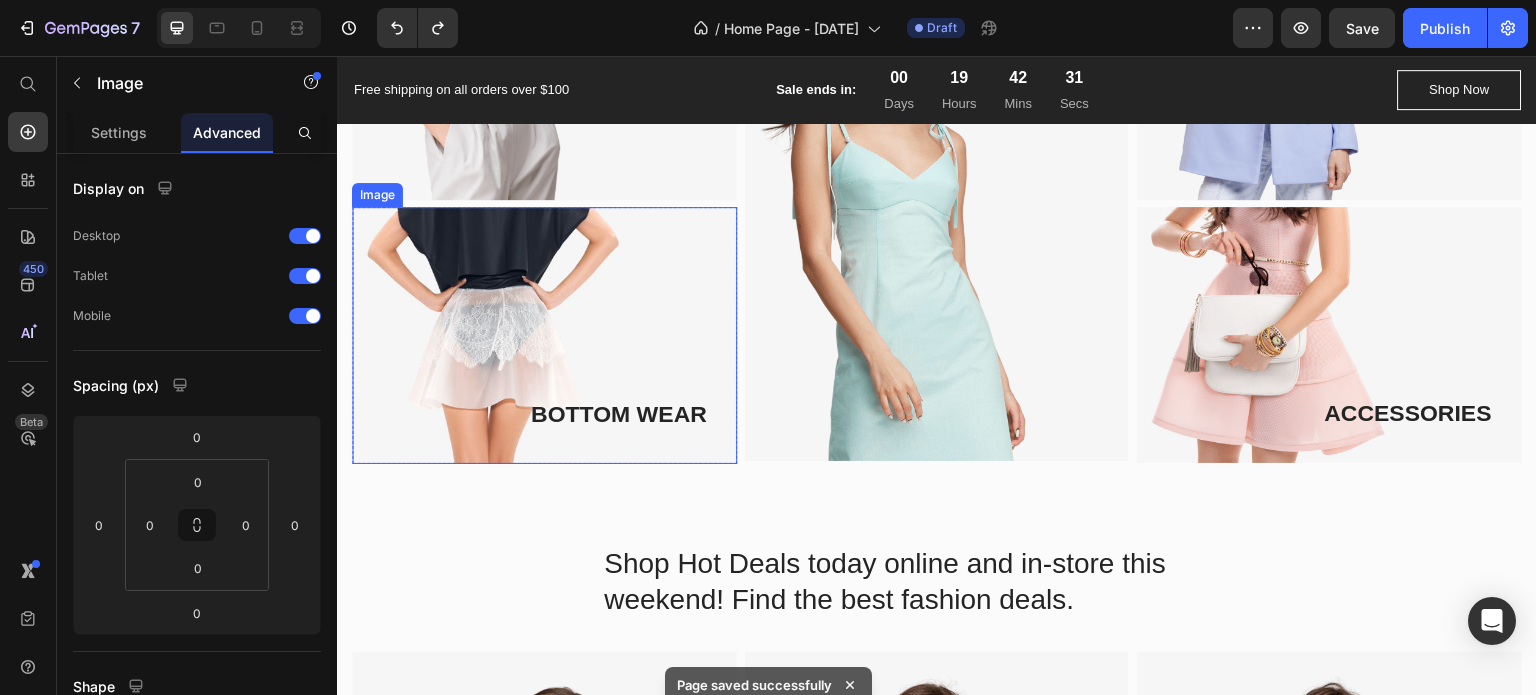 click at bounding box center [937, 203] 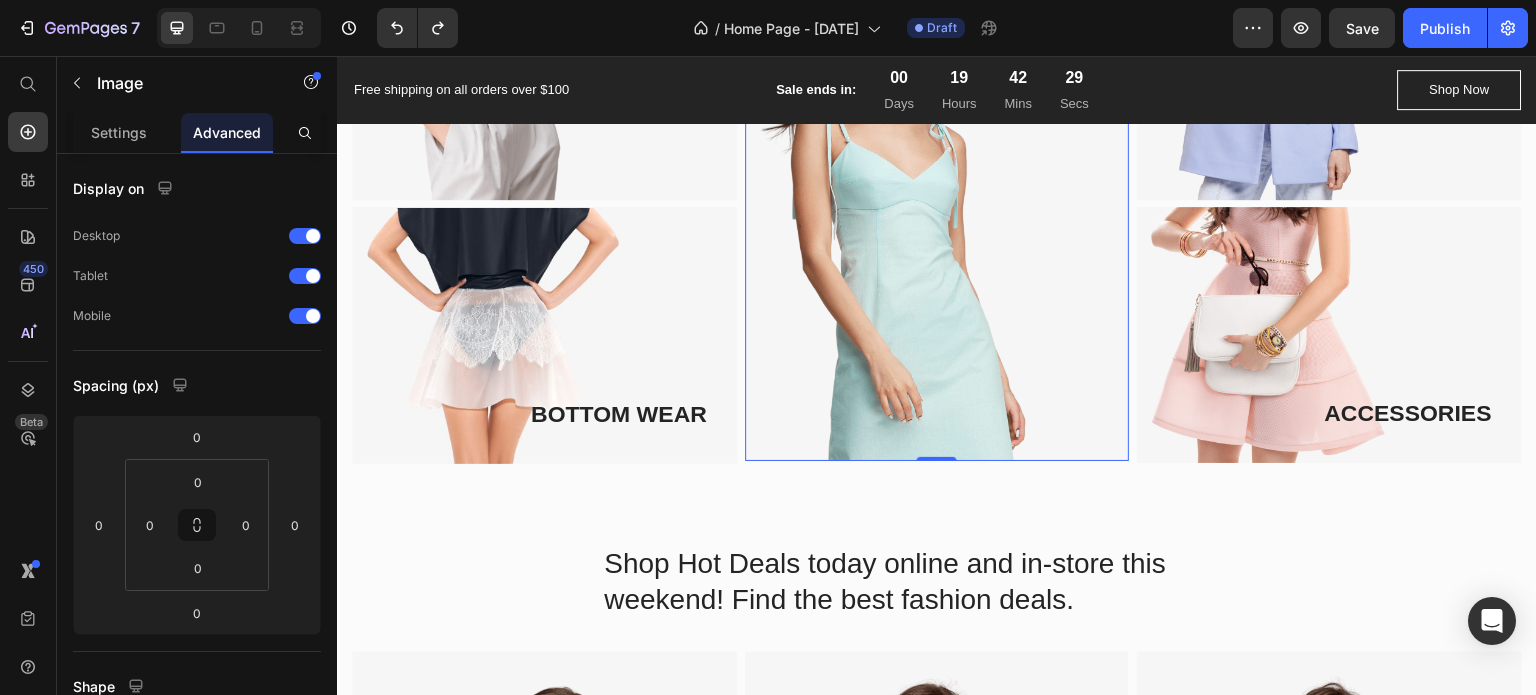 click at bounding box center [937, 203] 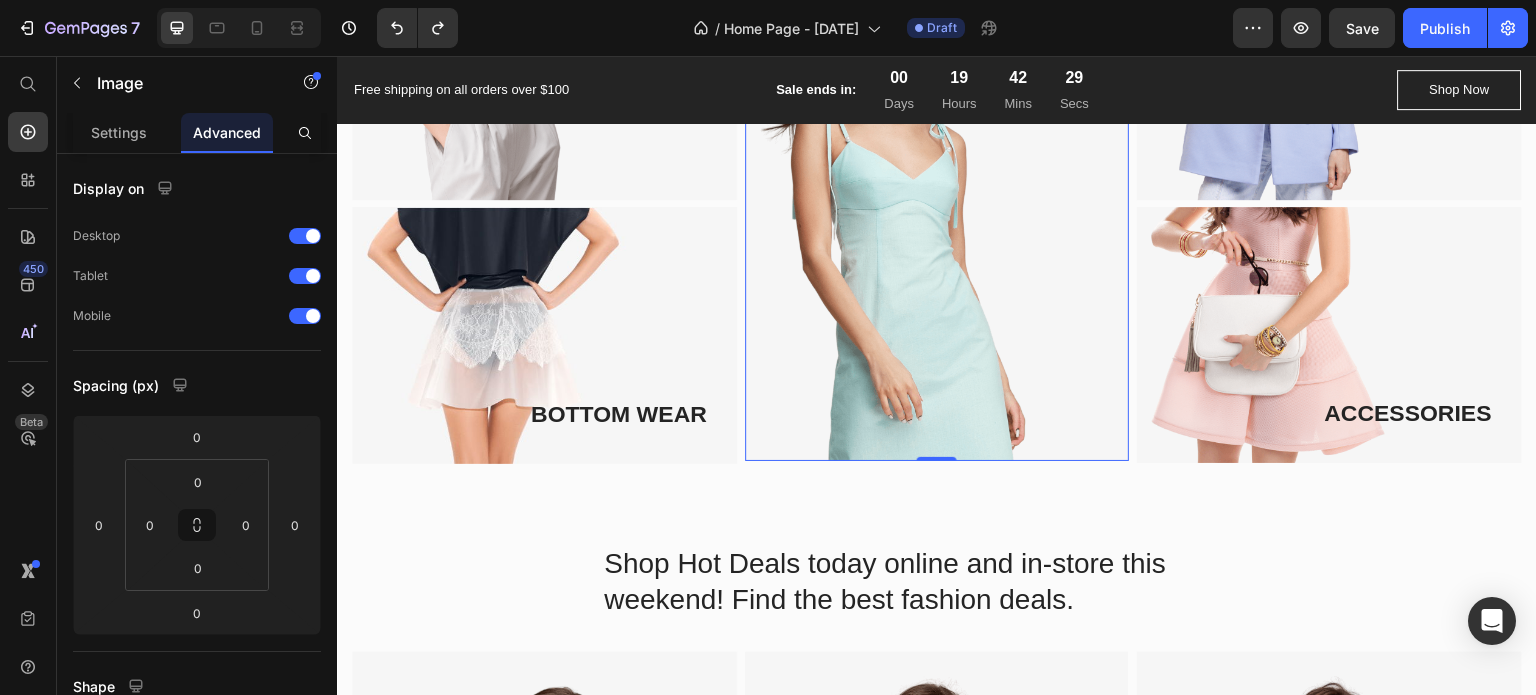 click at bounding box center [937, 203] 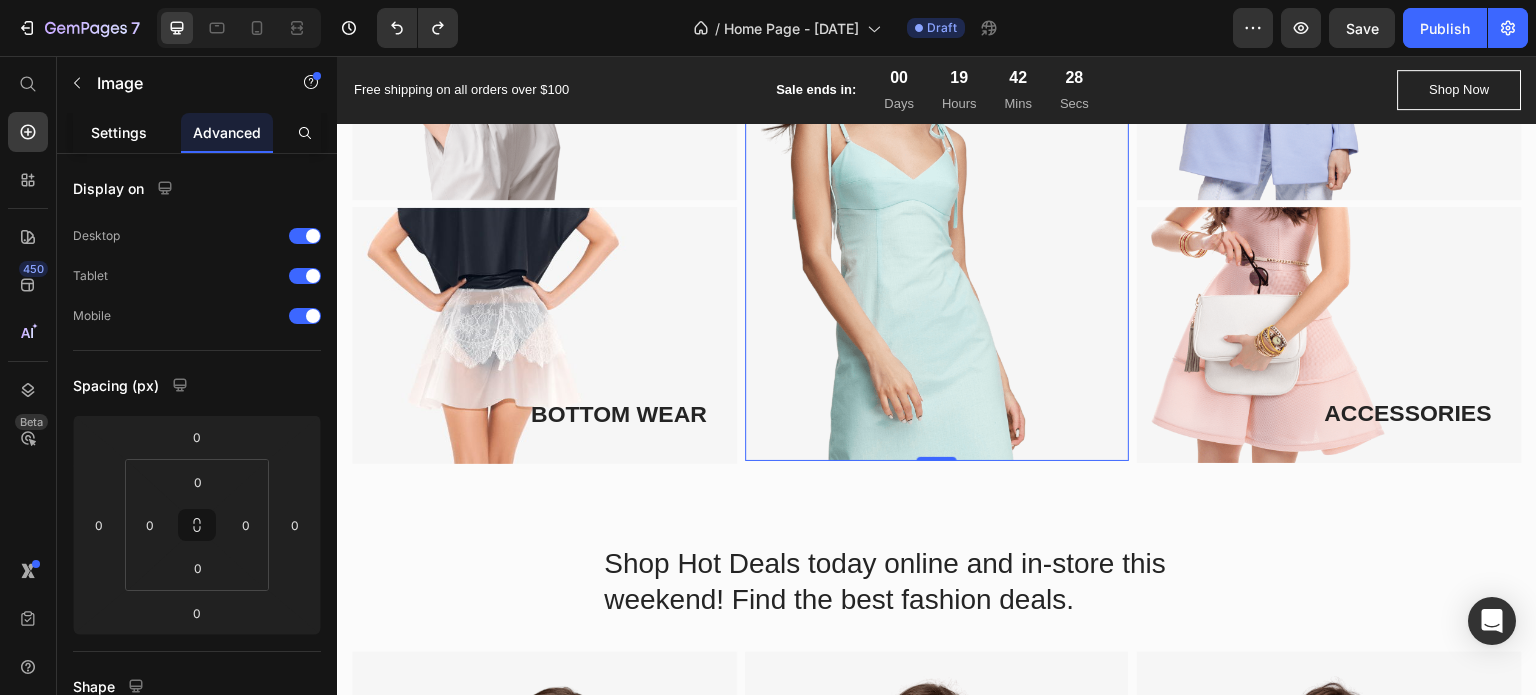 click on "Settings" 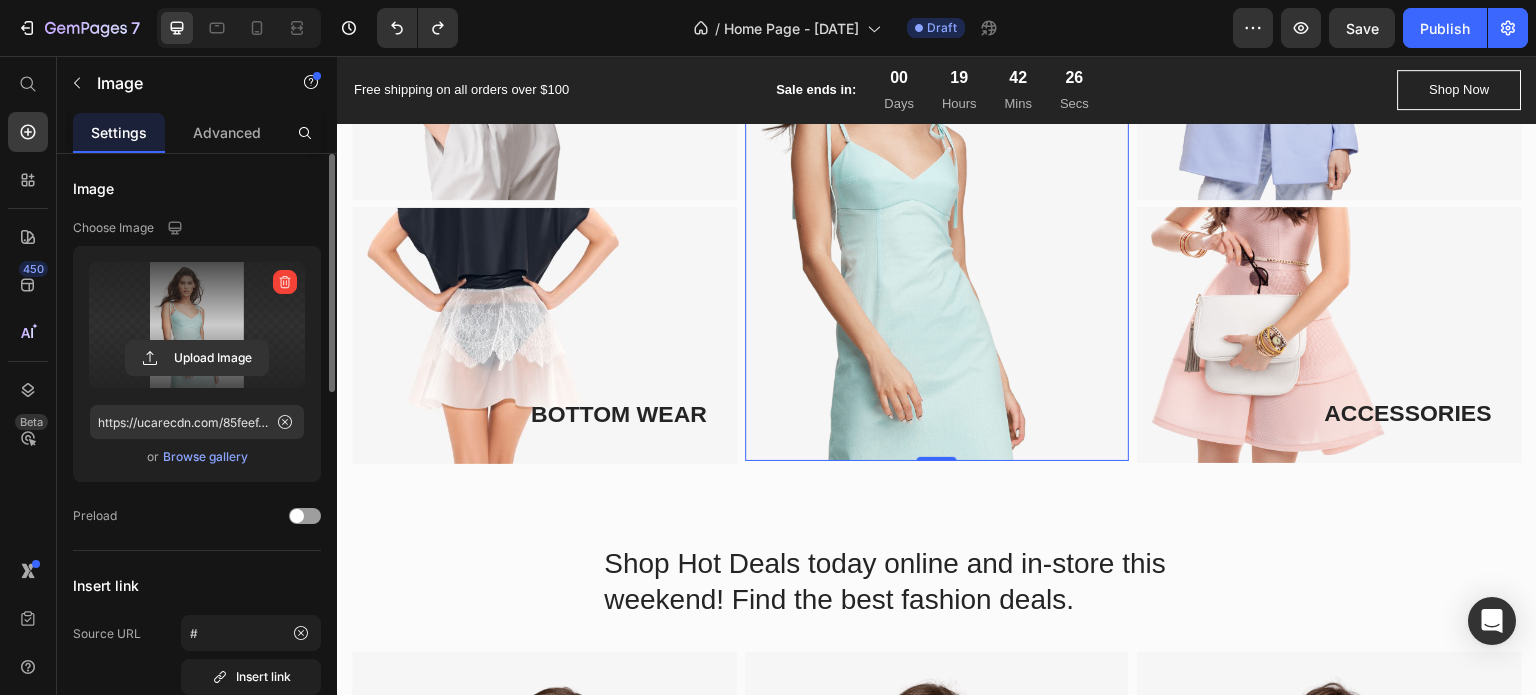 click at bounding box center [197, 325] 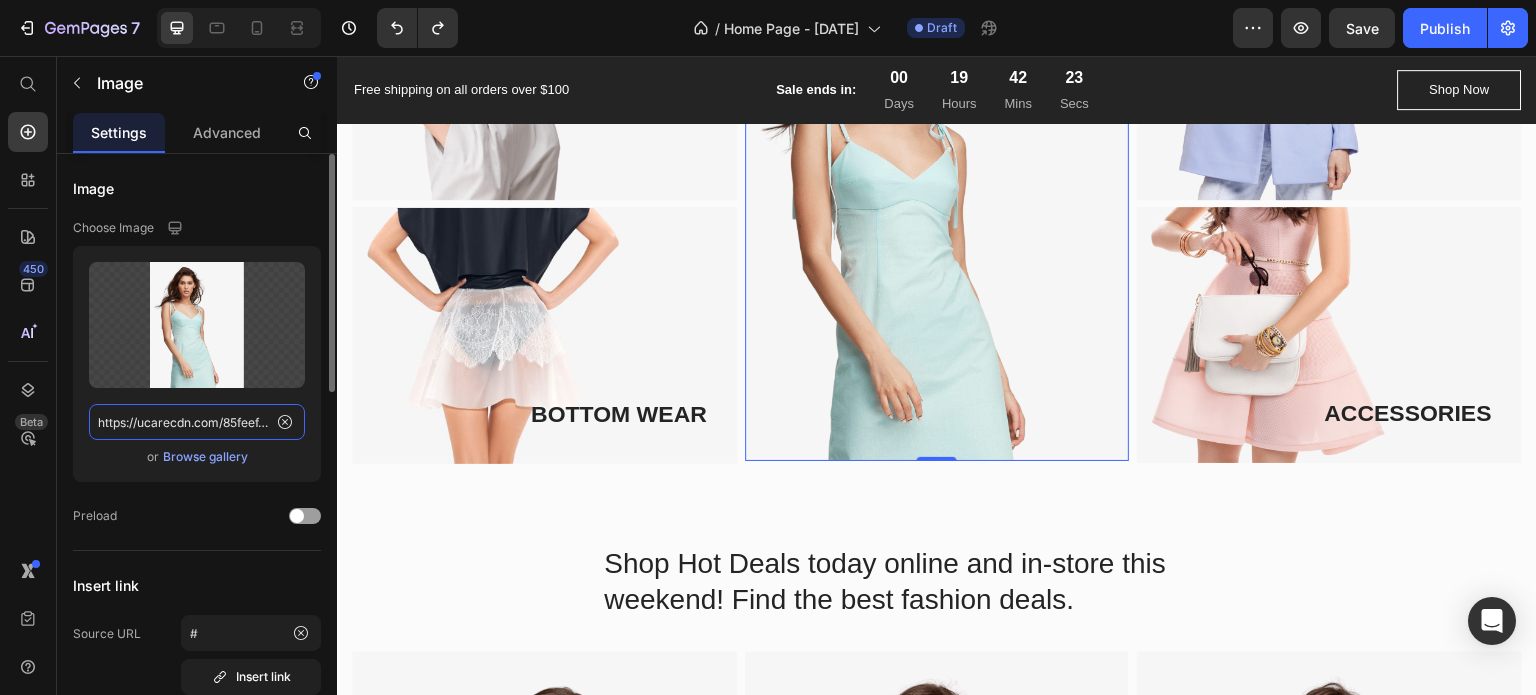type on "https://ucarecdn.com/85feef44-6a92-4c92-b289-aab07de4fa5b/-/format/auto/" 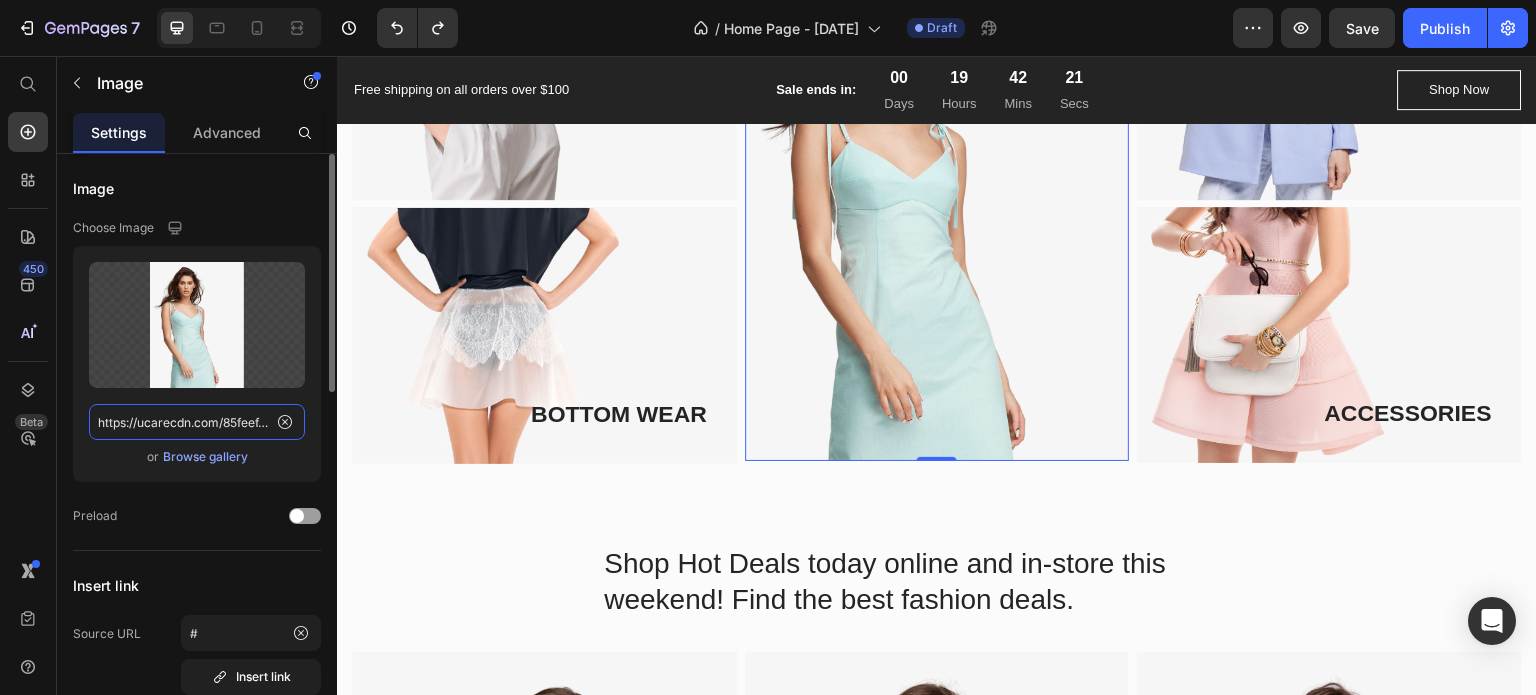 click on "https://ucarecdn.com/85feef44-6a92-4c92-b289-aab07de4fa5b/-/format/auto/" 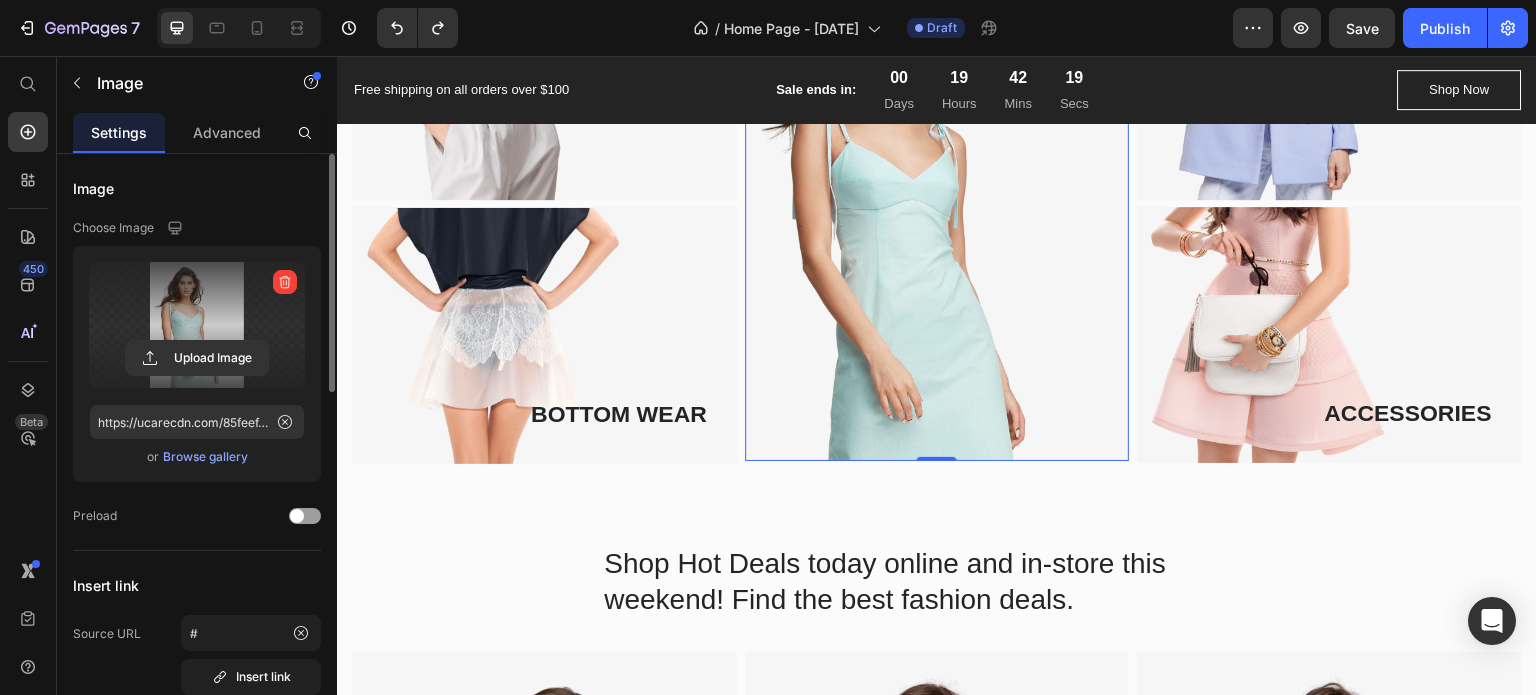 click at bounding box center [197, 325] 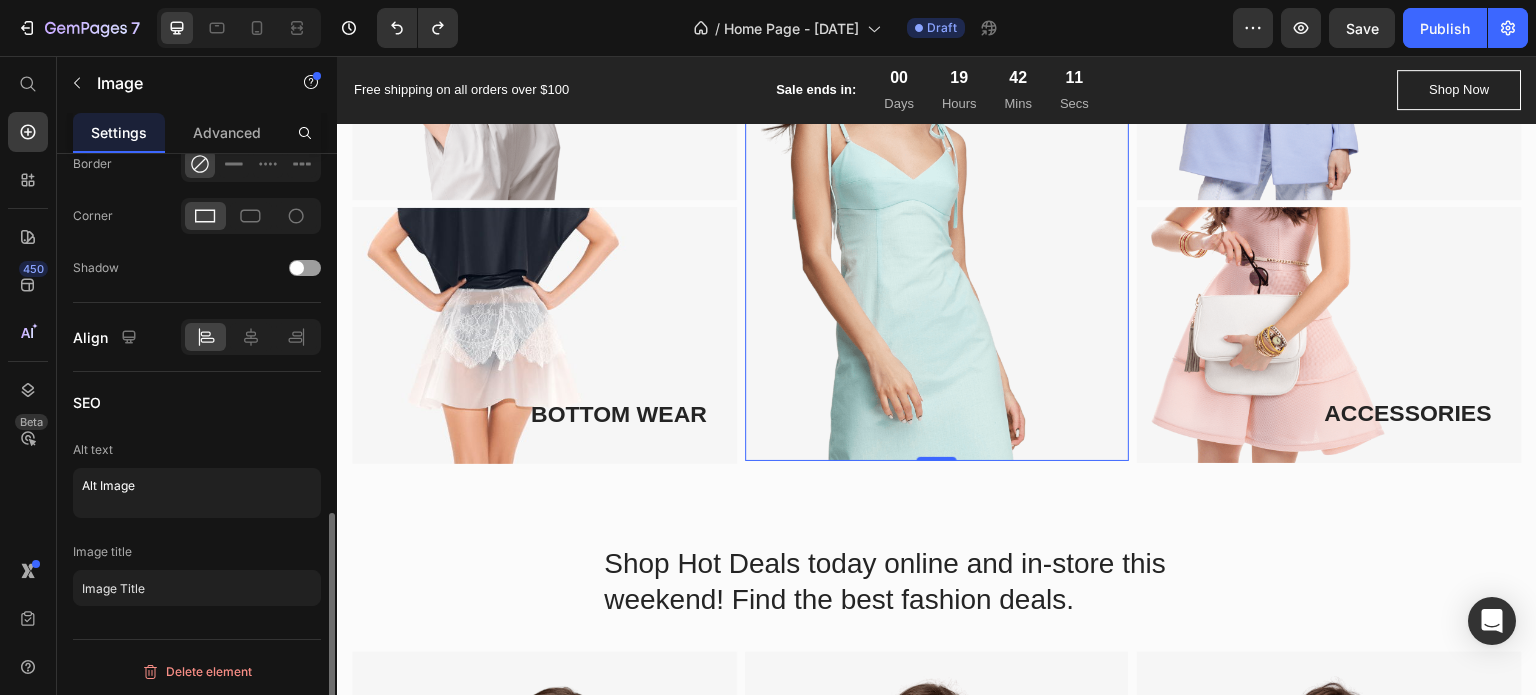 scroll, scrollTop: 803, scrollLeft: 0, axis: vertical 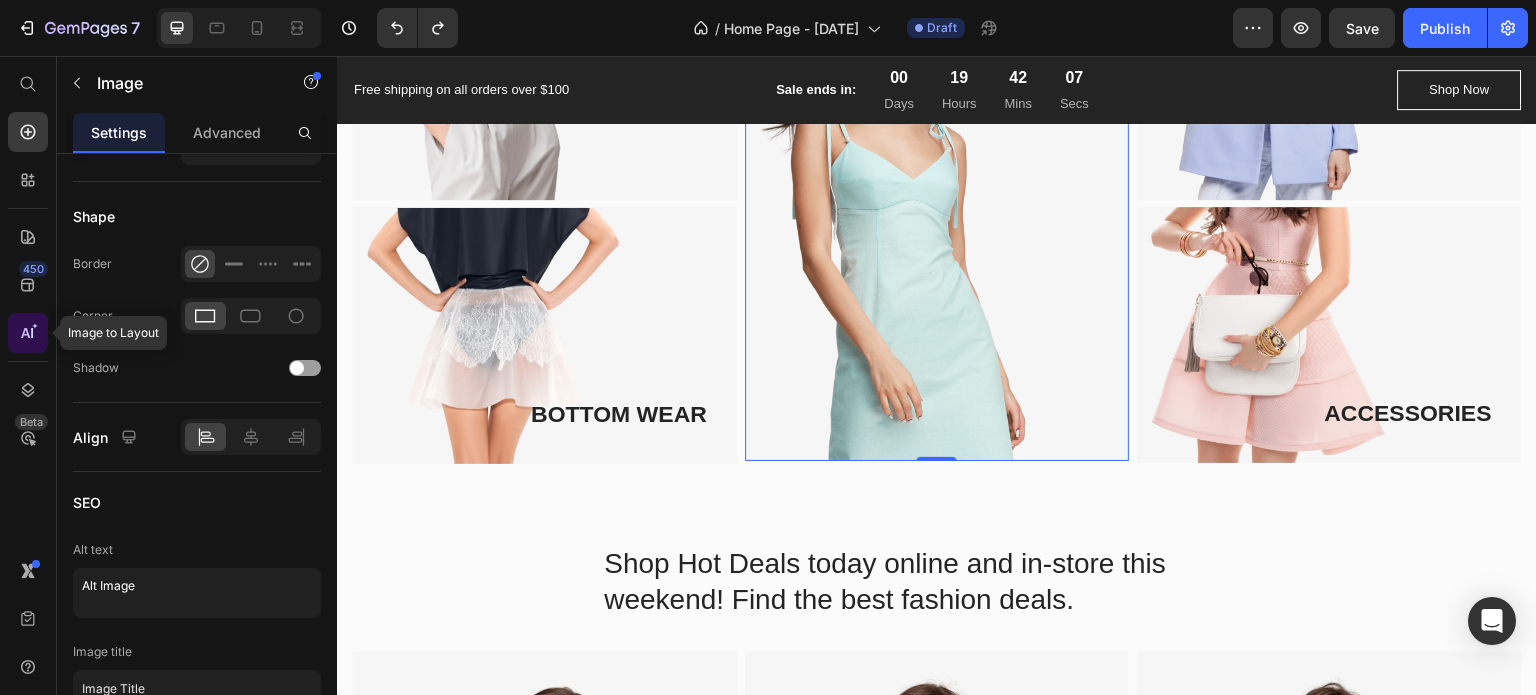 click 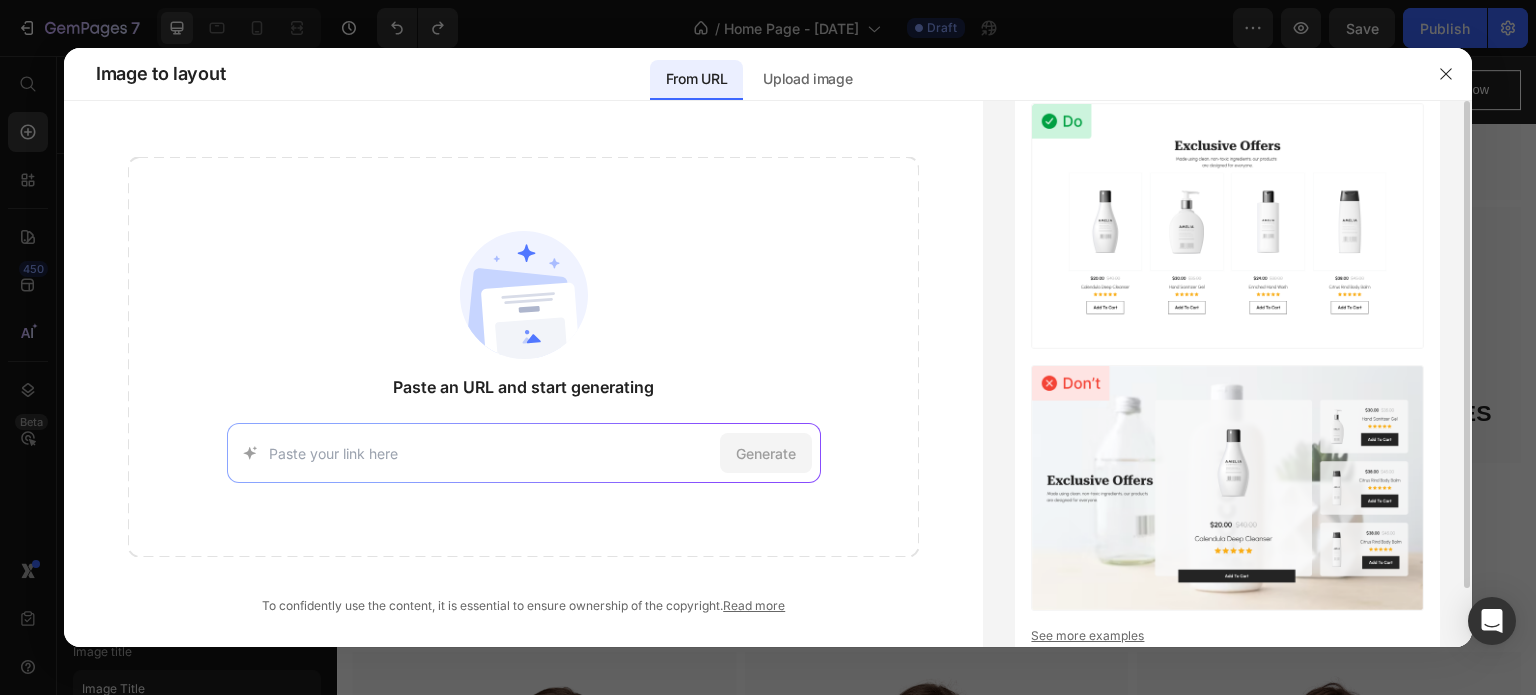 scroll, scrollTop: 65, scrollLeft: 0, axis: vertical 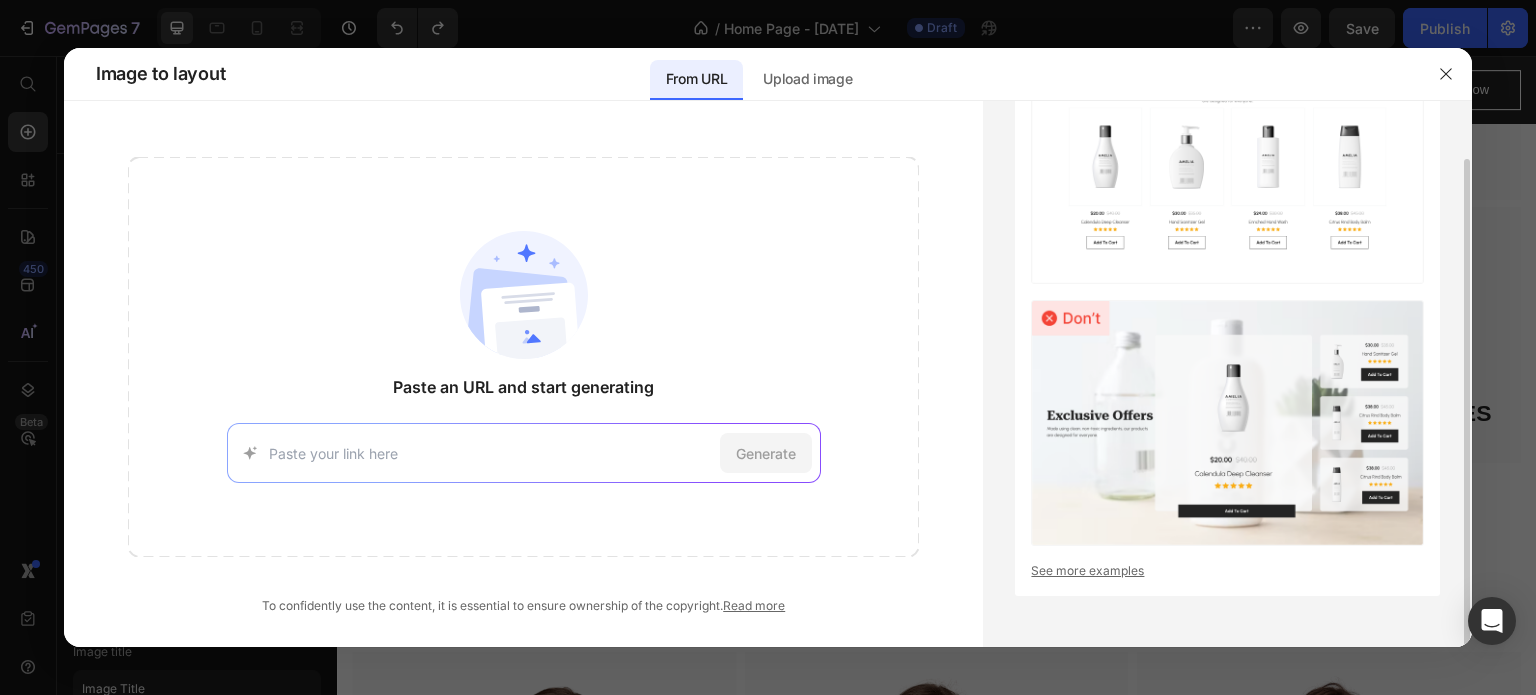 click at bounding box center (490, 453) 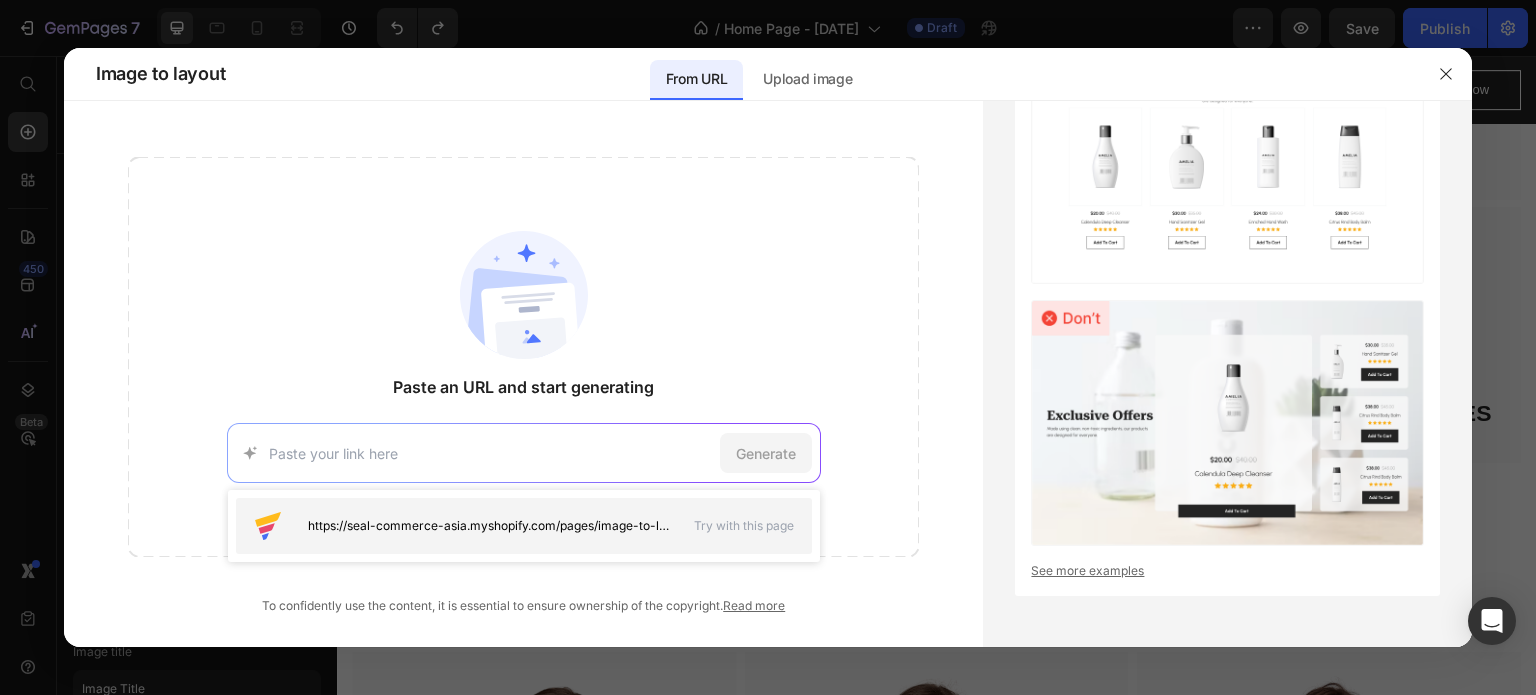 click on "https://seal-commerce-asia.myshopify.com/pages/image-to-layout-demo-page" at bounding box center (461, 526) 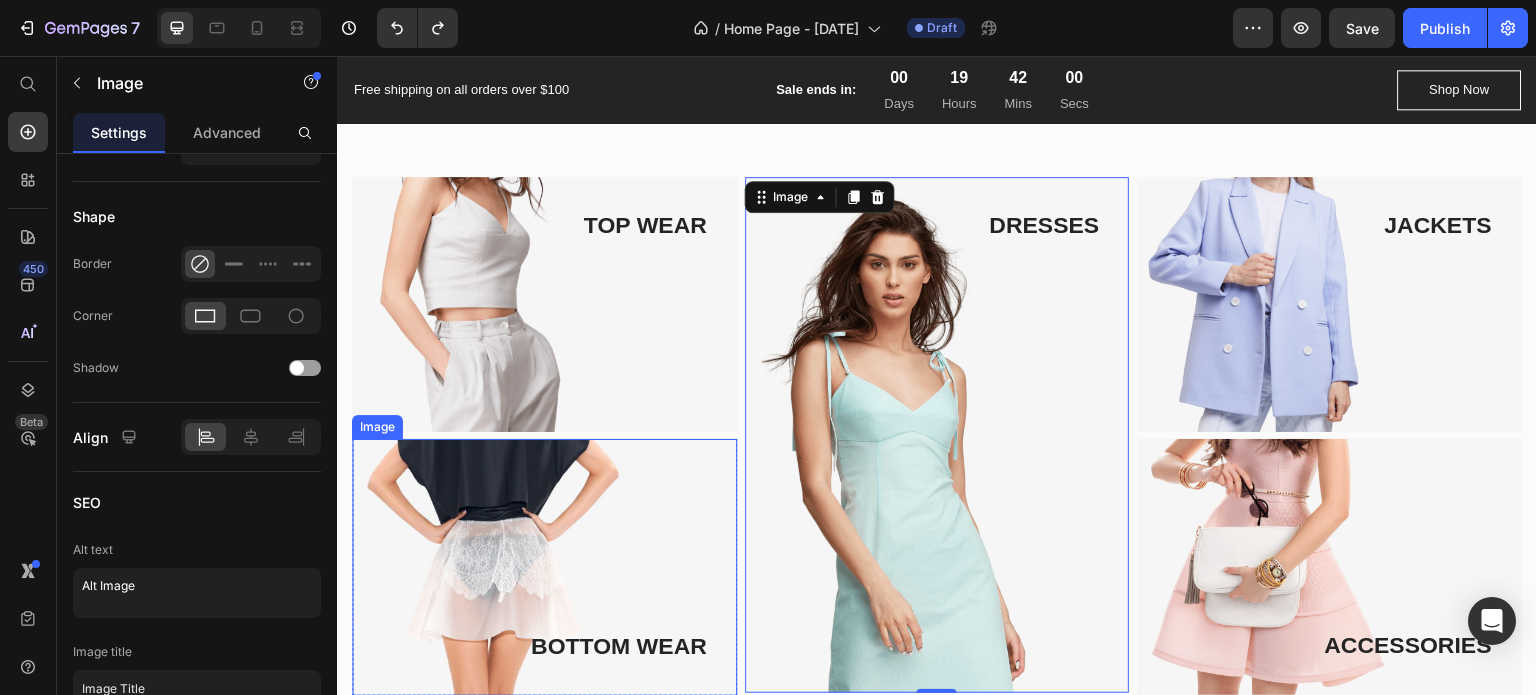 scroll, scrollTop: 400, scrollLeft: 0, axis: vertical 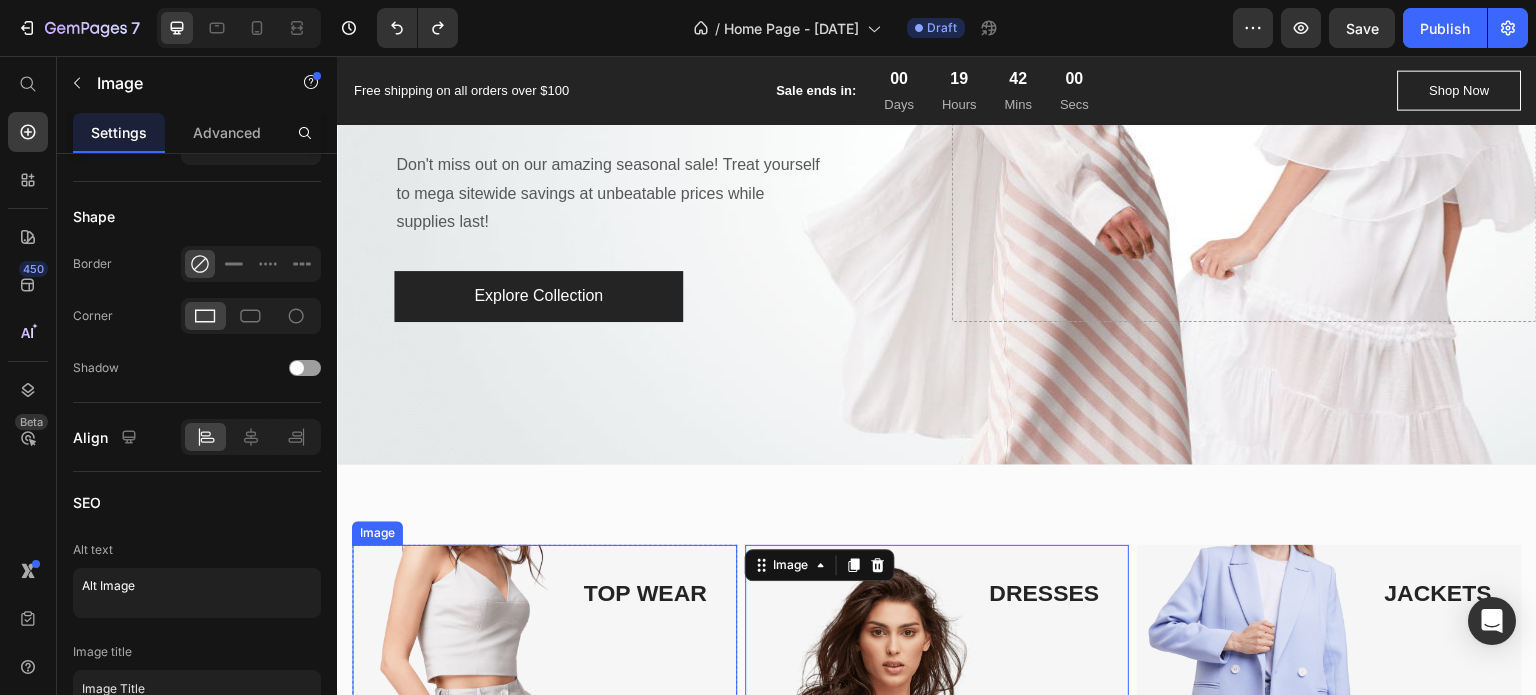 click at bounding box center (544, 673) 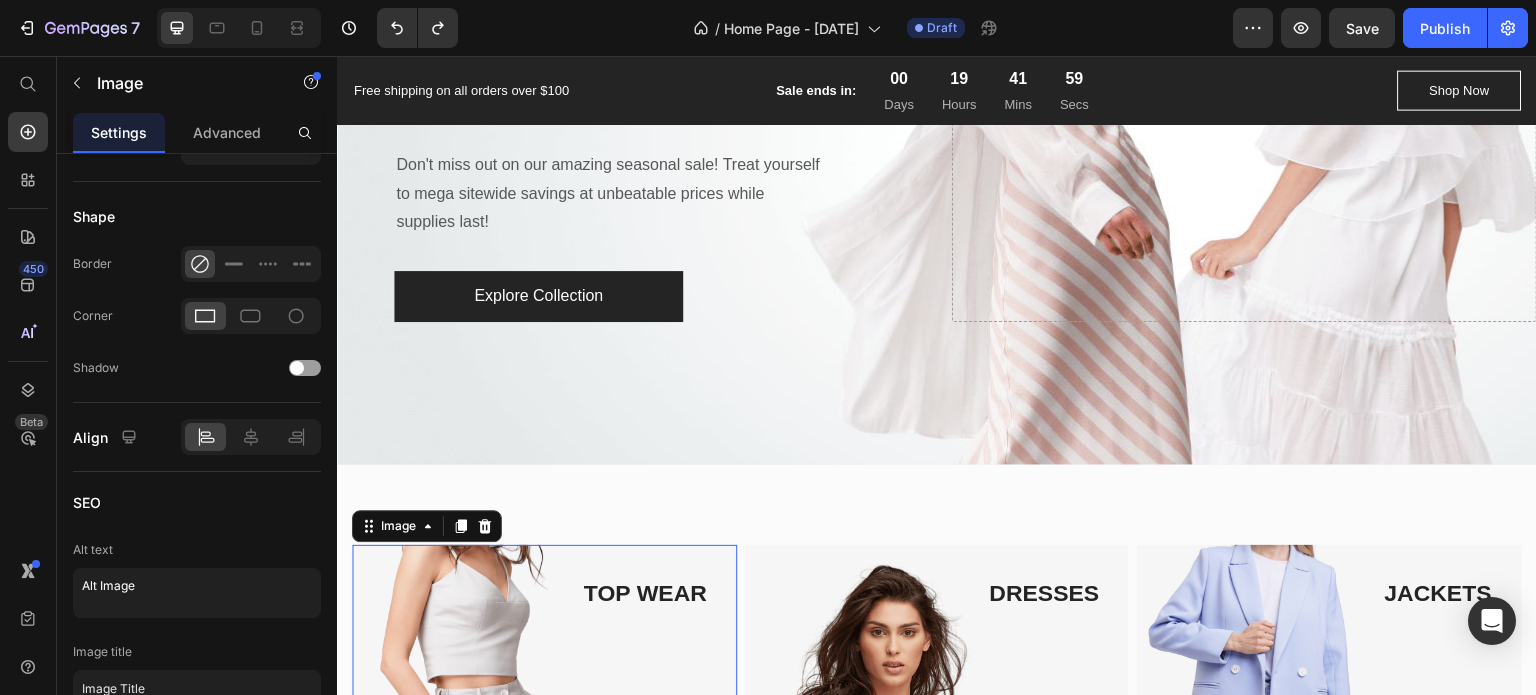 scroll, scrollTop: 802, scrollLeft: 0, axis: vertical 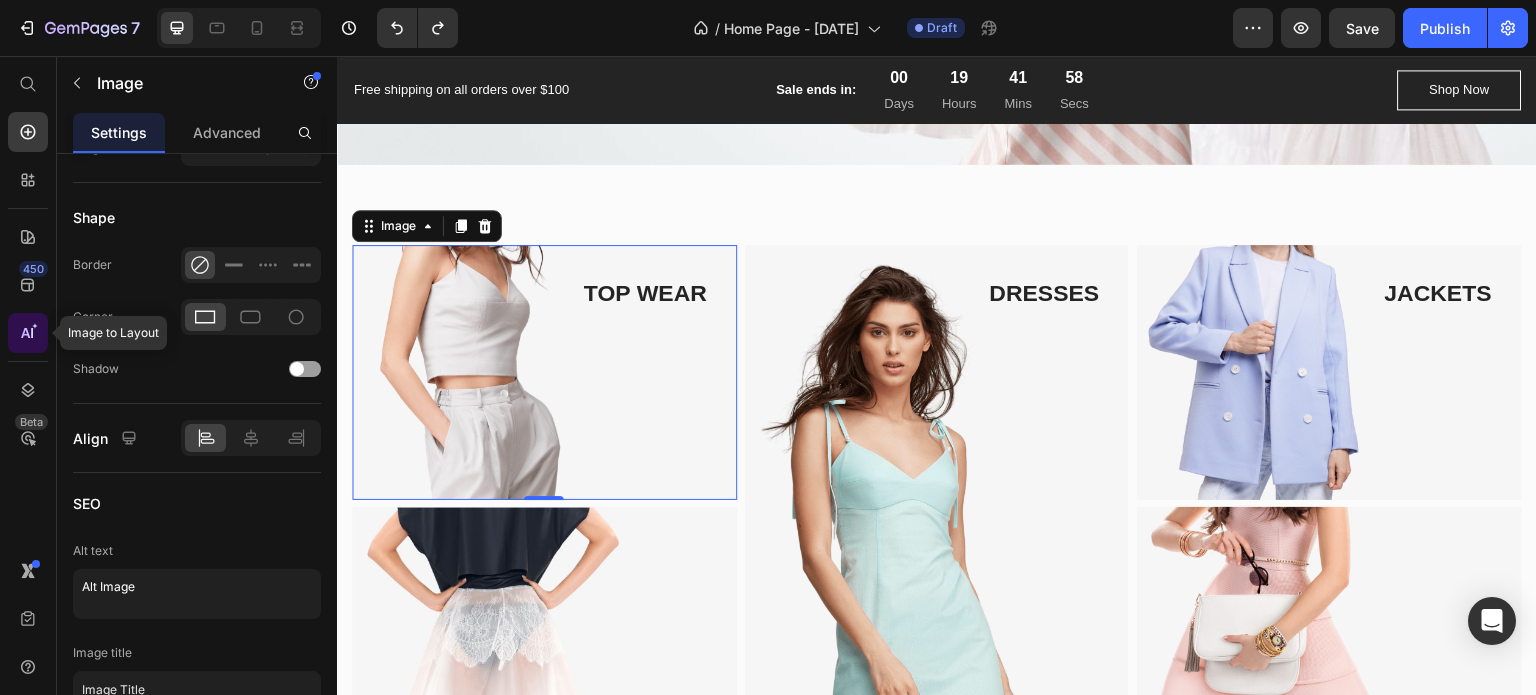 click 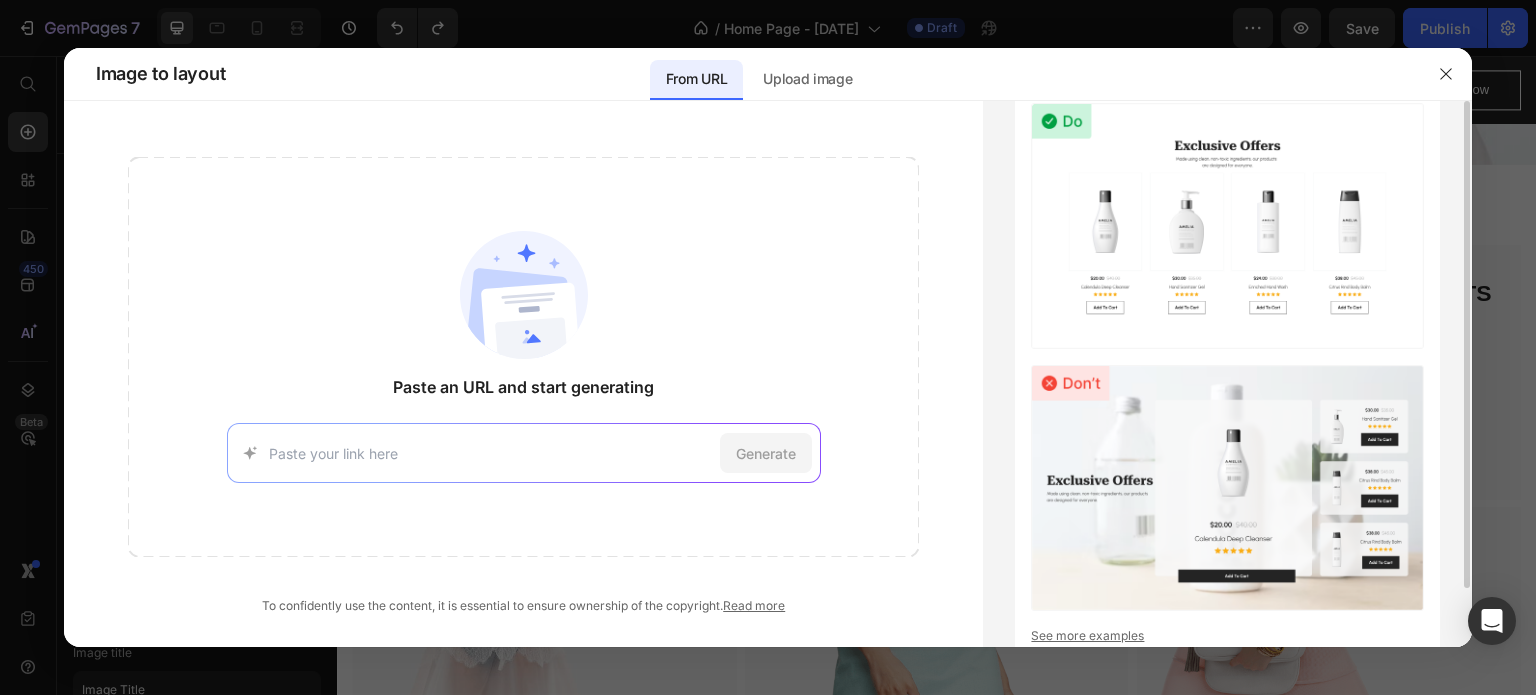 scroll, scrollTop: 65, scrollLeft: 0, axis: vertical 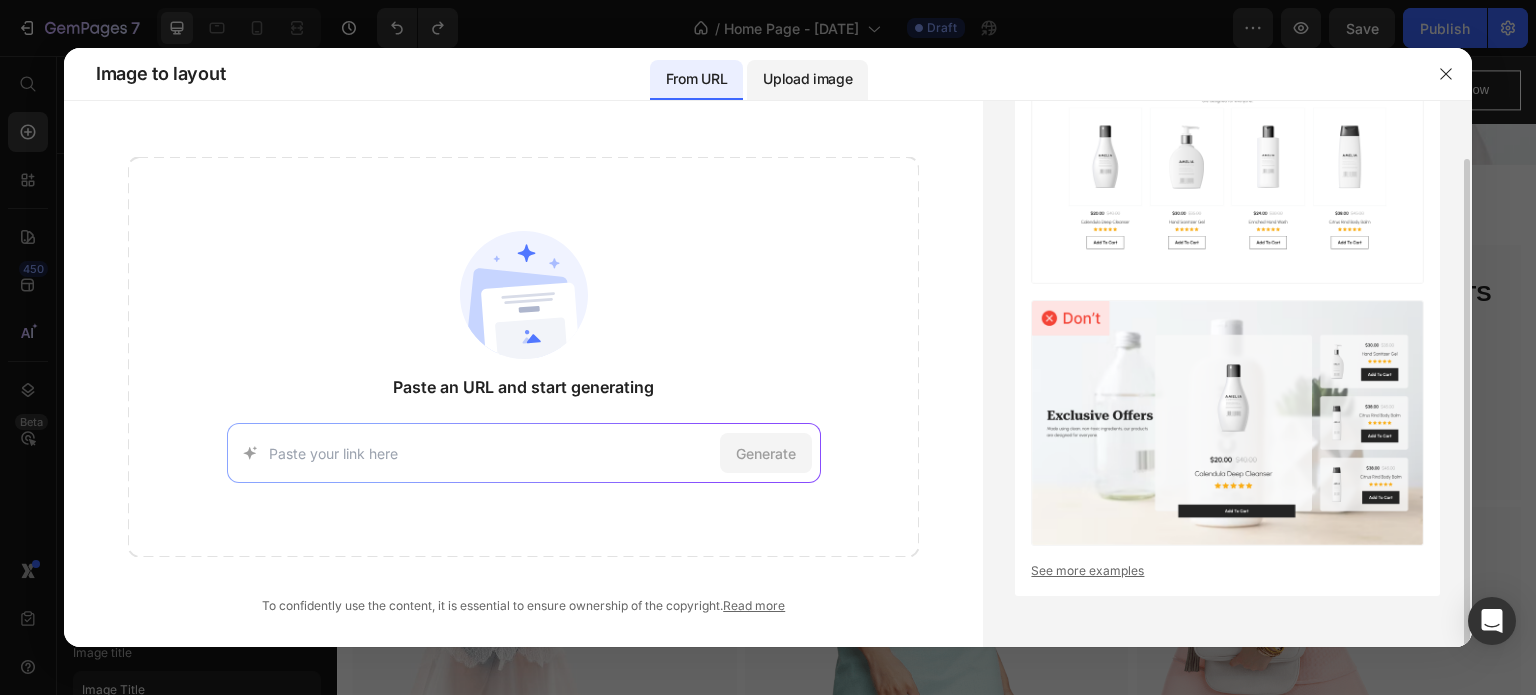 click on "Upload image" at bounding box center [807, 79] 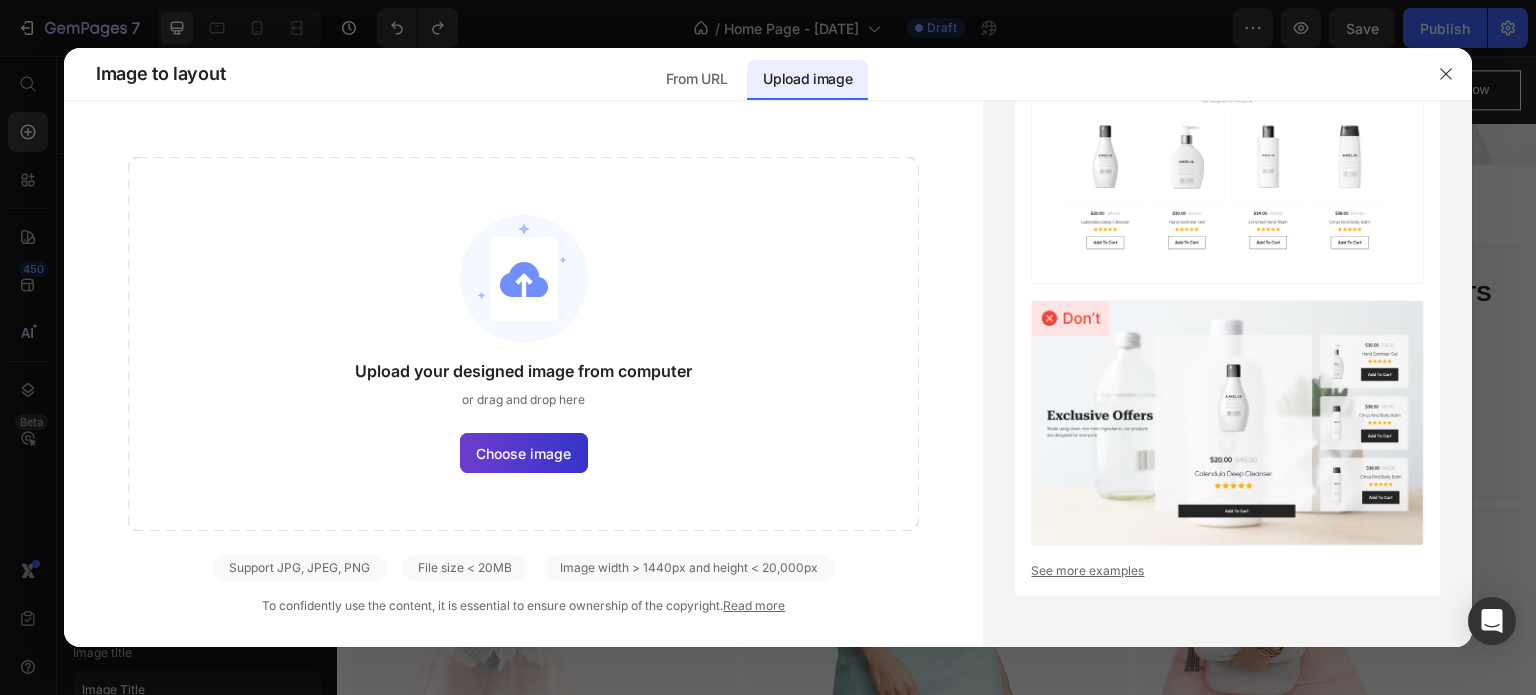 click on "Choose image" at bounding box center (523, 453) 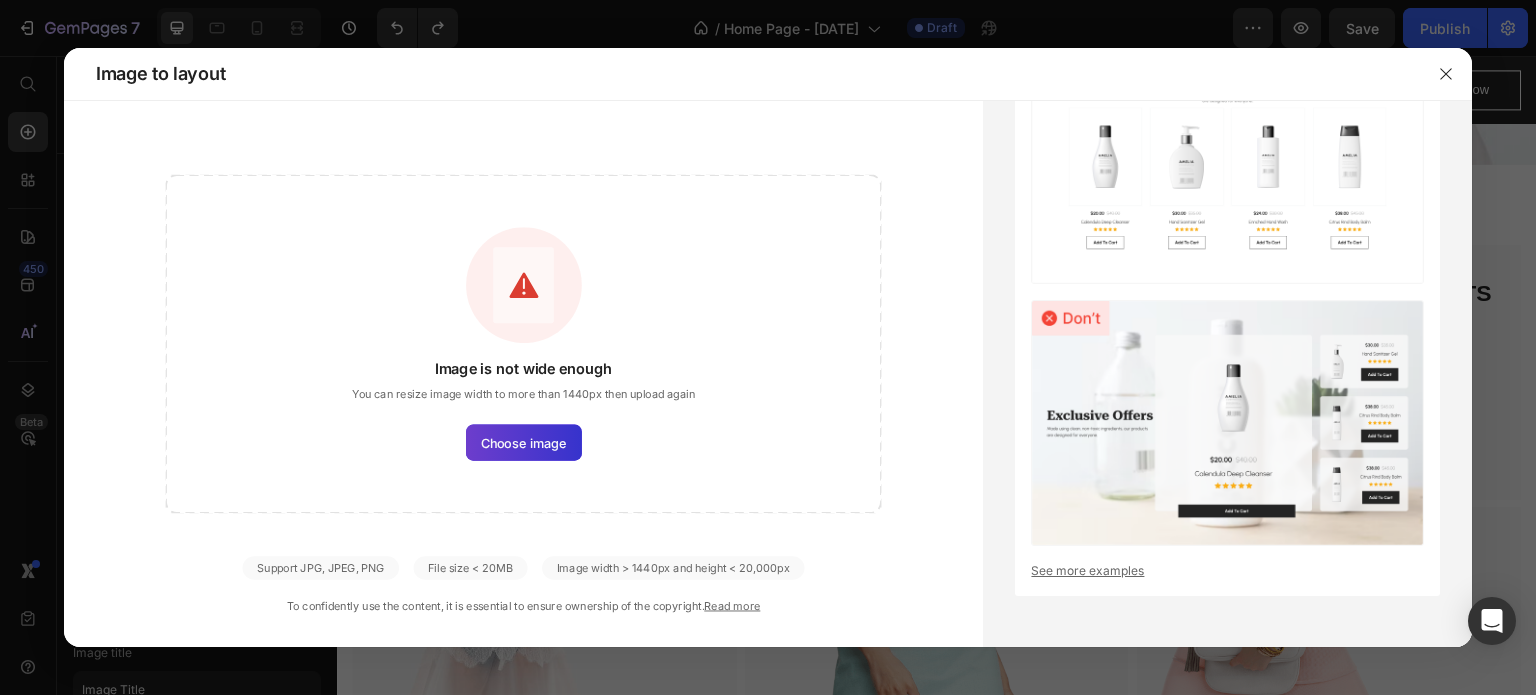 click on "Choose image" at bounding box center (524, 442) 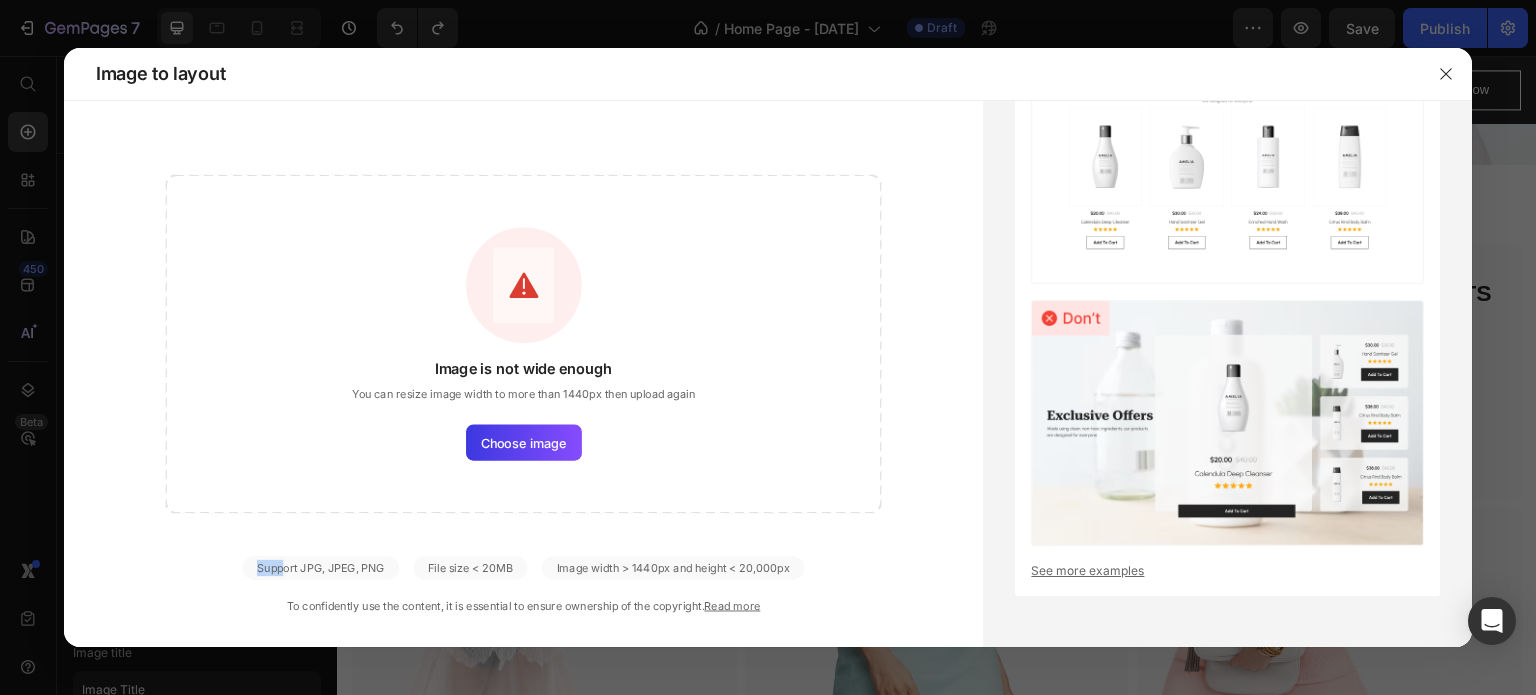 drag, startPoint x: 260, startPoint y: 575, endPoint x: 286, endPoint y: 574, distance: 26.019224 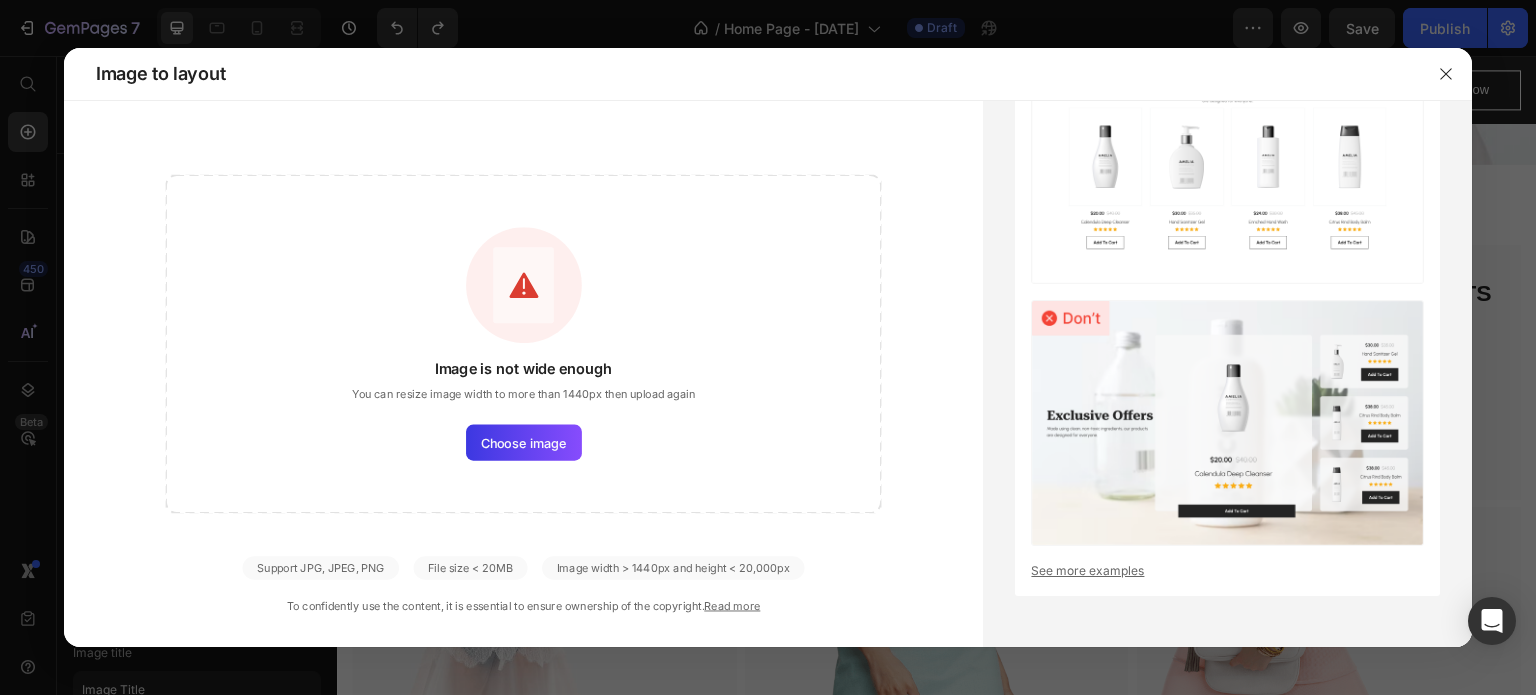click on "Support JPG, JPEG, PNG" 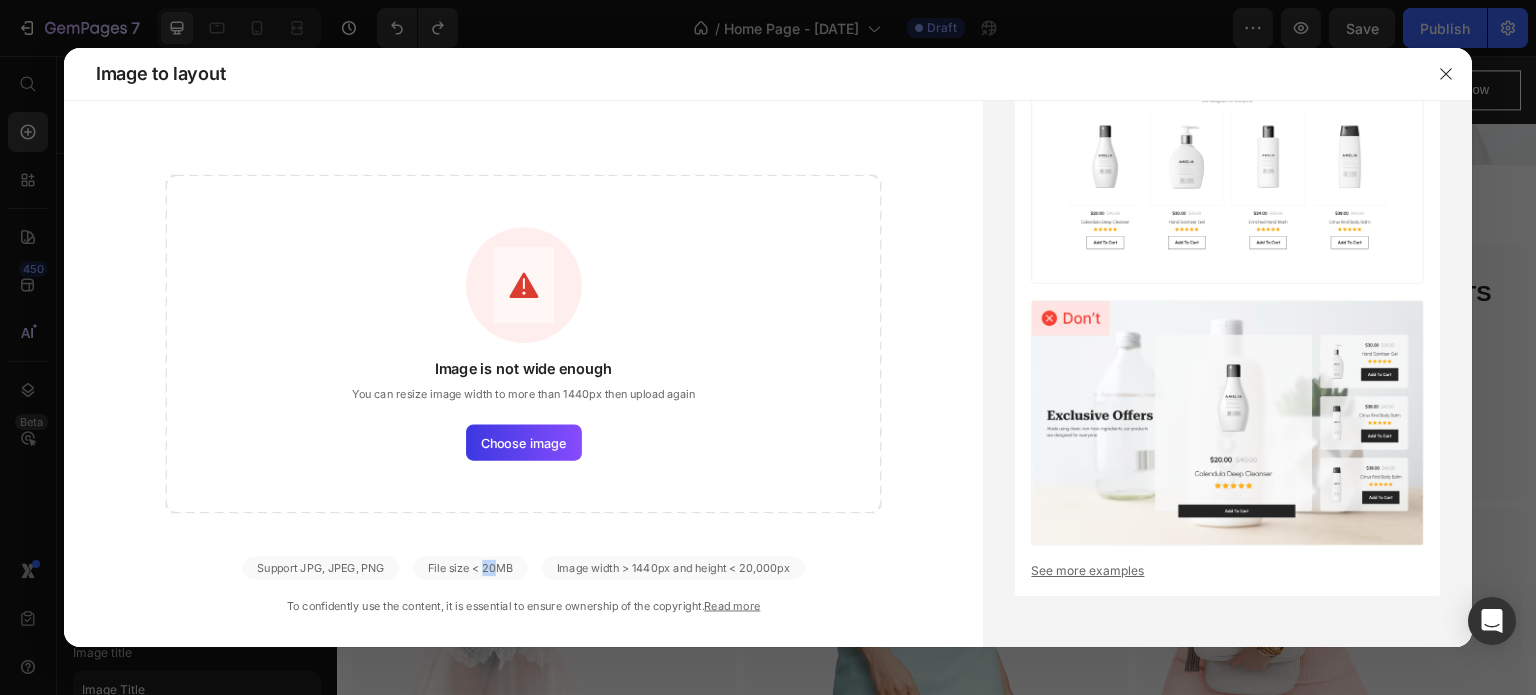 drag, startPoint x: 485, startPoint y: 572, endPoint x: 500, endPoint y: 577, distance: 15.811388 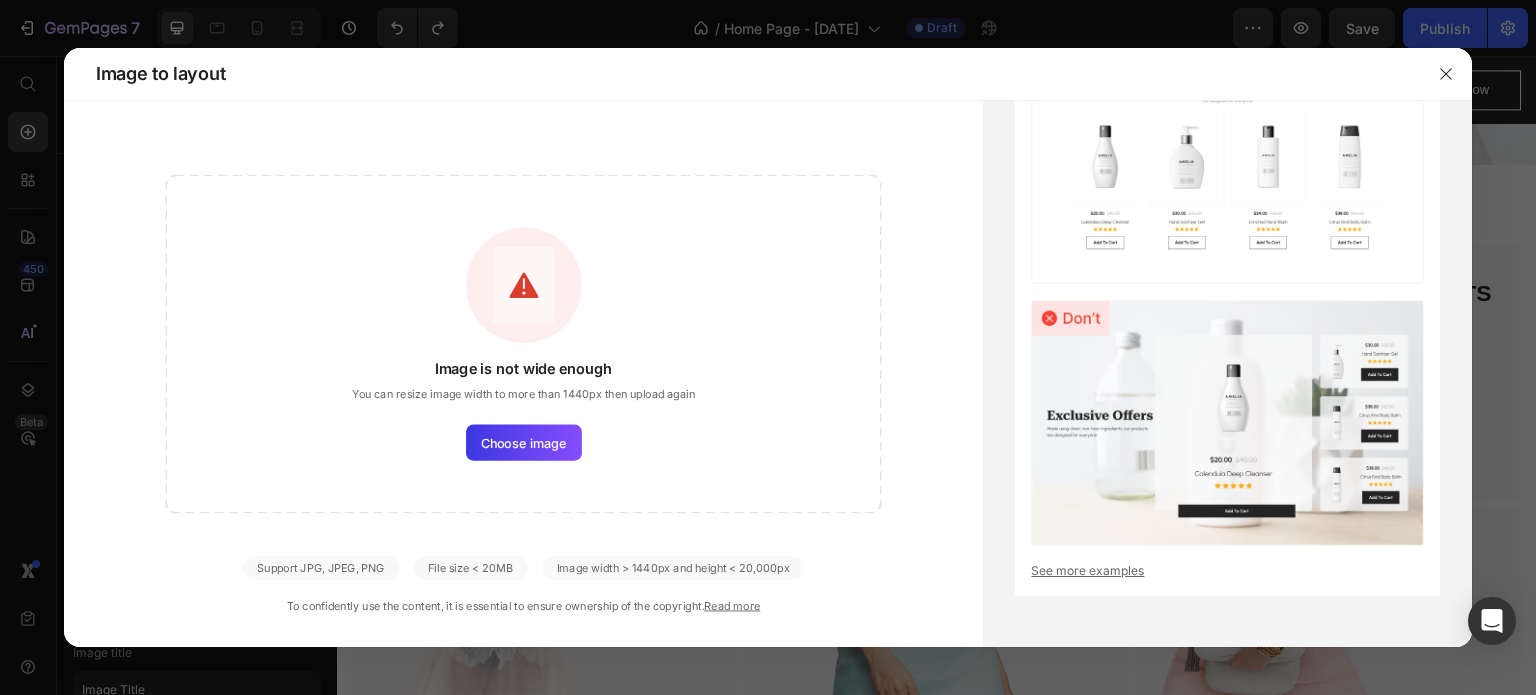 click on "Image width > 1440px and height < 20,000px" 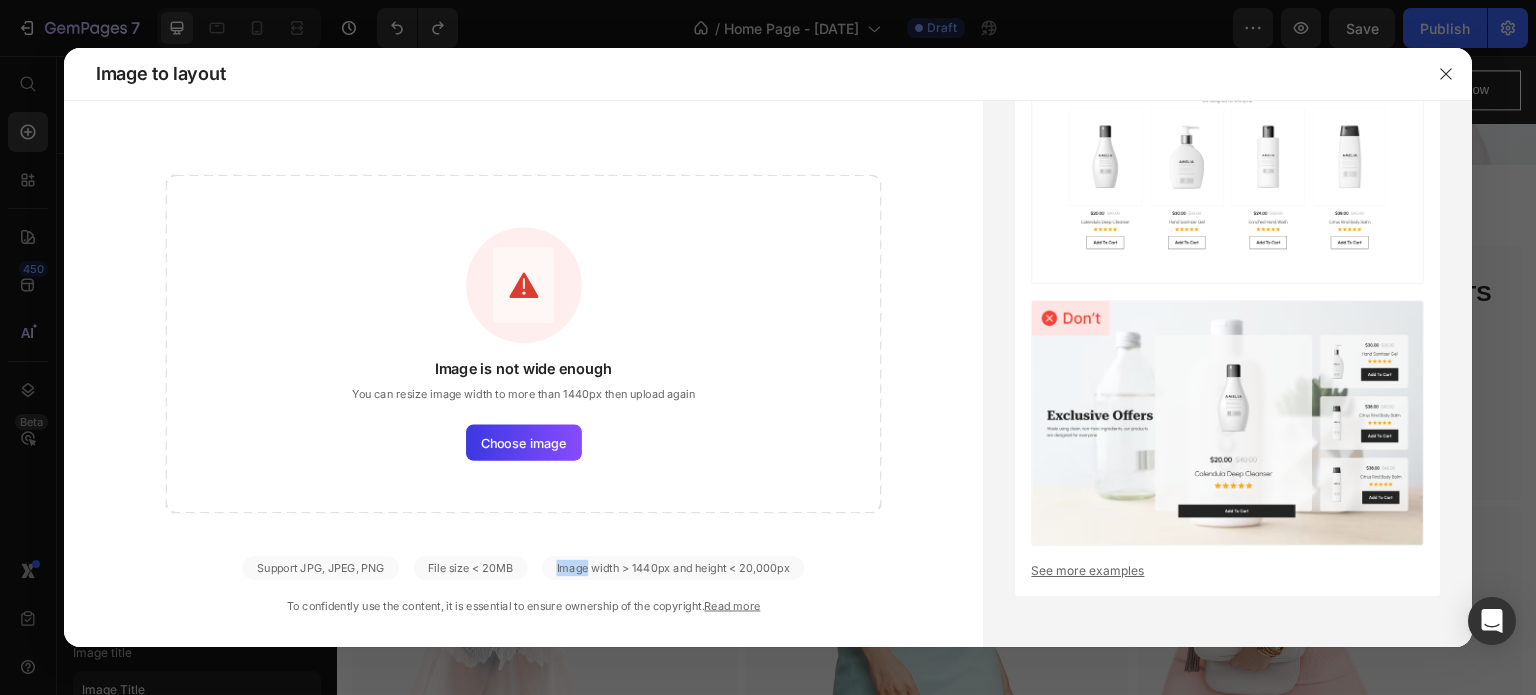 drag, startPoint x: 546, startPoint y: 571, endPoint x: 601, endPoint y: 571, distance: 55 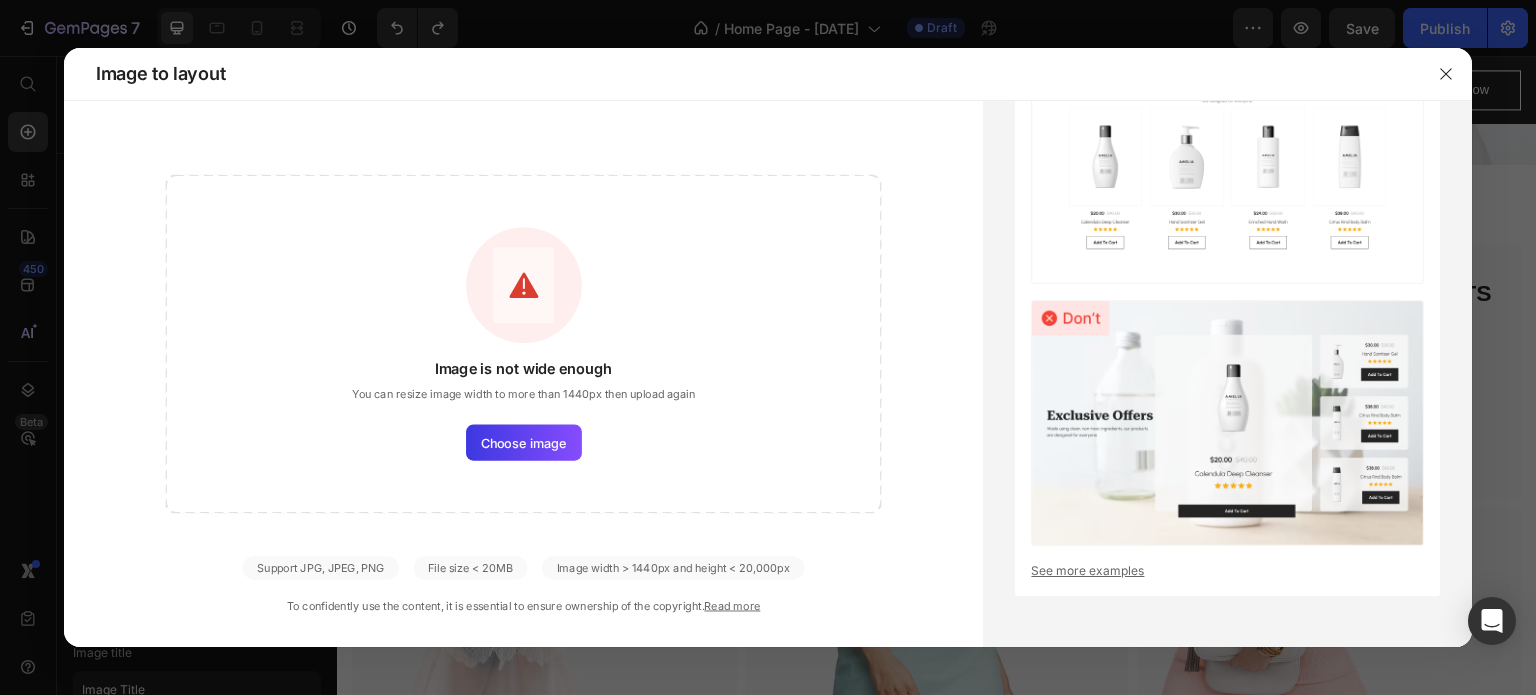 click on "Image width > 1440px and height < 20,000px" 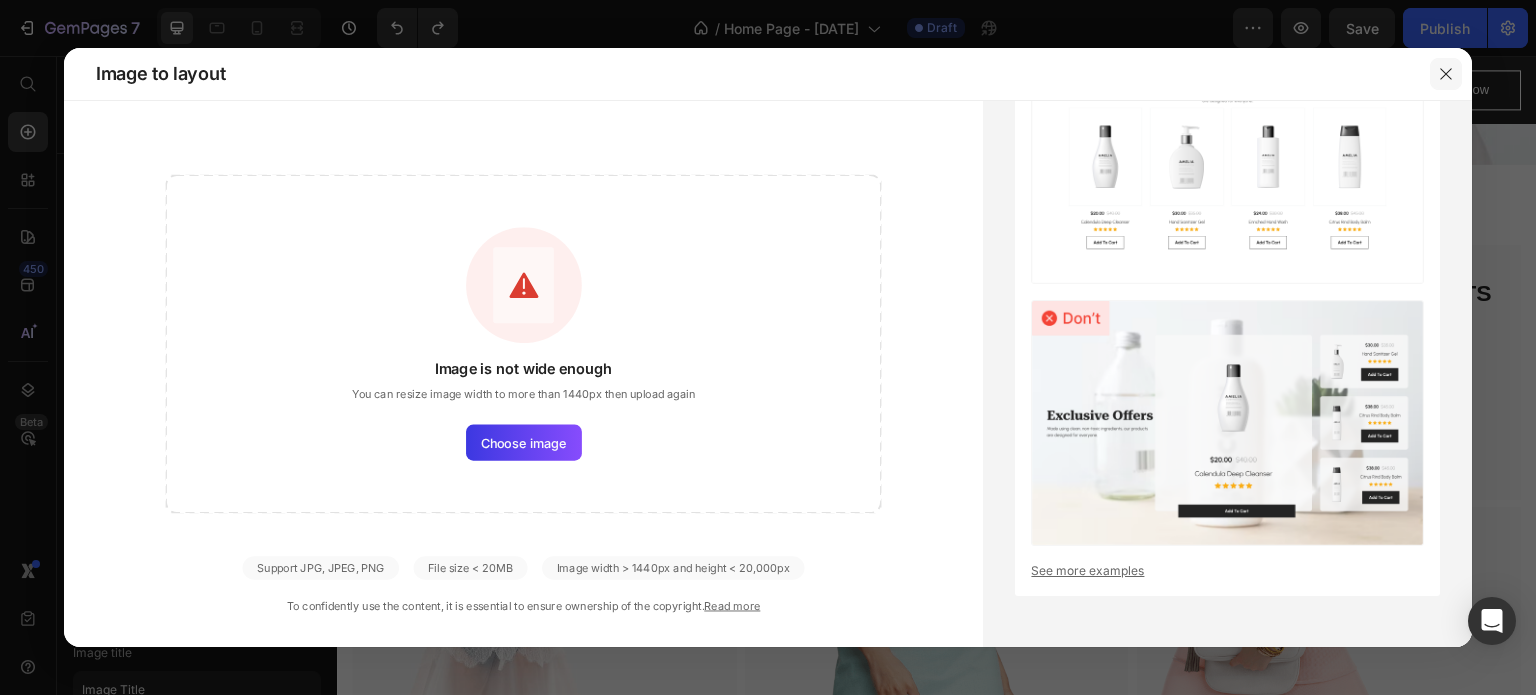click at bounding box center (1446, 74) 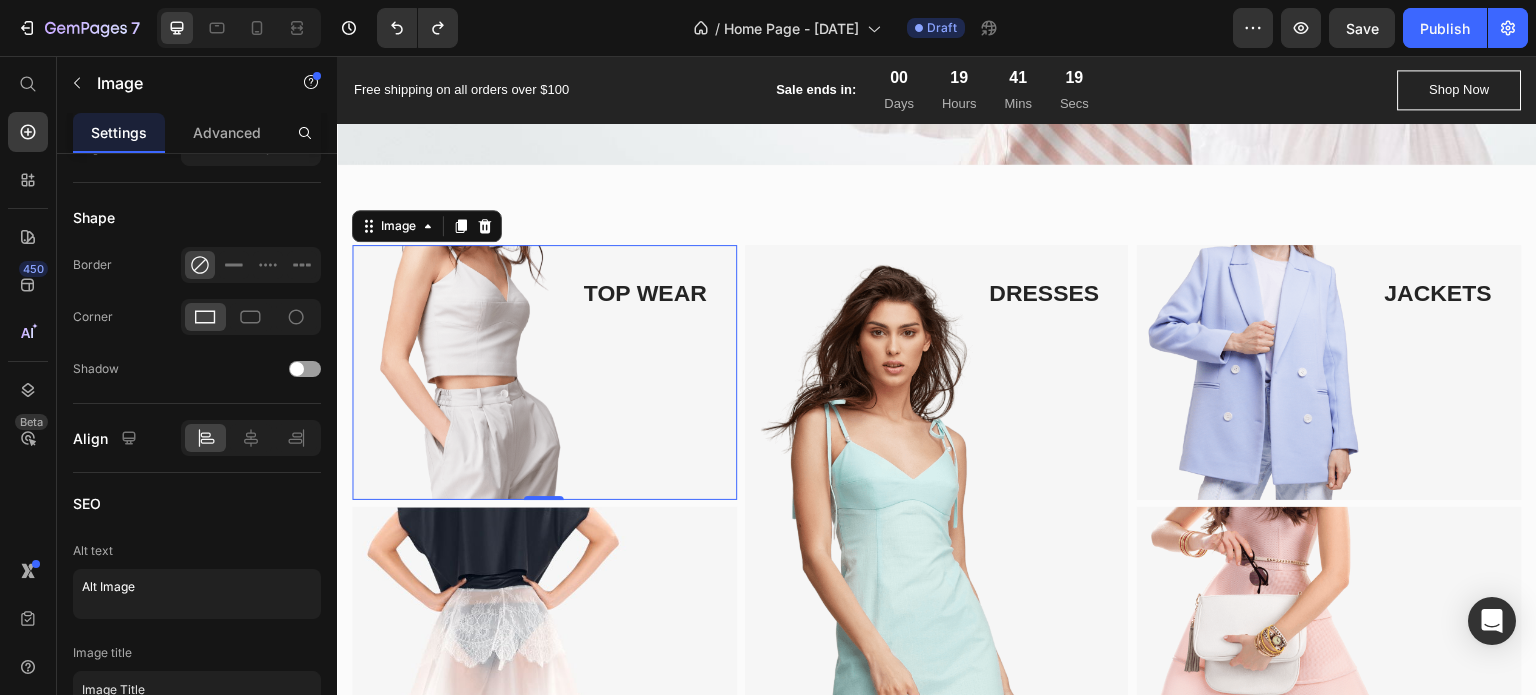 scroll, scrollTop: 833, scrollLeft: 0, axis: vertical 